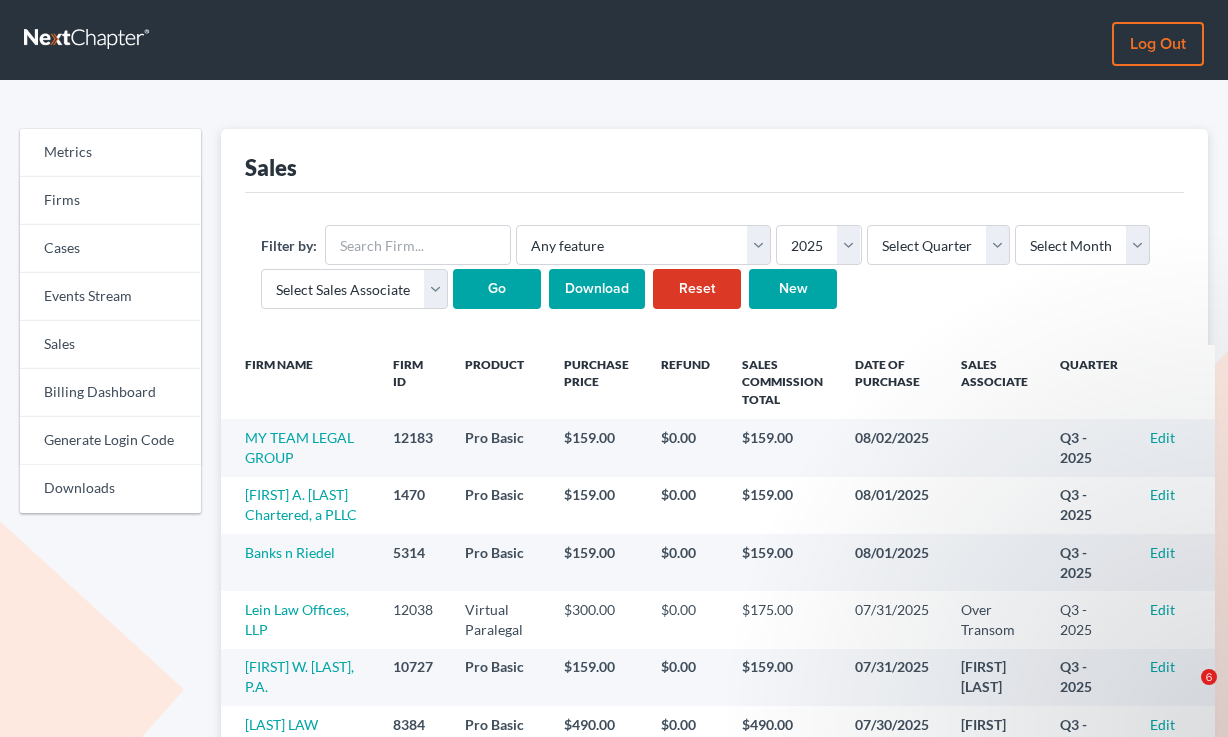 scroll, scrollTop: 0, scrollLeft: 0, axis: both 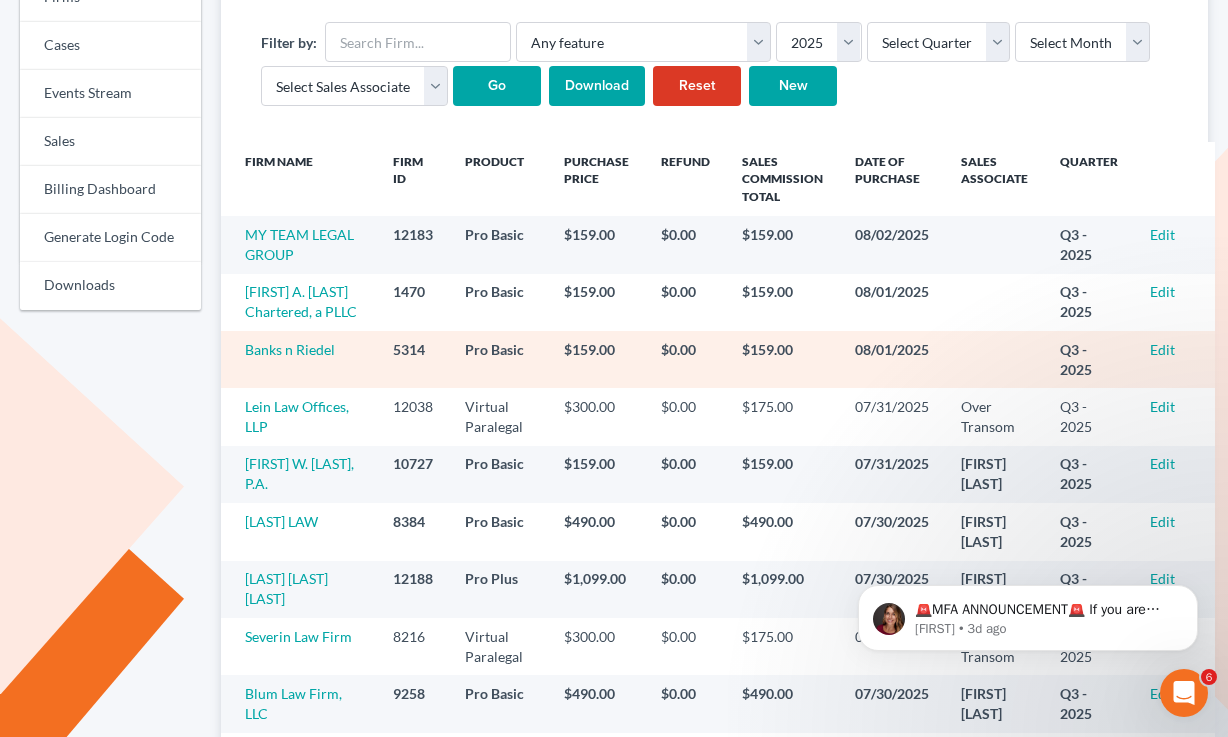 click on "Banks n Riedel" at bounding box center [299, 359] 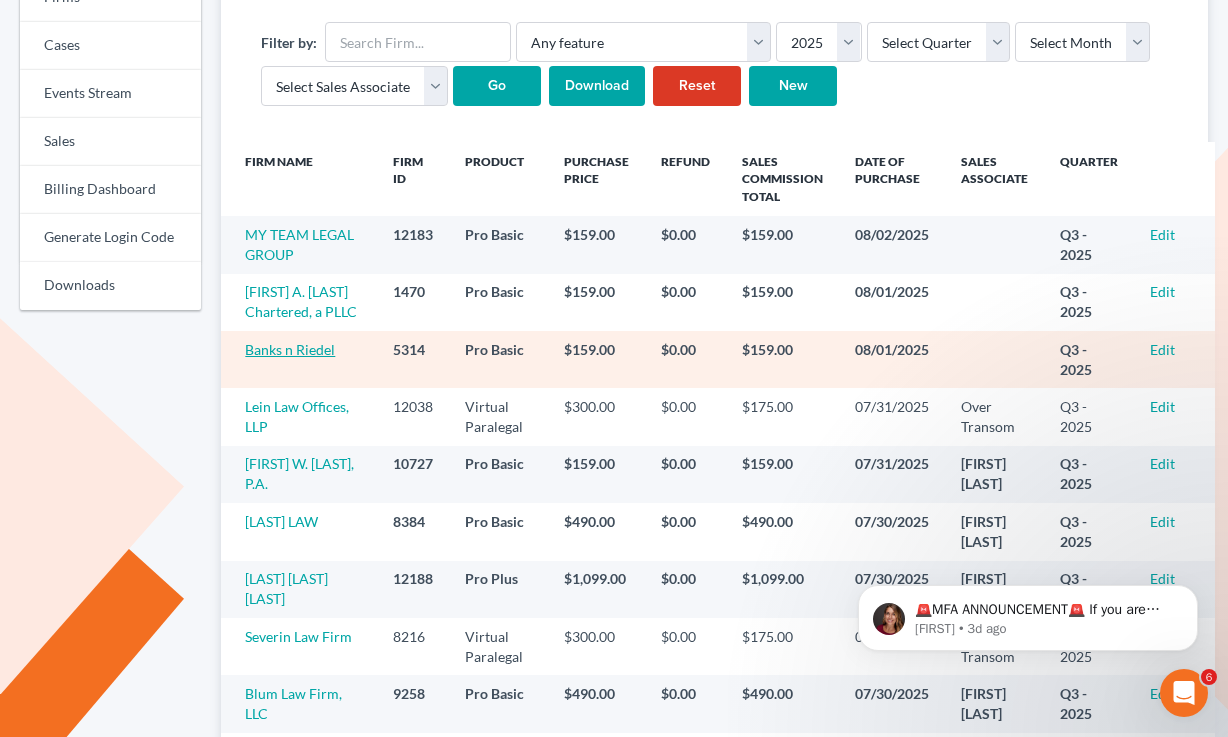 click on "Banks n Riedel" at bounding box center [290, 349] 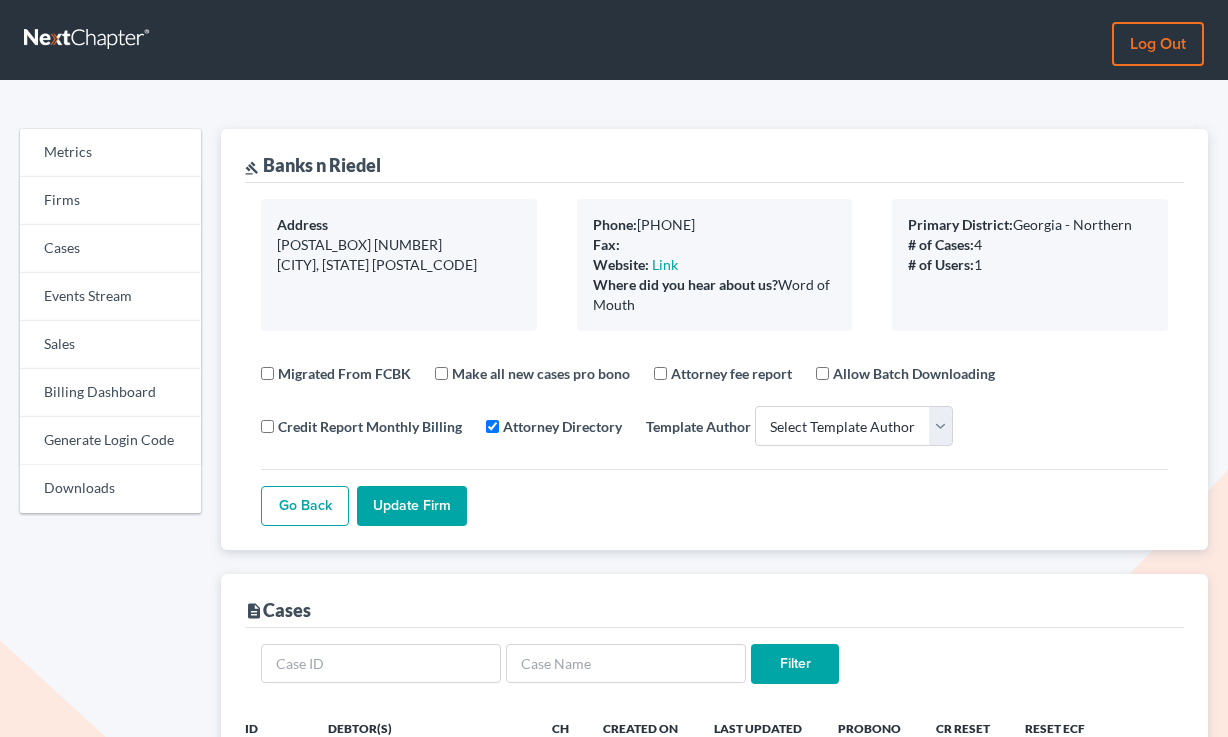 select 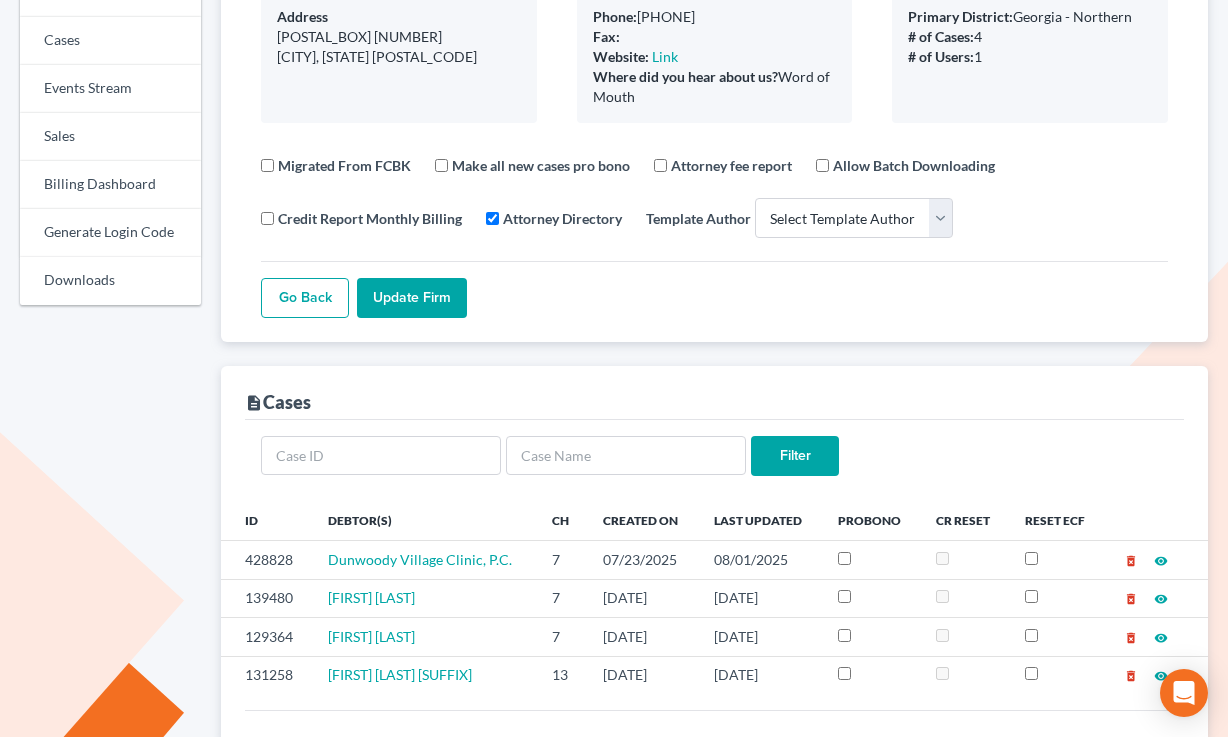scroll, scrollTop: 422, scrollLeft: 0, axis: vertical 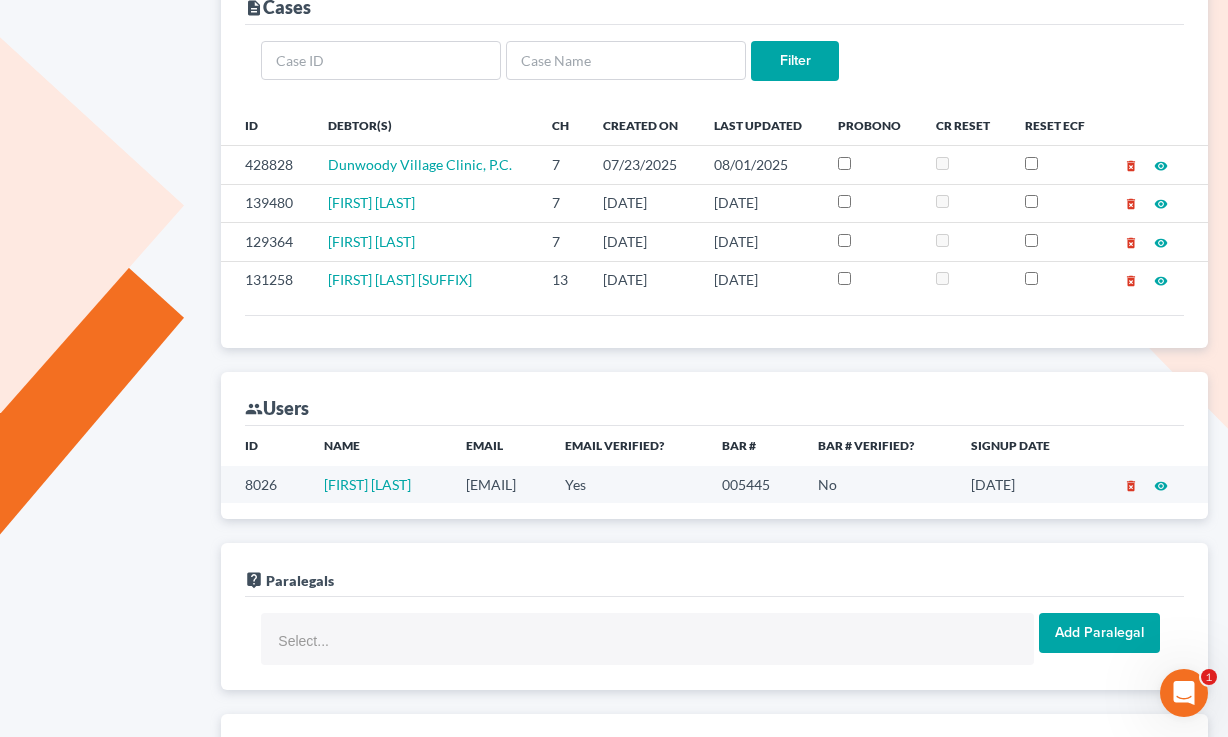 click on "rrpettys@icloud.com" at bounding box center (499, 484) 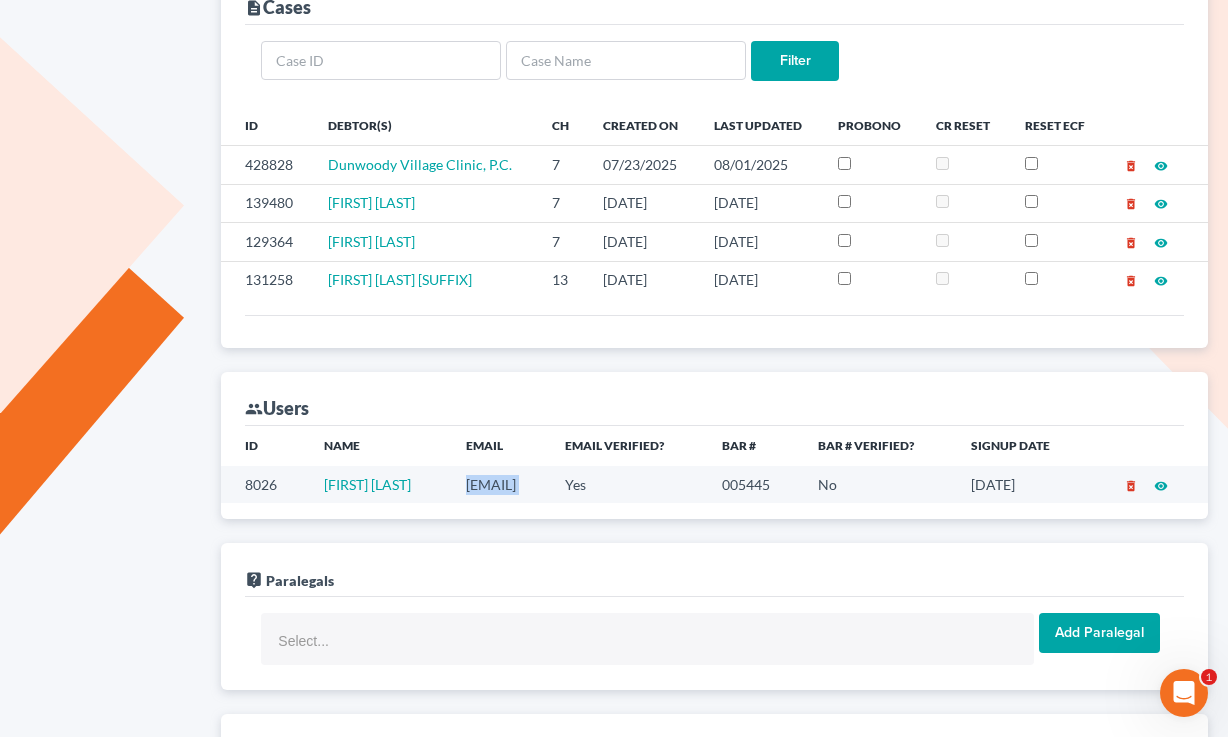 click on "rrpettys@icloud.com" at bounding box center [499, 484] 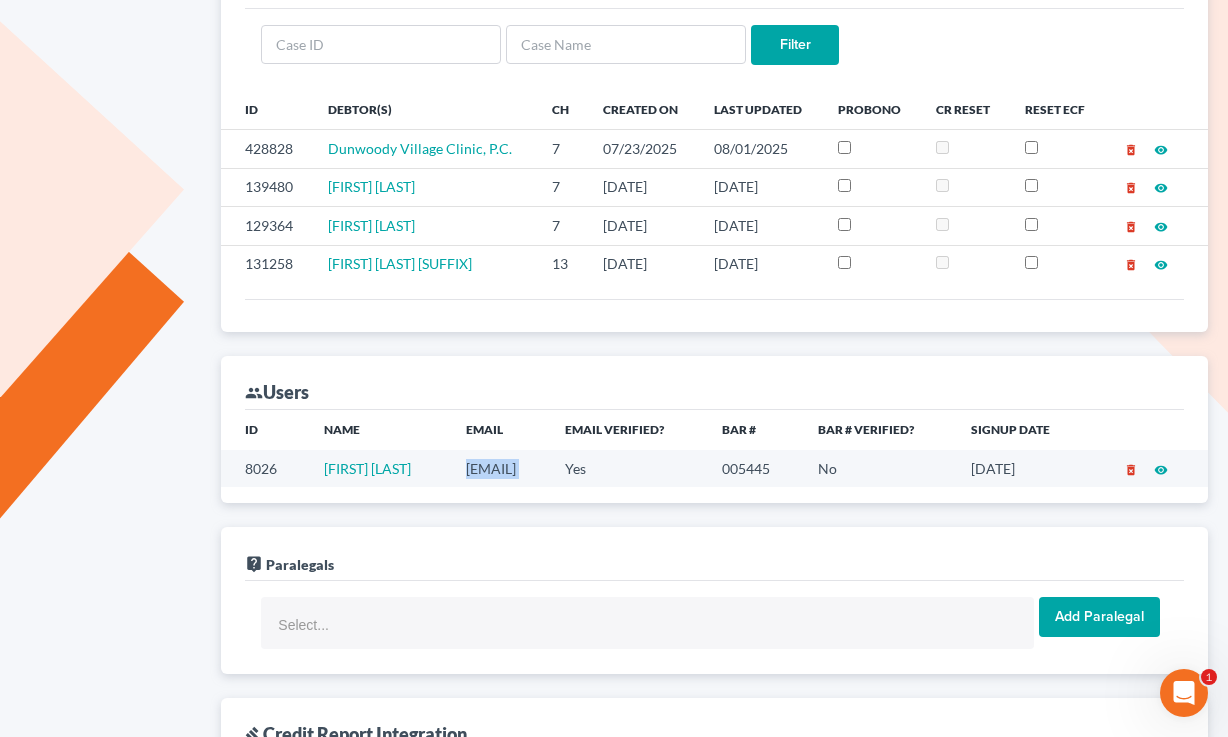 scroll, scrollTop: 708, scrollLeft: 0, axis: vertical 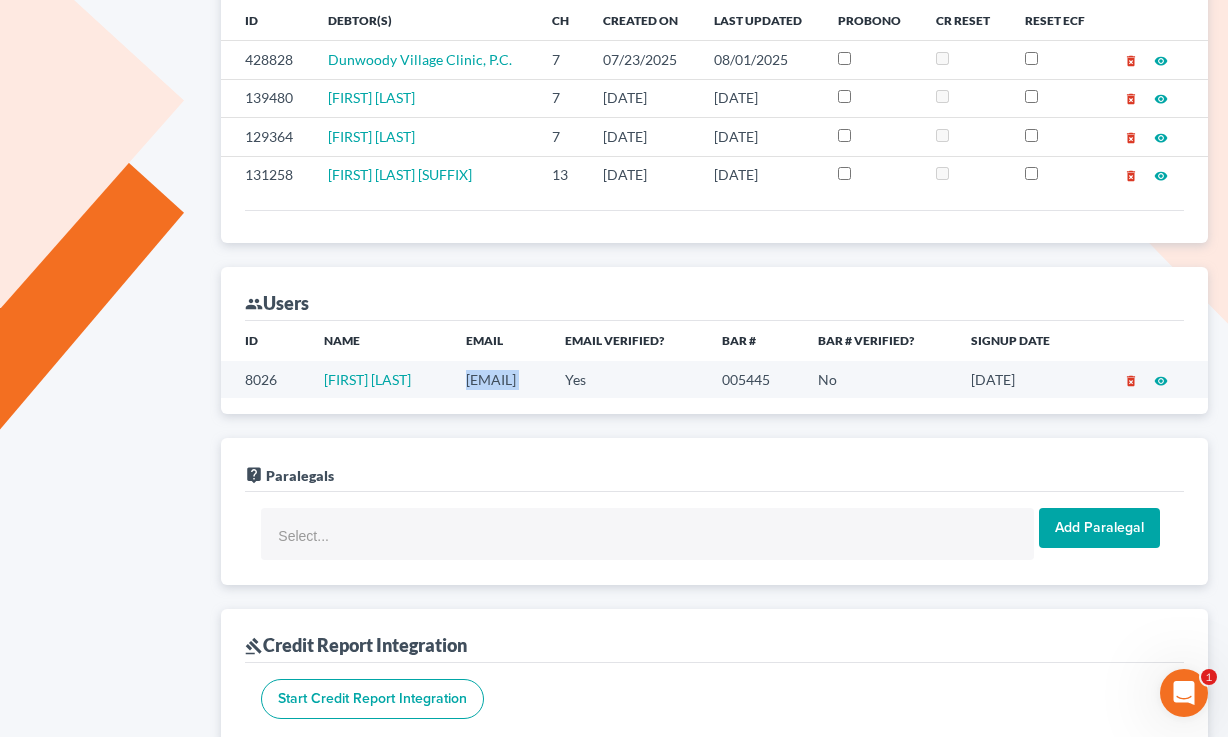 click on "rrpettys@icloud.com" at bounding box center [499, 379] 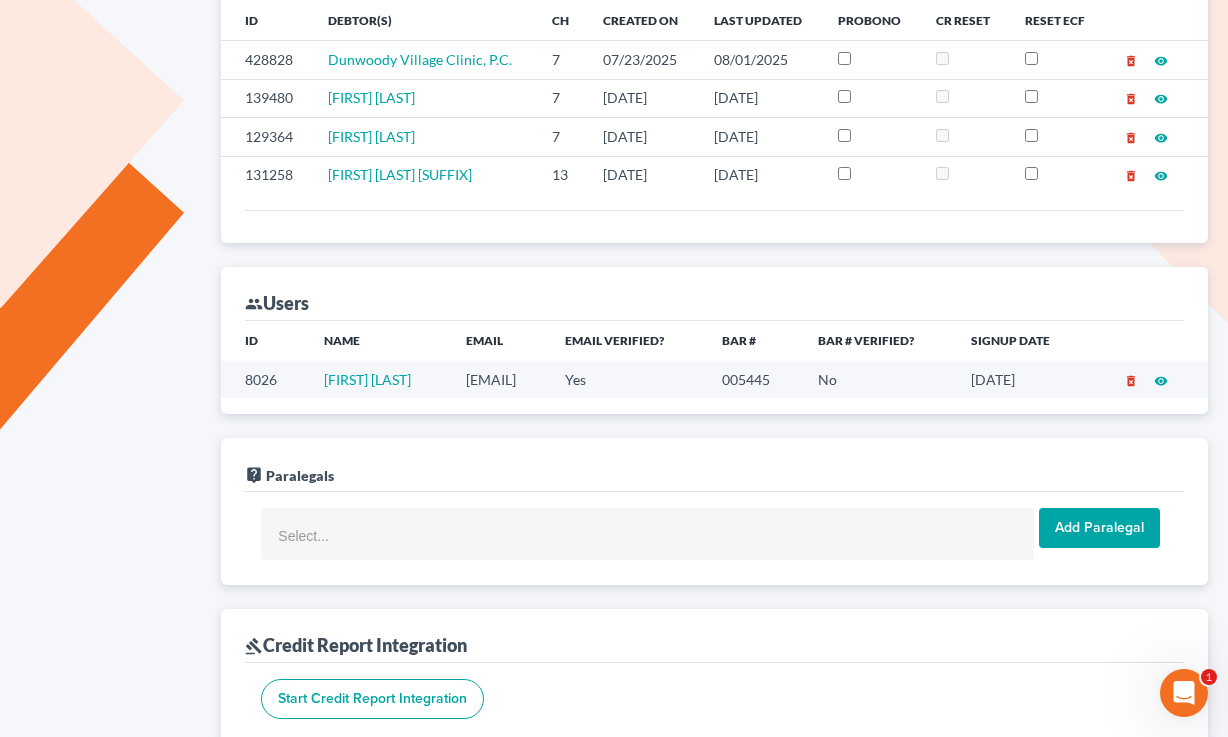 click on "rrpettys@icloud.com" at bounding box center (499, 379) 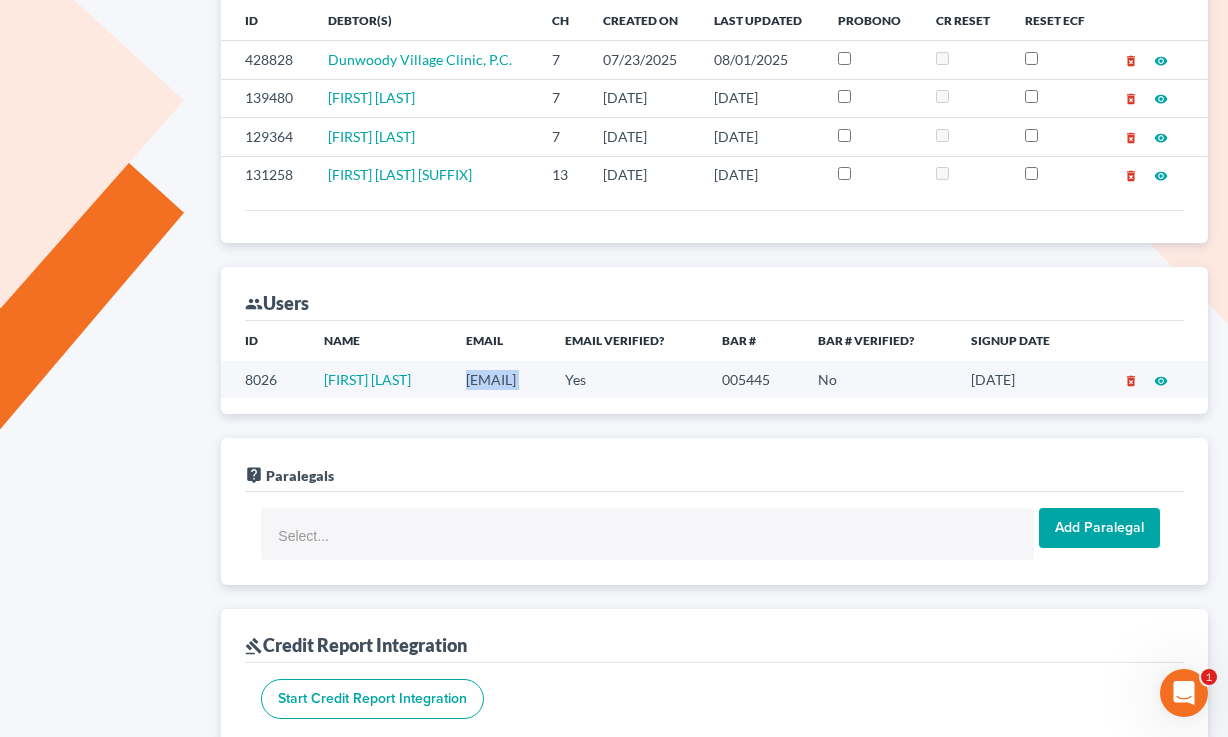 click on "rrpettys@icloud.com" at bounding box center (499, 379) 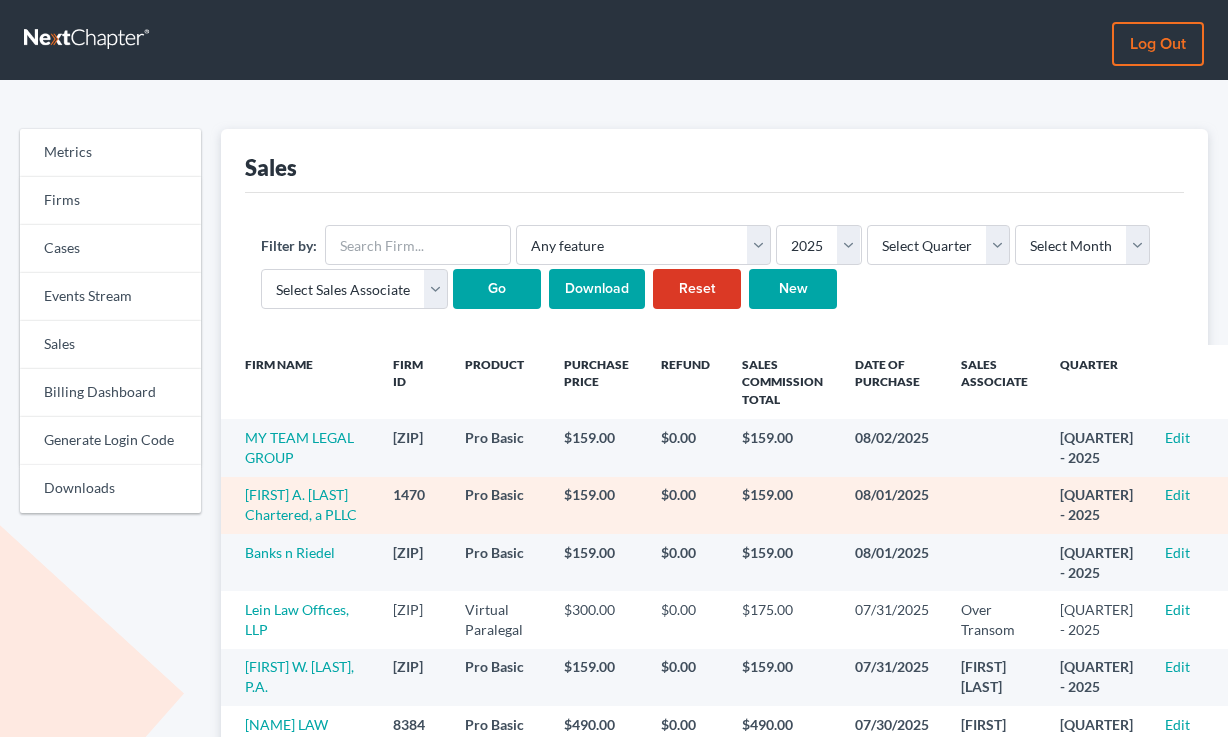 scroll, scrollTop: 203, scrollLeft: 0, axis: vertical 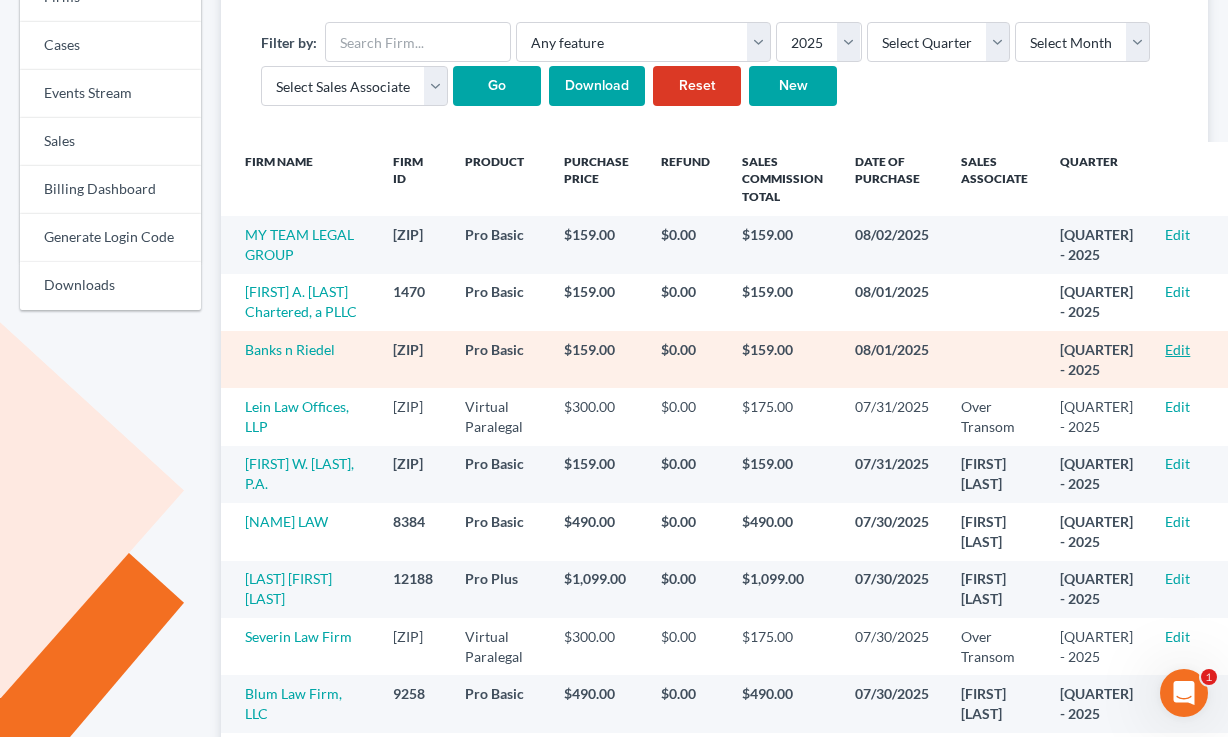 click on "Edit" at bounding box center (1177, 349) 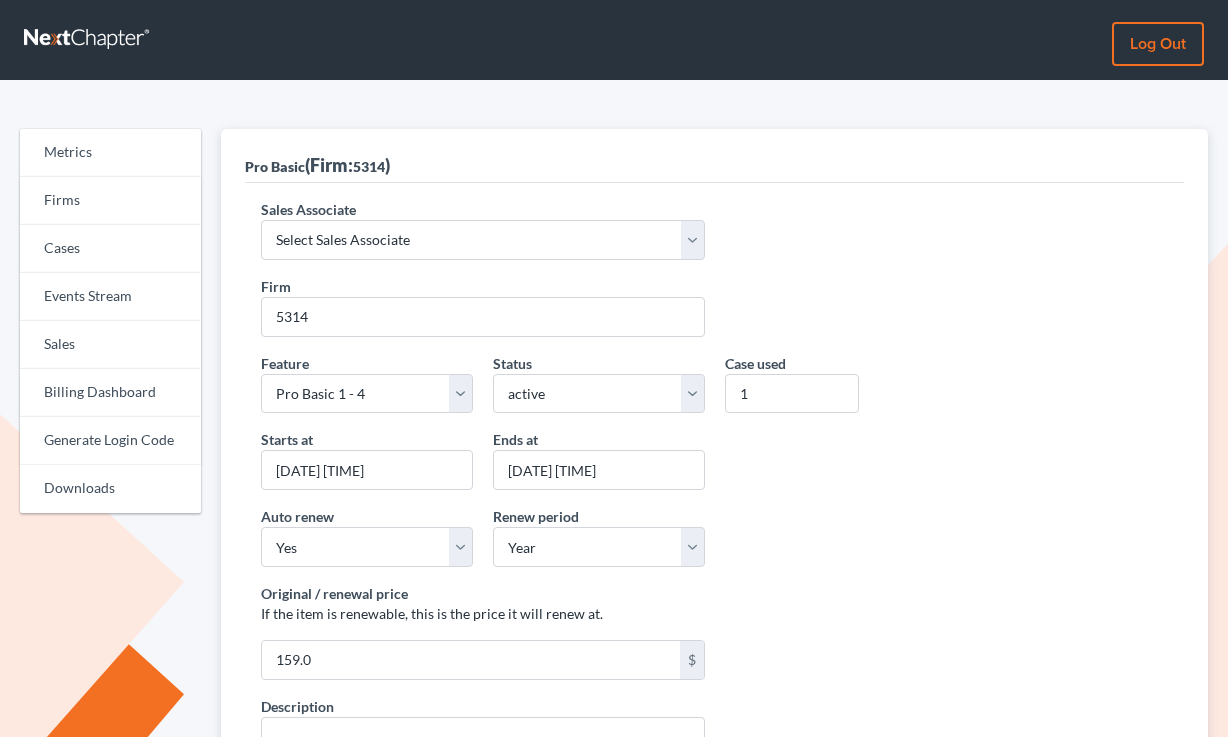 scroll, scrollTop: 0, scrollLeft: 0, axis: both 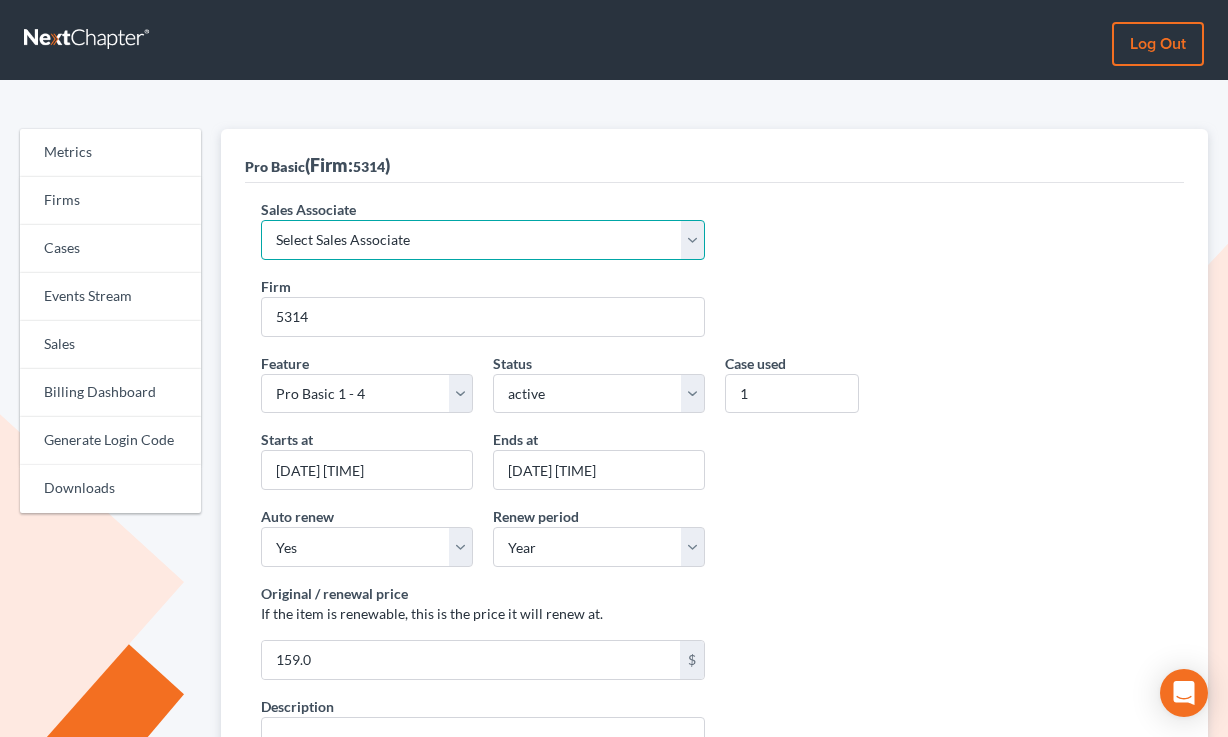 click on "Select Sales Associate
Alex Seymour
Over Transom
Tim Shadoan" at bounding box center (482, 240) 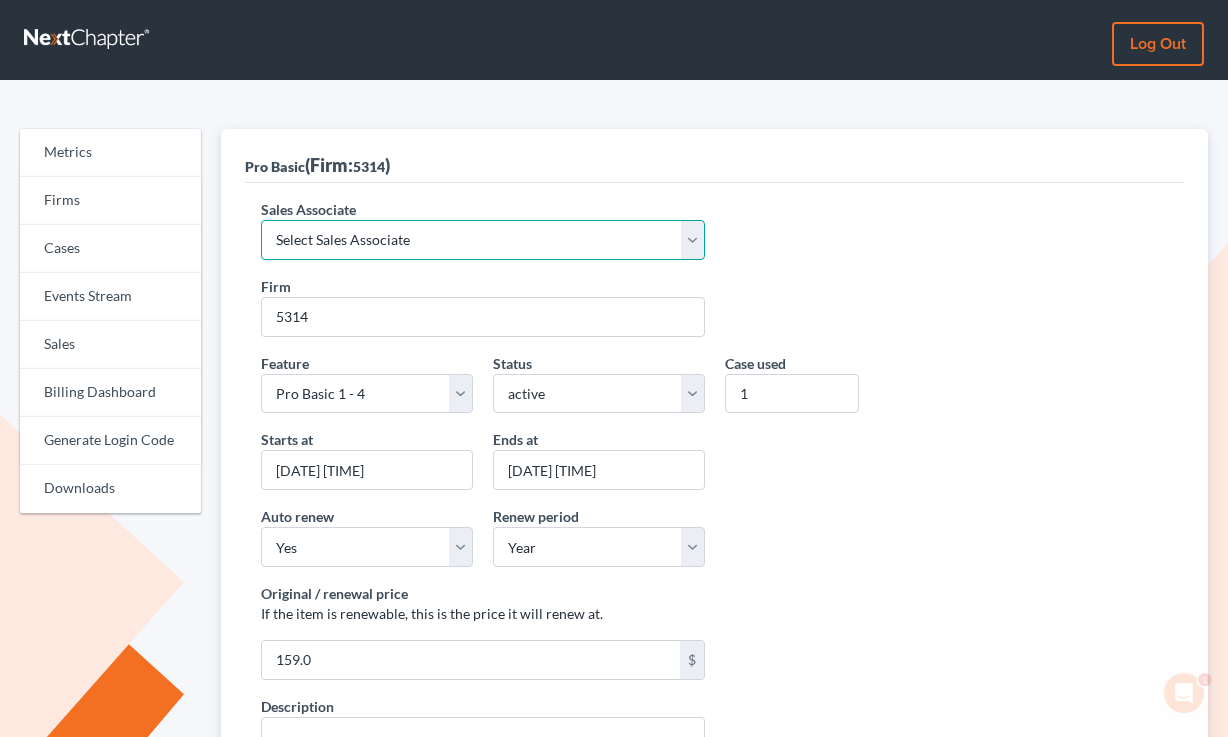 scroll, scrollTop: 0, scrollLeft: 0, axis: both 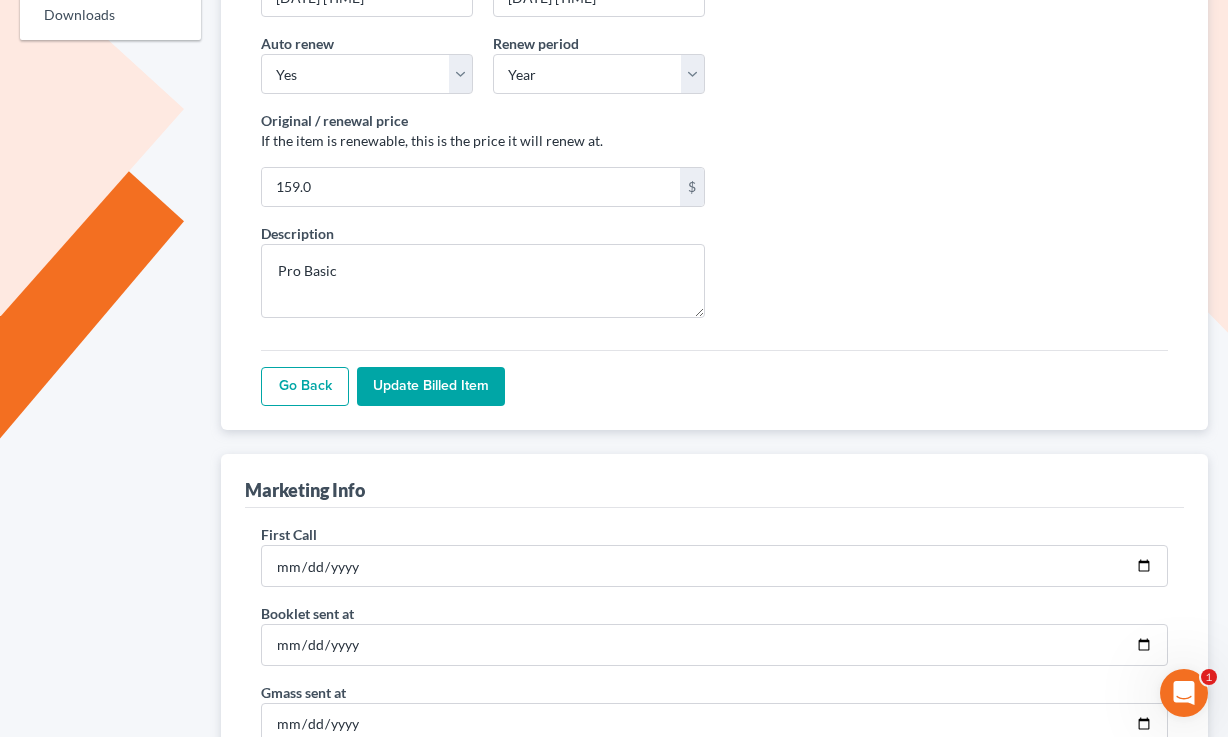 click on "Update Billed item" at bounding box center (431, 387) 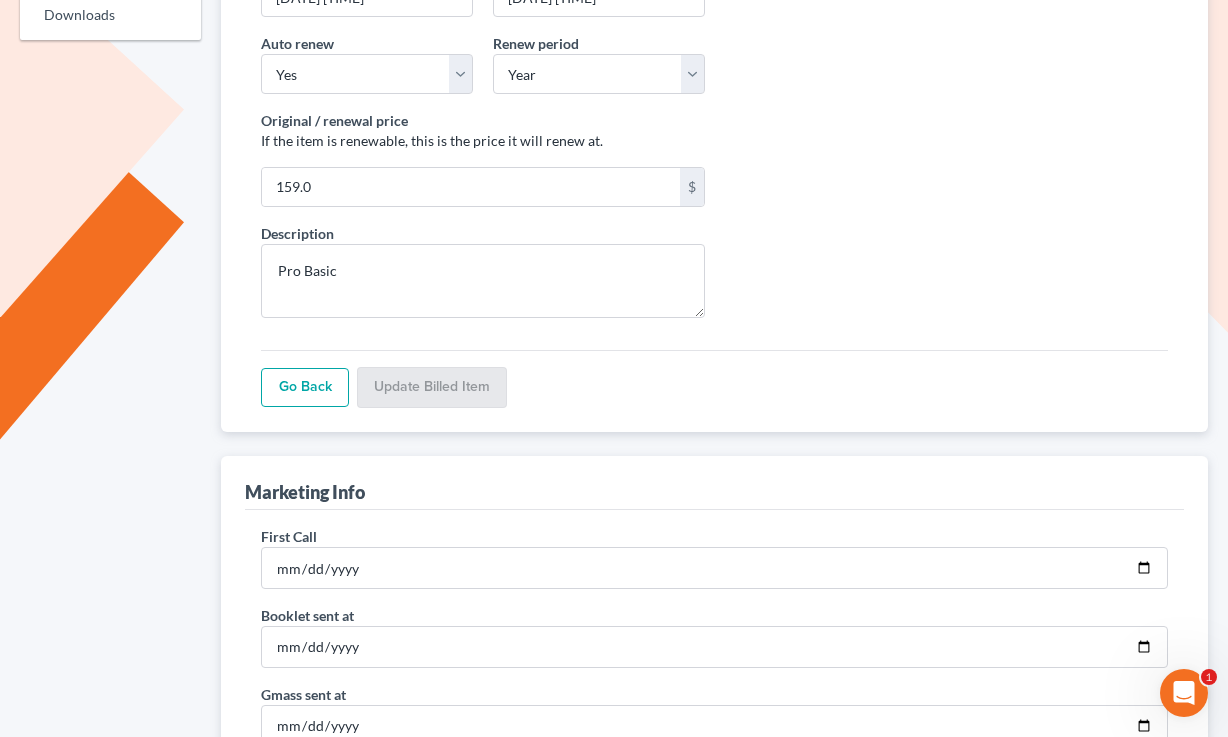 scroll, scrollTop: 473, scrollLeft: 0, axis: vertical 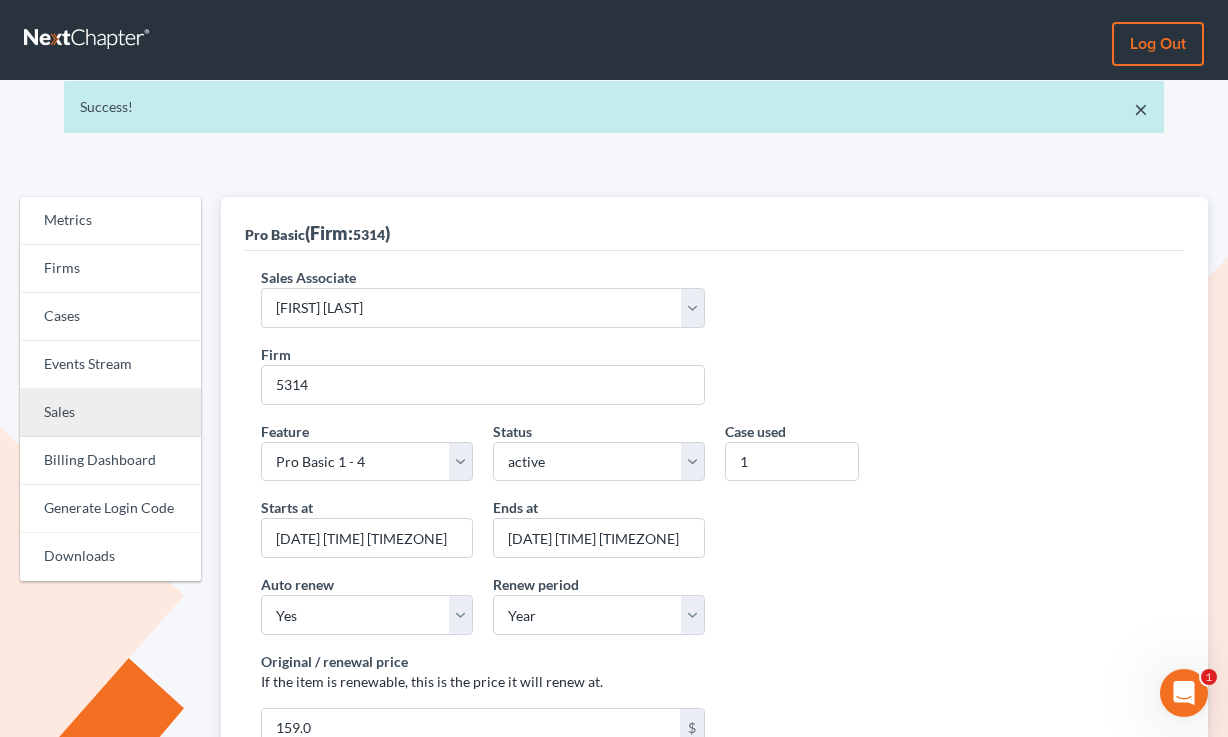 click on "Sales" at bounding box center [110, 413] 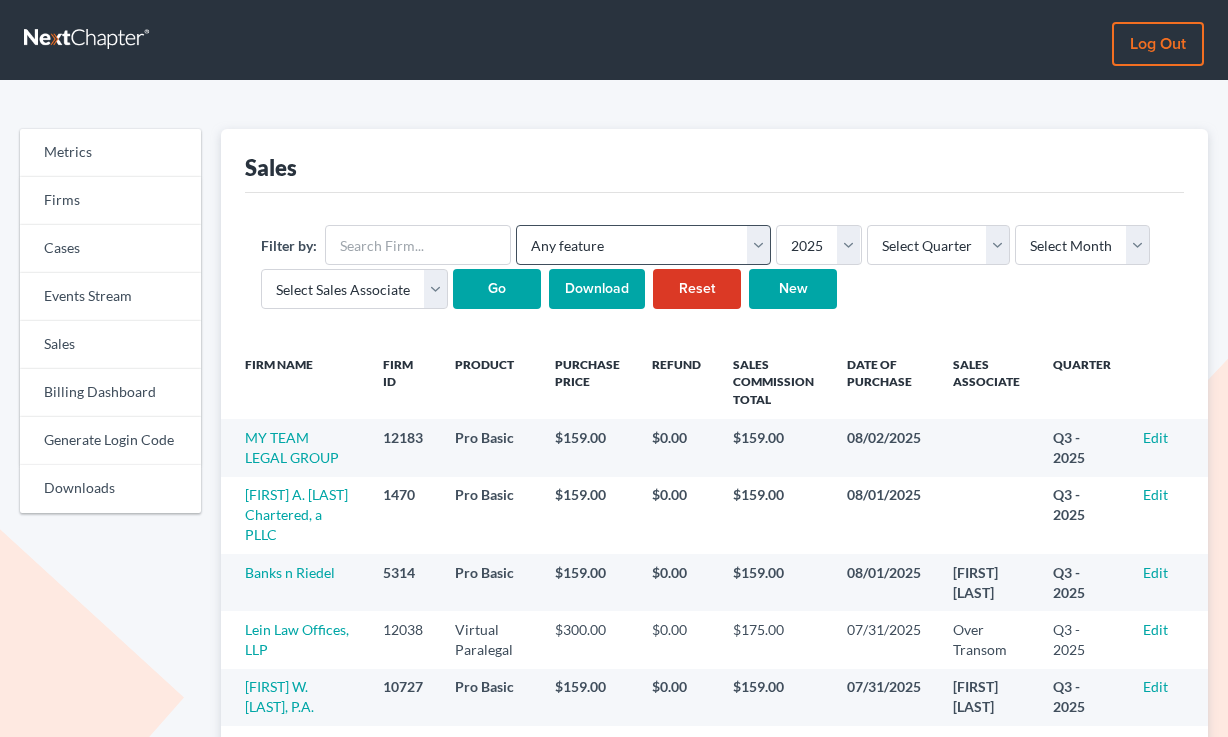 scroll, scrollTop: 0, scrollLeft: 0, axis: both 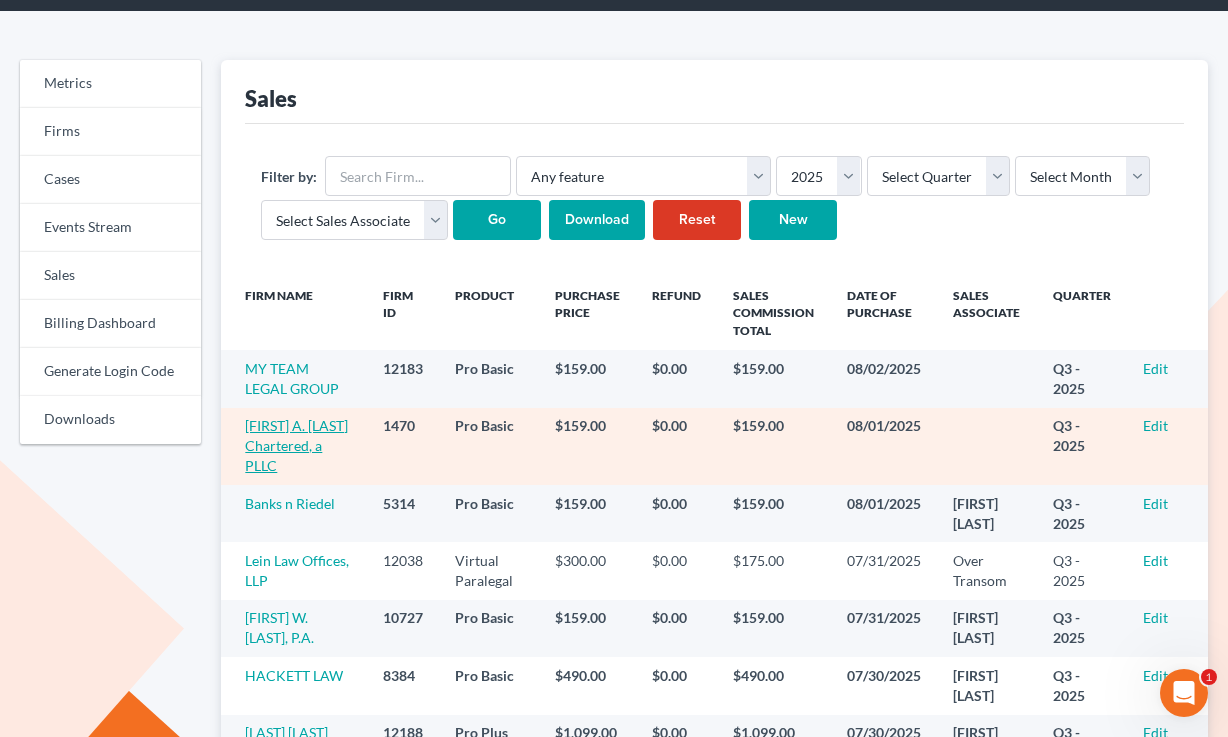 click on "[FIRST] A. [LAST] Chartered, a PLLC" at bounding box center (296, 445) 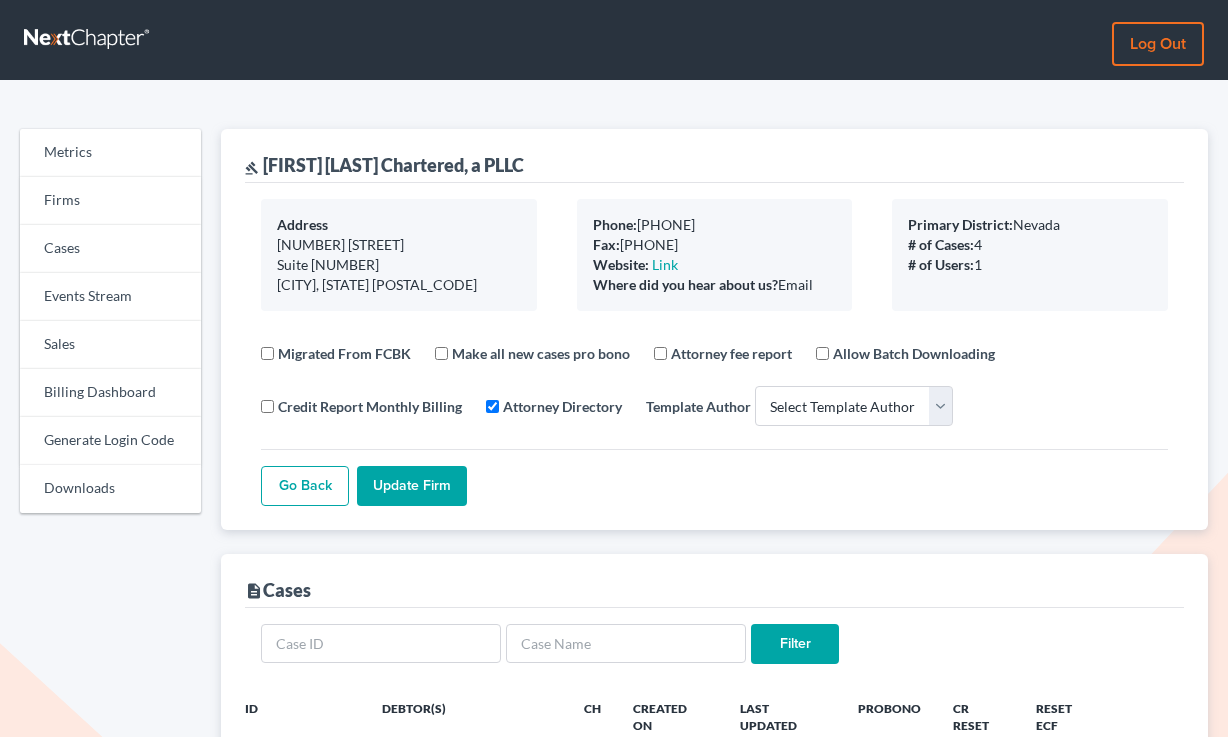 select 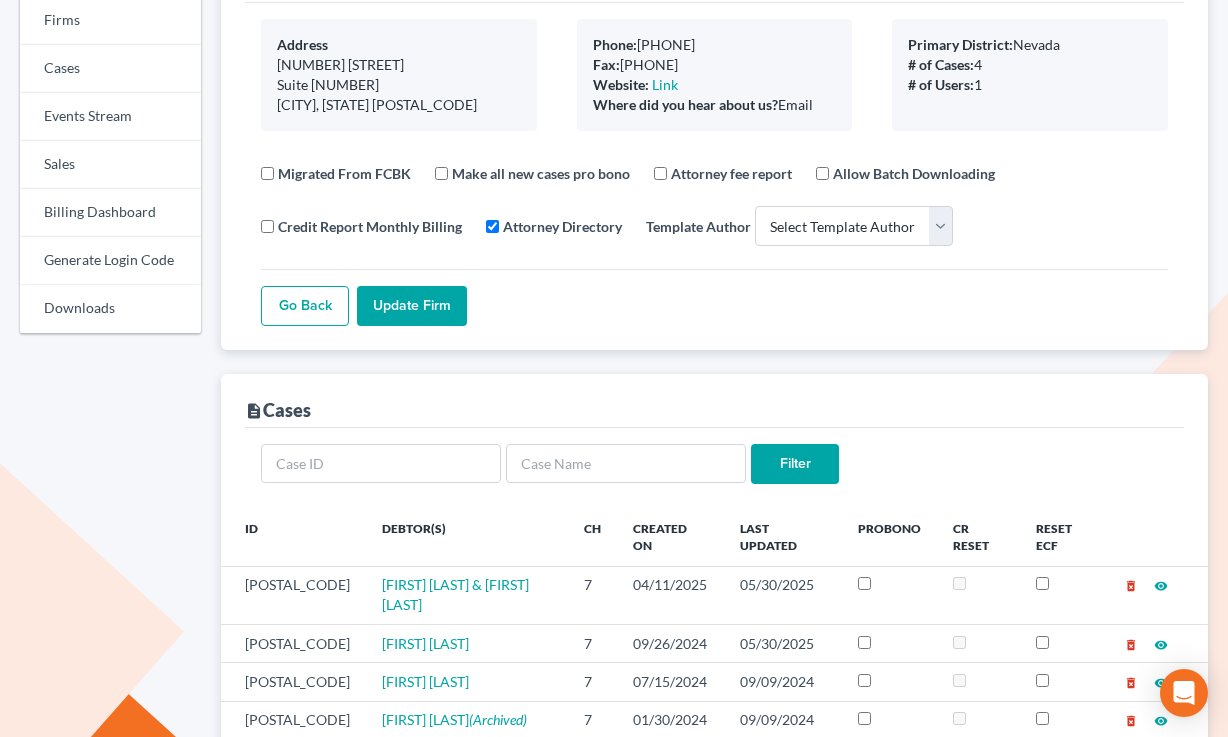 scroll, scrollTop: 444, scrollLeft: 0, axis: vertical 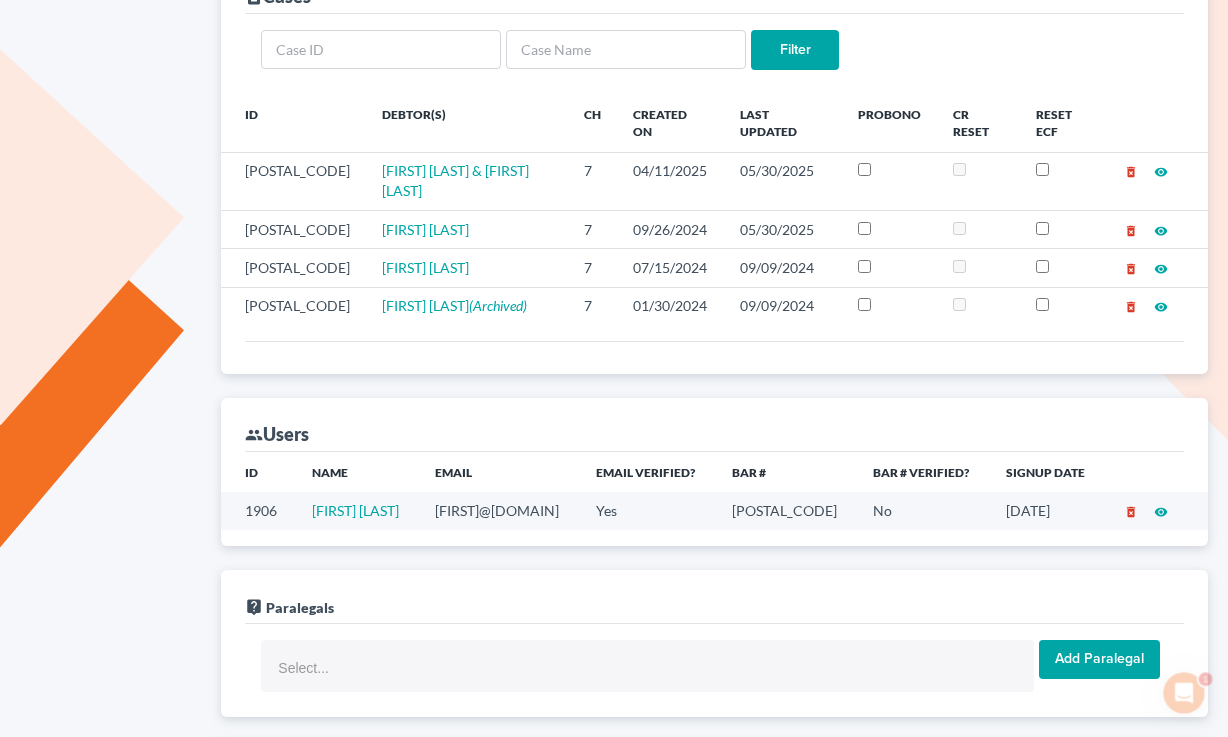 click on "[FIRST]@[DOMAIN]" at bounding box center (499, 510) 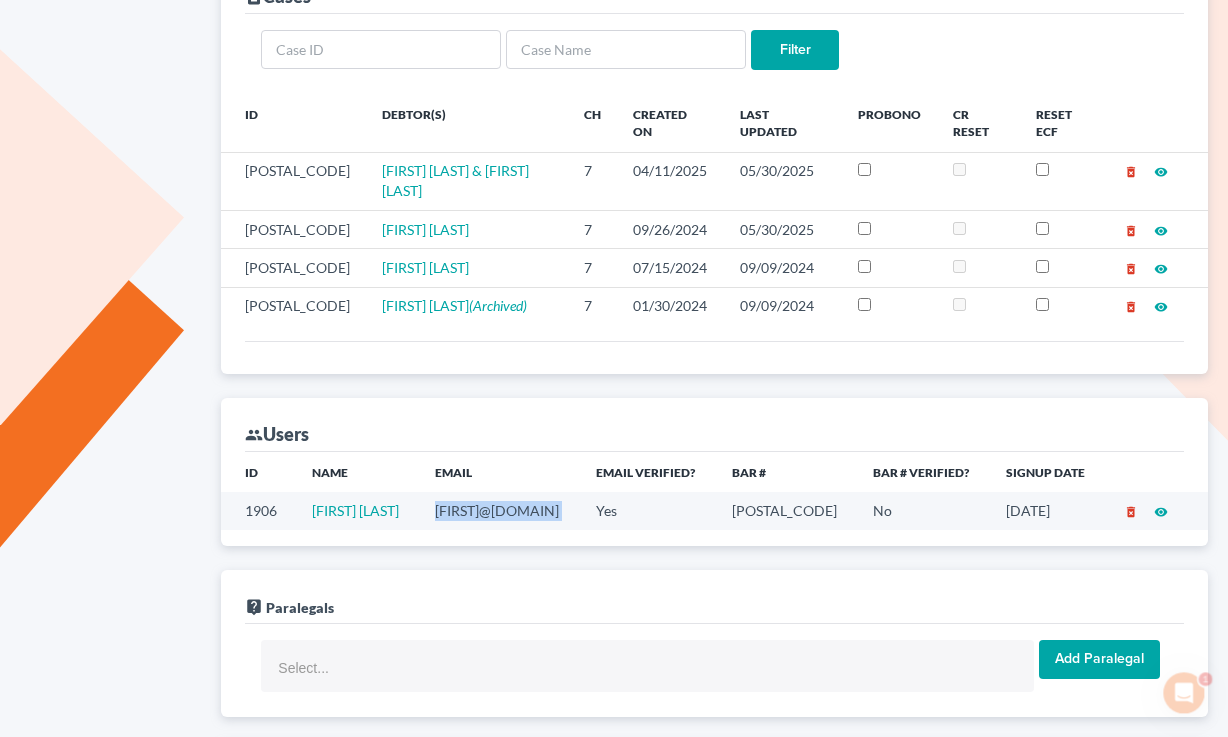 click on "jeffrey@jeffreycogan.com" at bounding box center [499, 510] 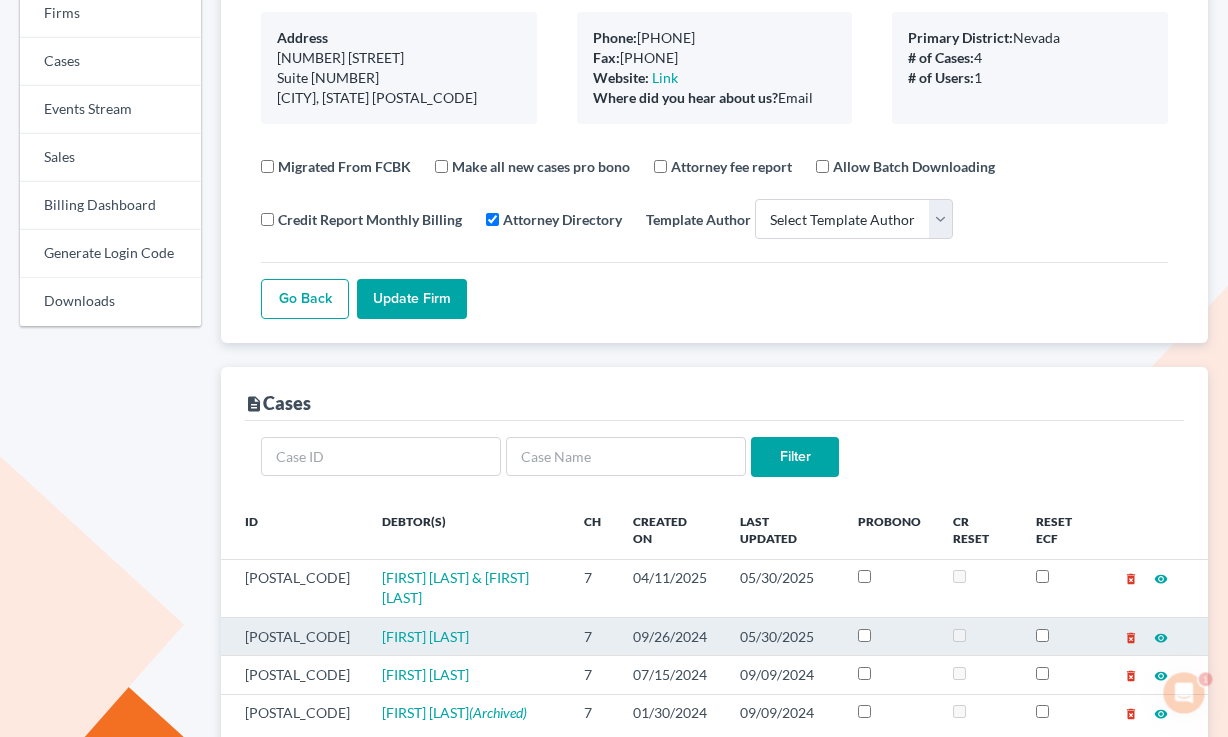 scroll, scrollTop: 0, scrollLeft: 0, axis: both 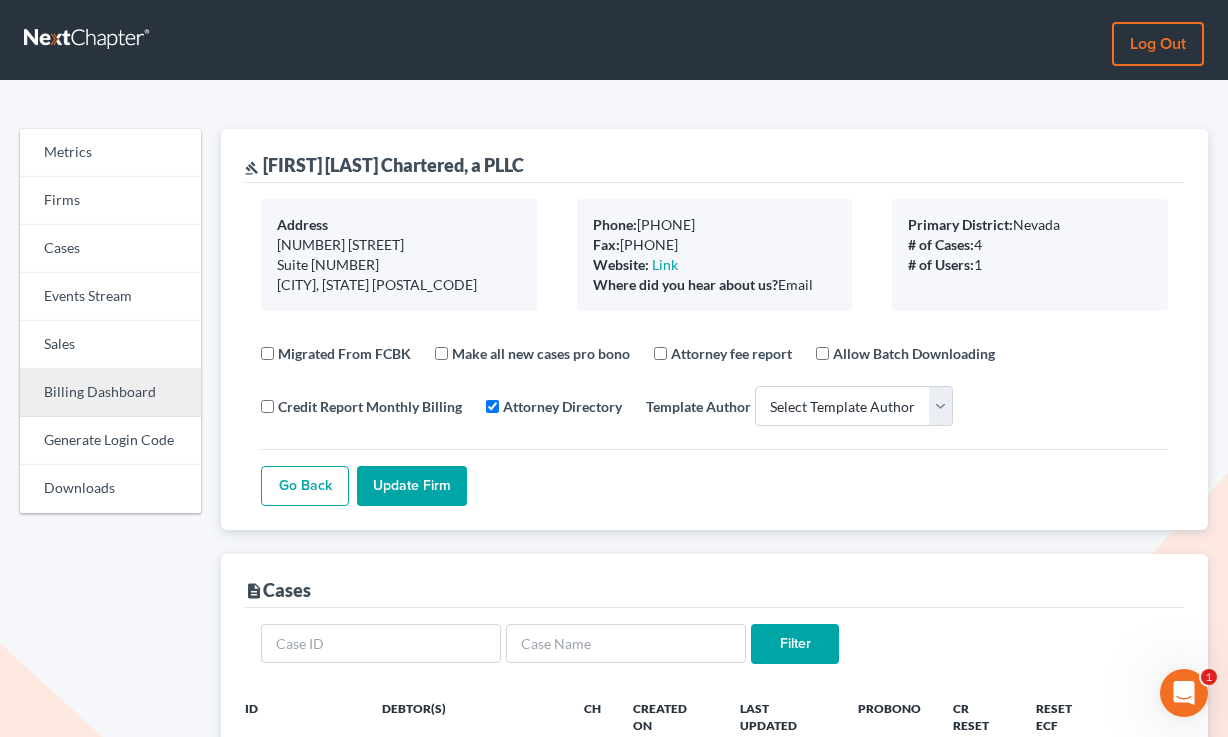 click on "Billing Dashboard" at bounding box center [110, 393] 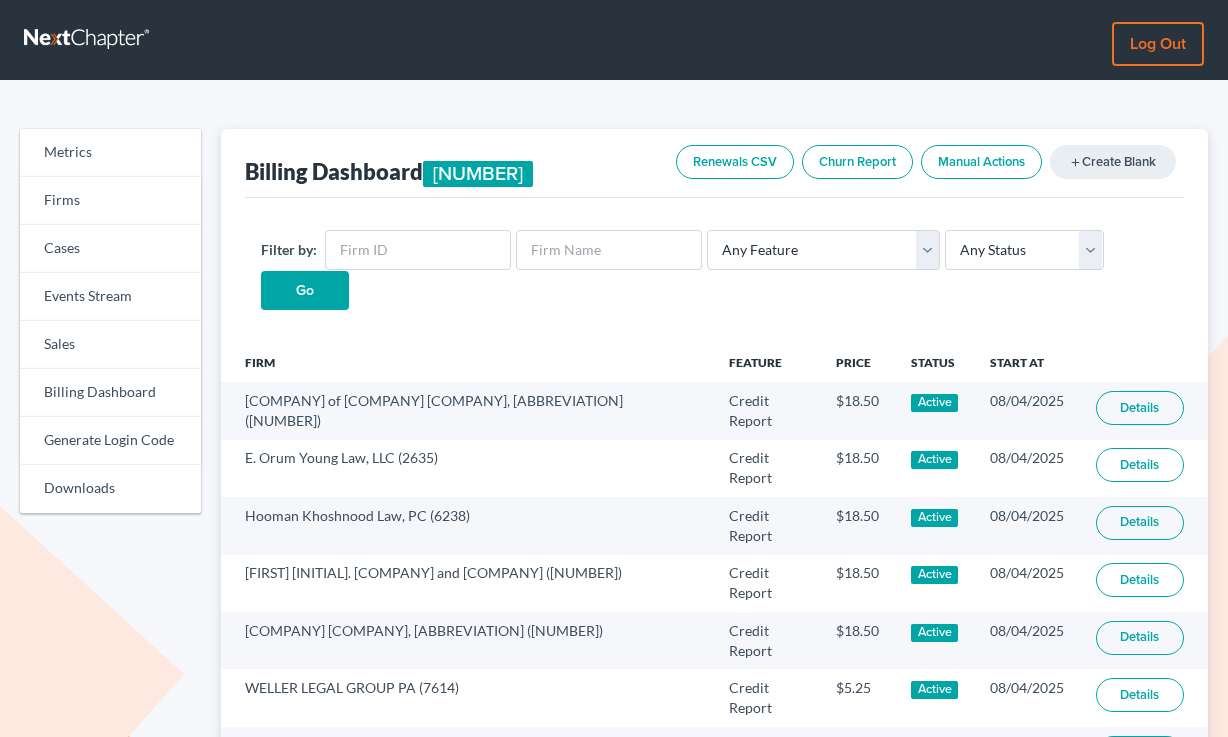 scroll, scrollTop: 0, scrollLeft: 0, axis: both 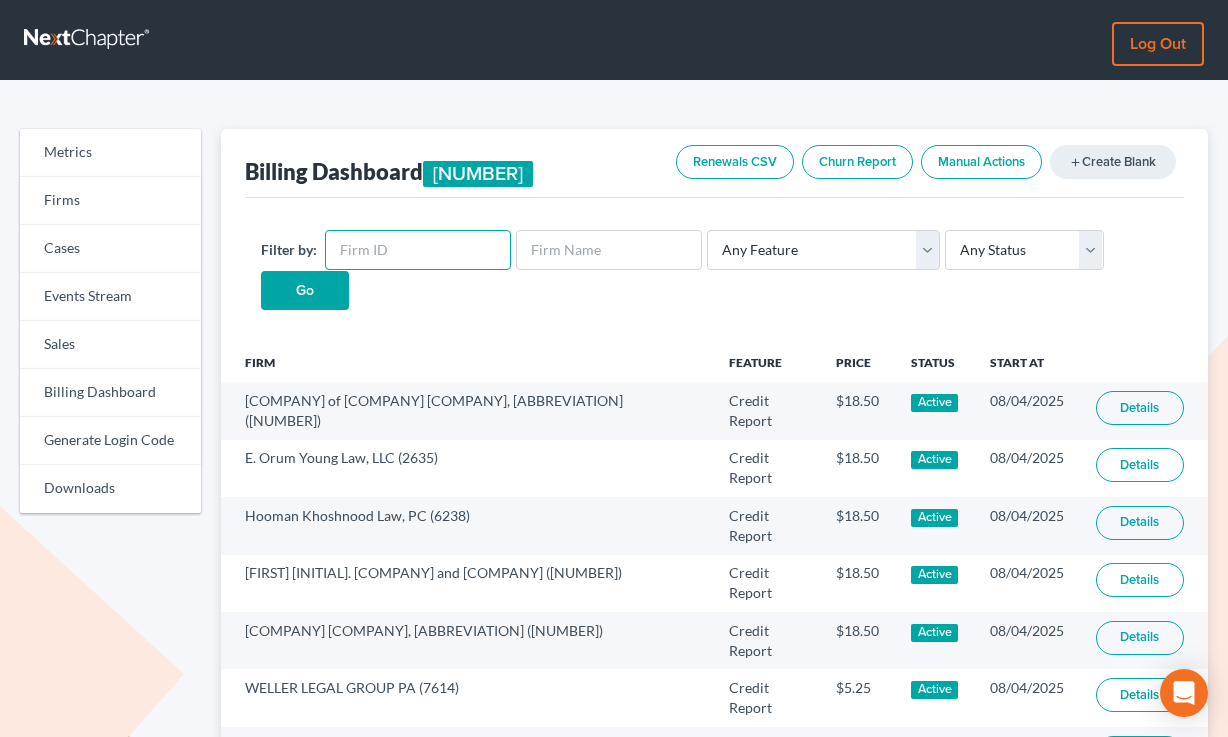 click at bounding box center (418, 250) 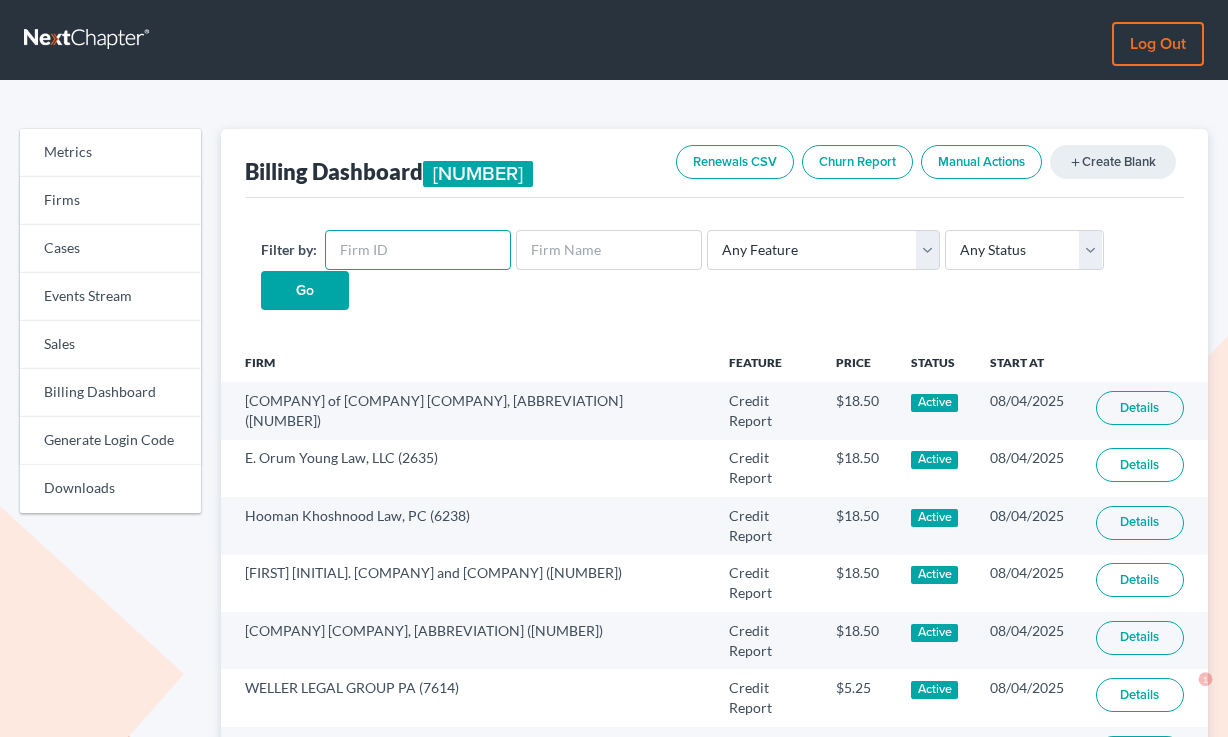paste on "1470" 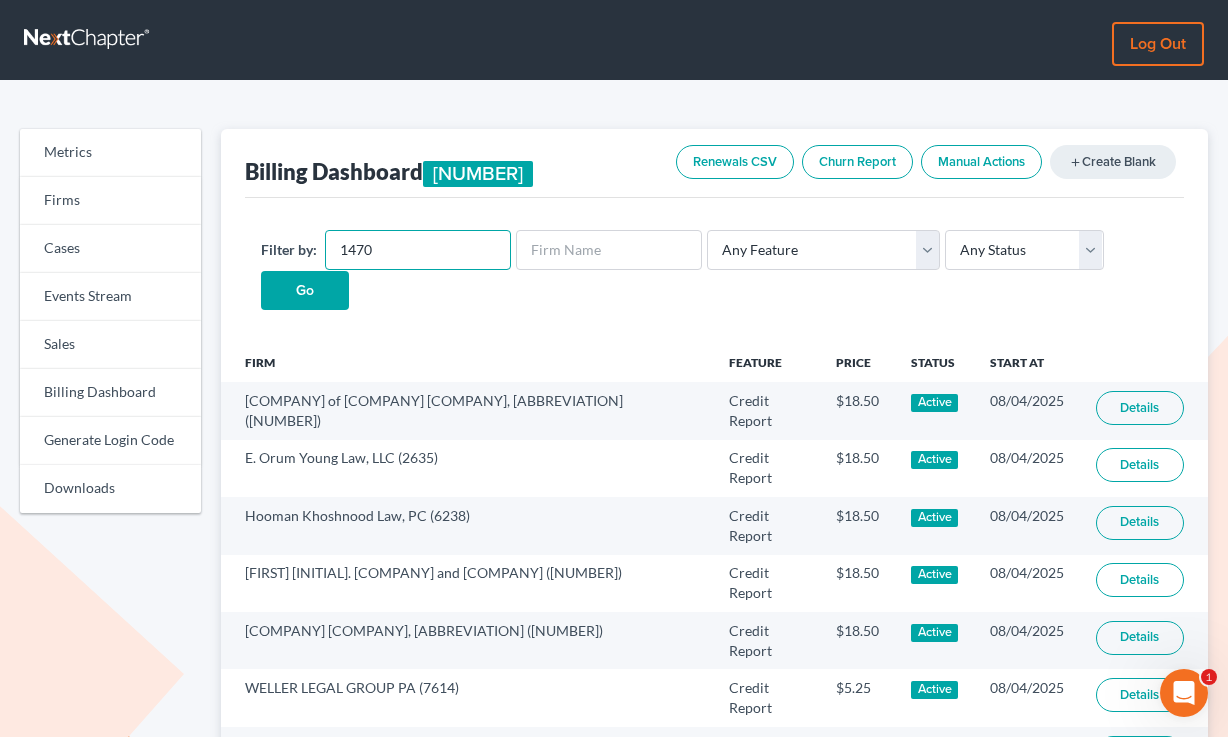 scroll, scrollTop: 0, scrollLeft: 0, axis: both 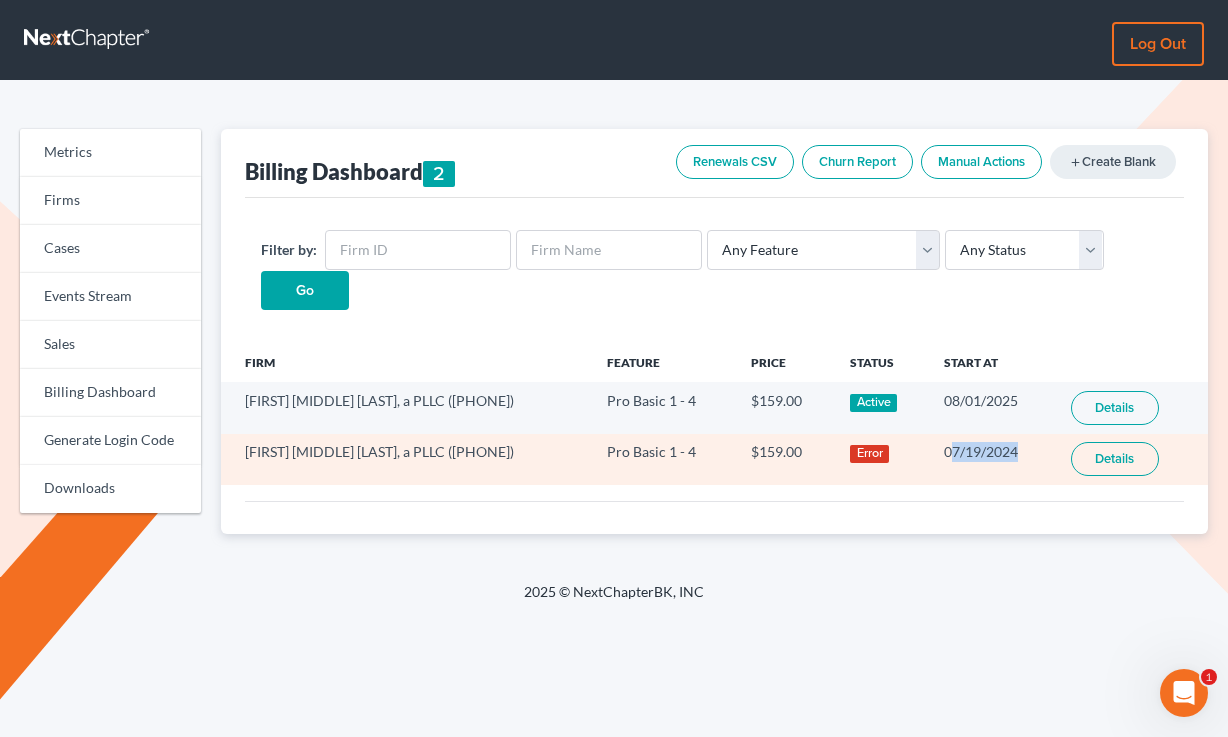 drag, startPoint x: 1033, startPoint y: 453, endPoint x: 946, endPoint y: 456, distance: 87.05171 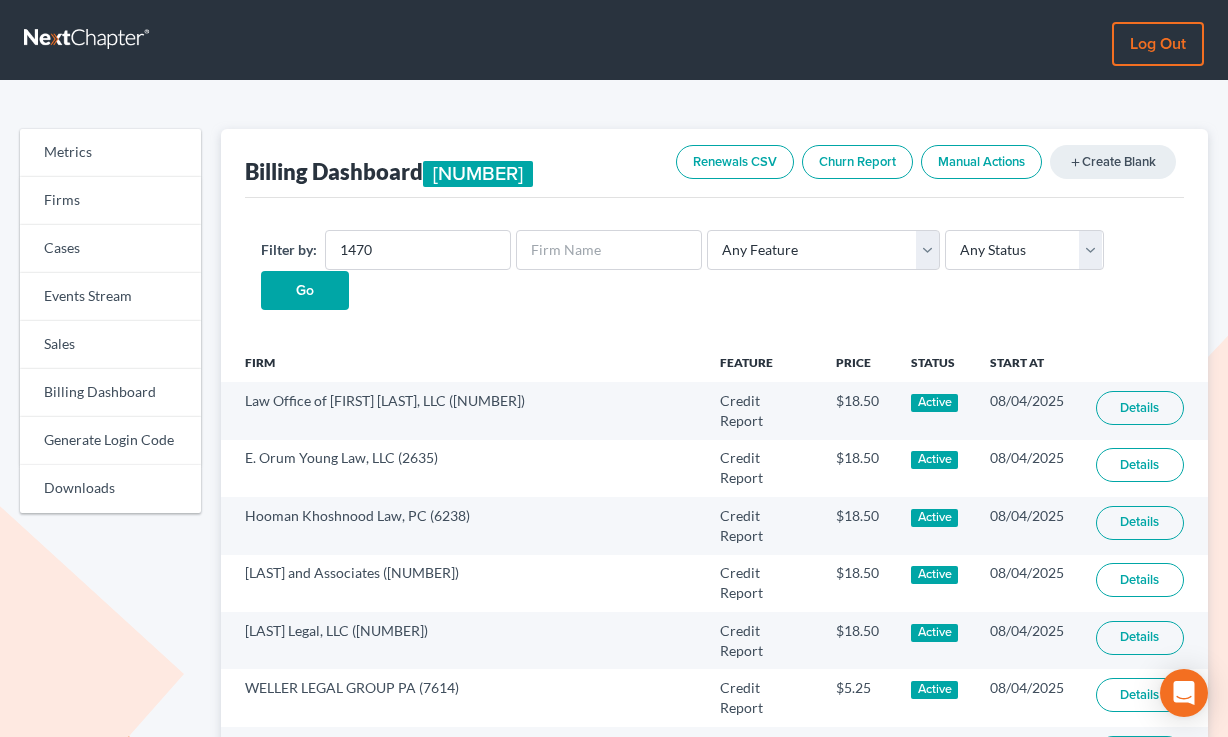 scroll, scrollTop: 0, scrollLeft: 0, axis: both 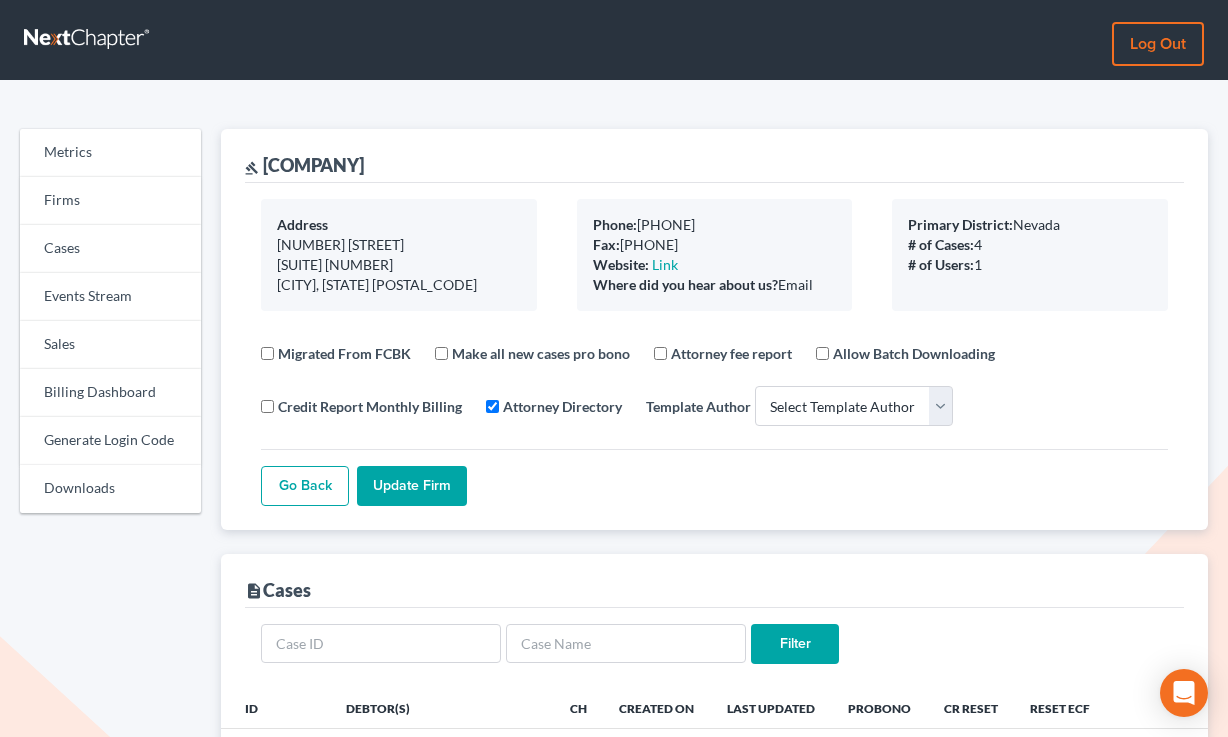select 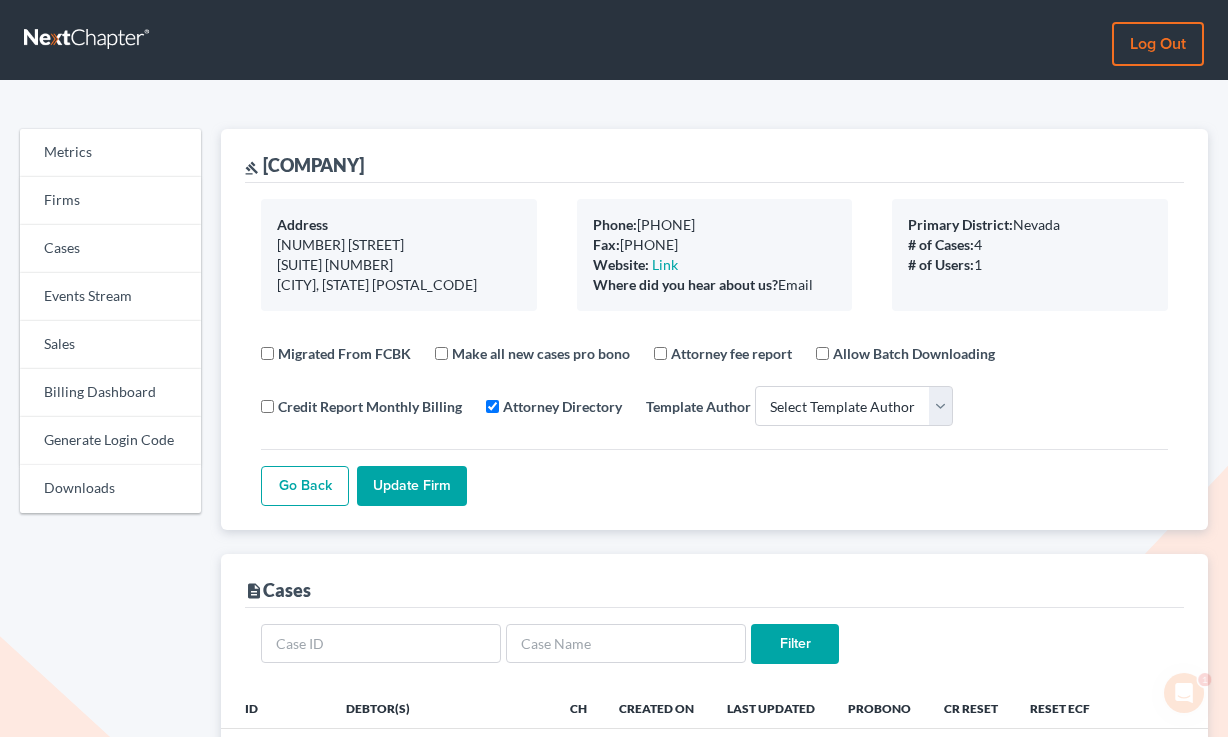 scroll, scrollTop: 0, scrollLeft: 0, axis: both 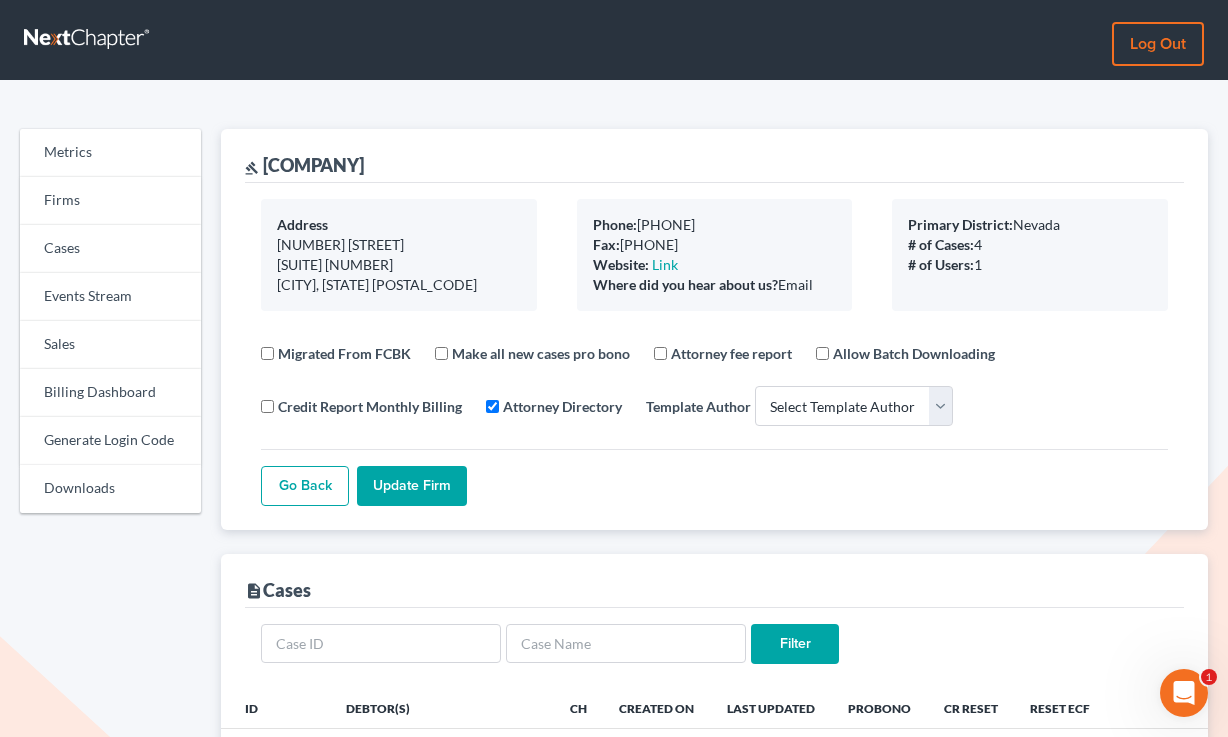 drag, startPoint x: 817, startPoint y: 292, endPoint x: 599, endPoint y: 220, distance: 229.58223 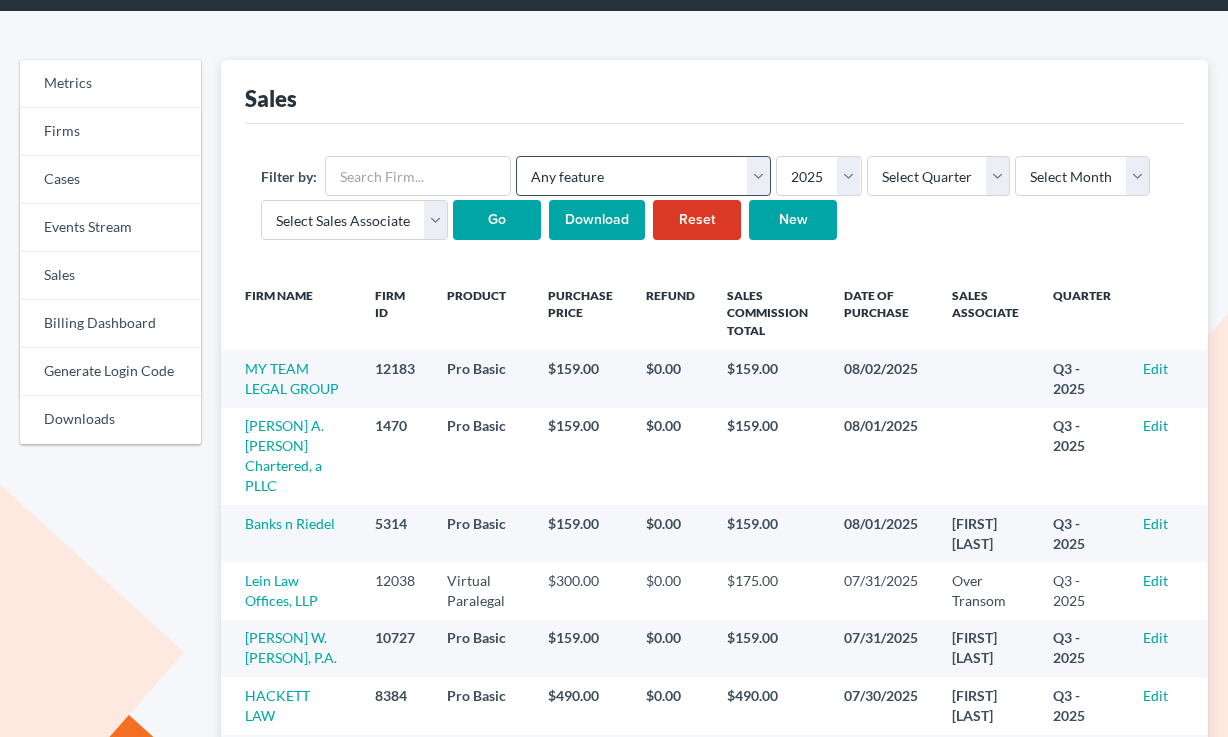 scroll, scrollTop: 69, scrollLeft: 0, axis: vertical 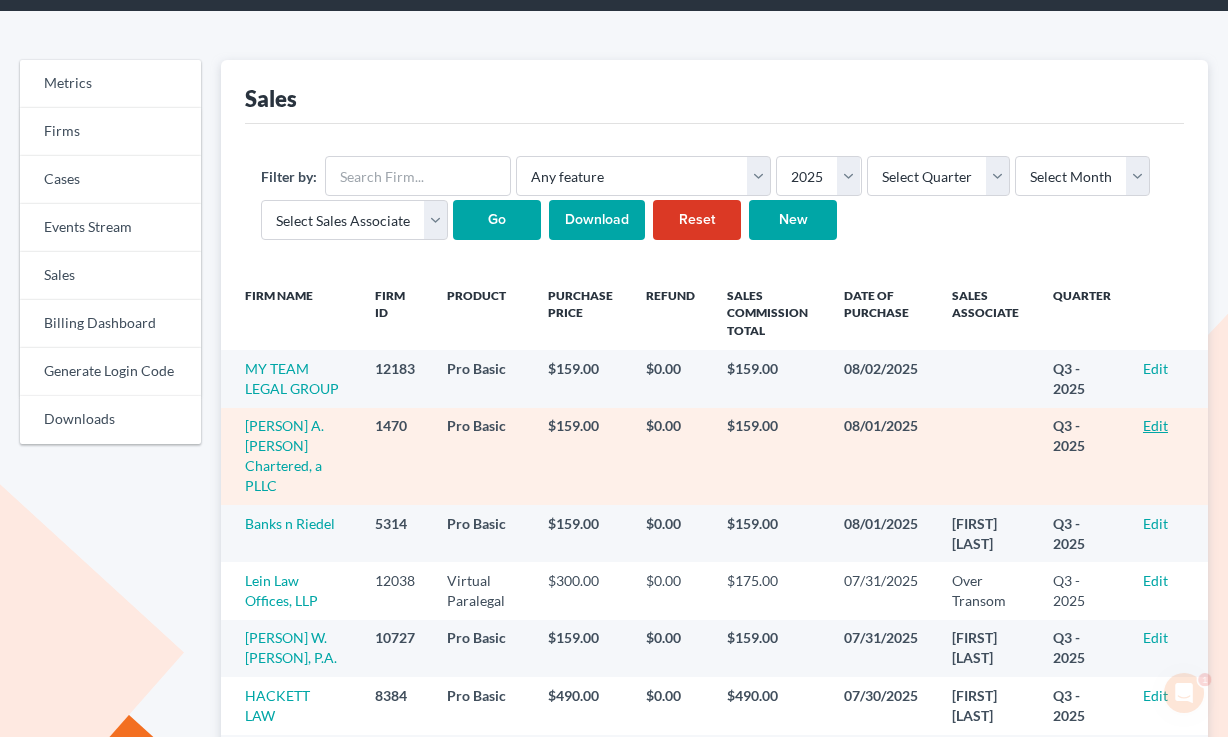 click on "Edit" at bounding box center [1155, 425] 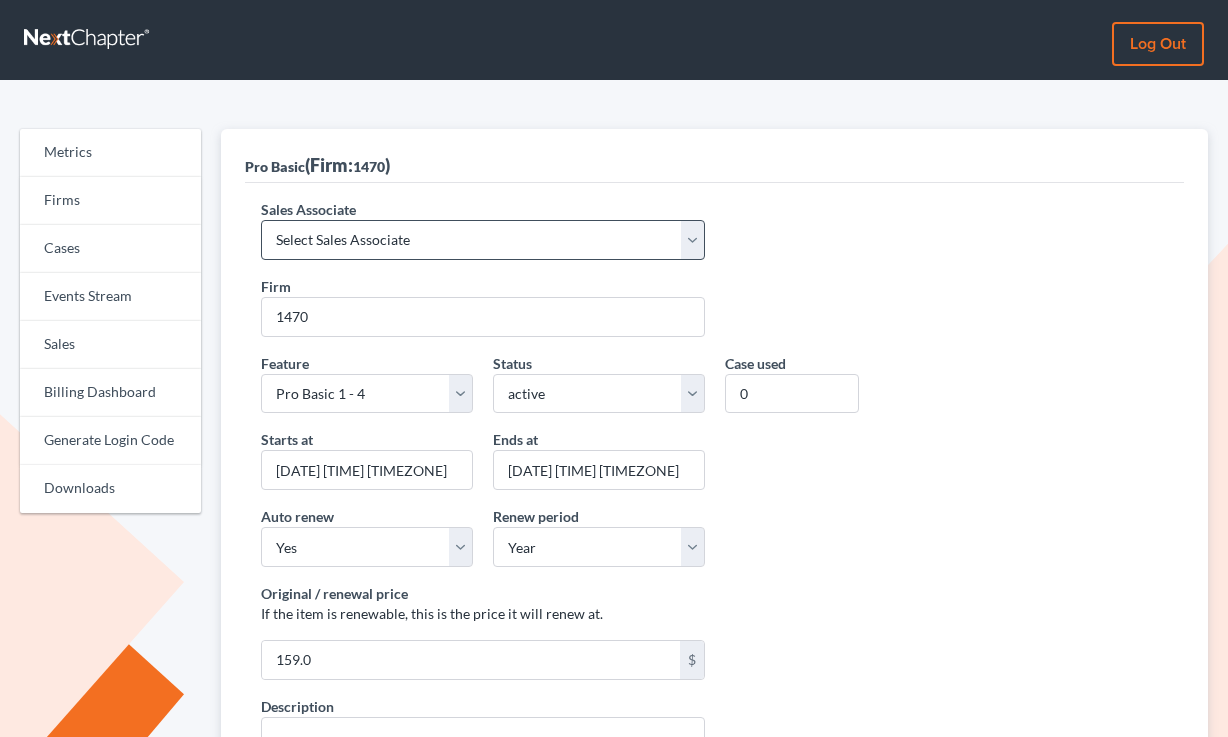 scroll, scrollTop: 0, scrollLeft: 0, axis: both 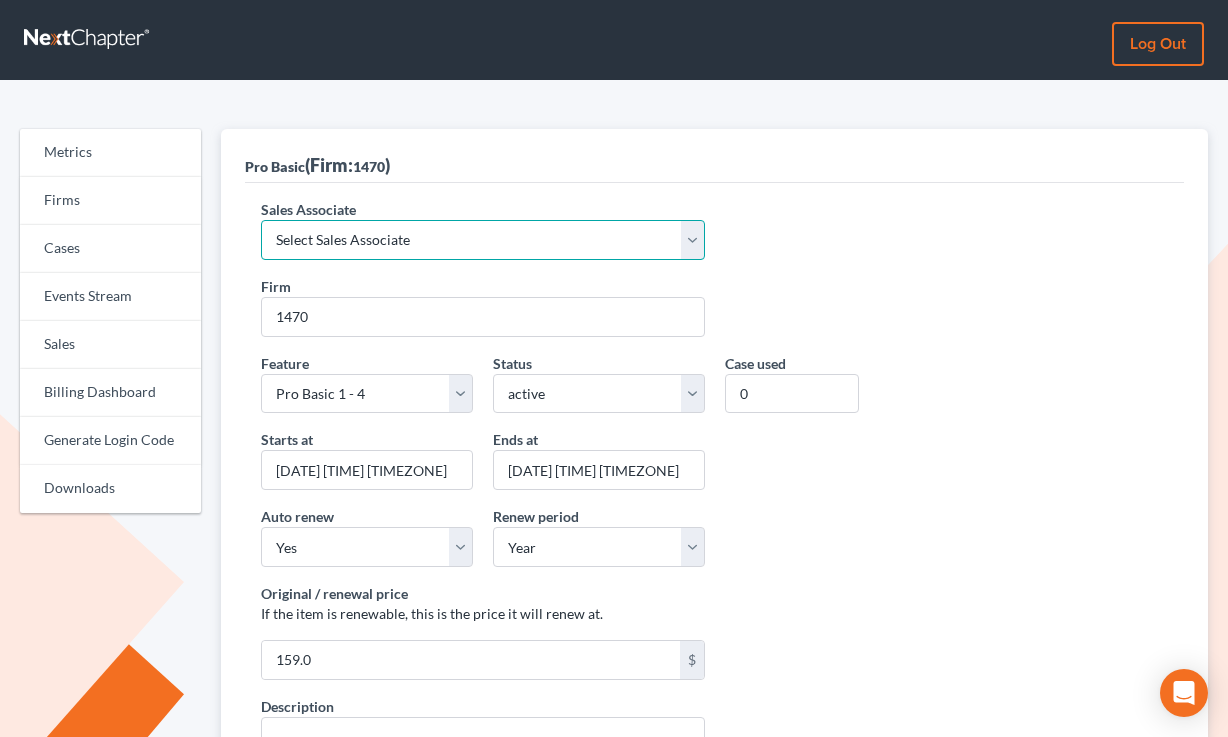 click on "Select Sales Associate
[FIRST] [LAST]
Over Transom
[FIRST] [LAST]" at bounding box center [482, 240] 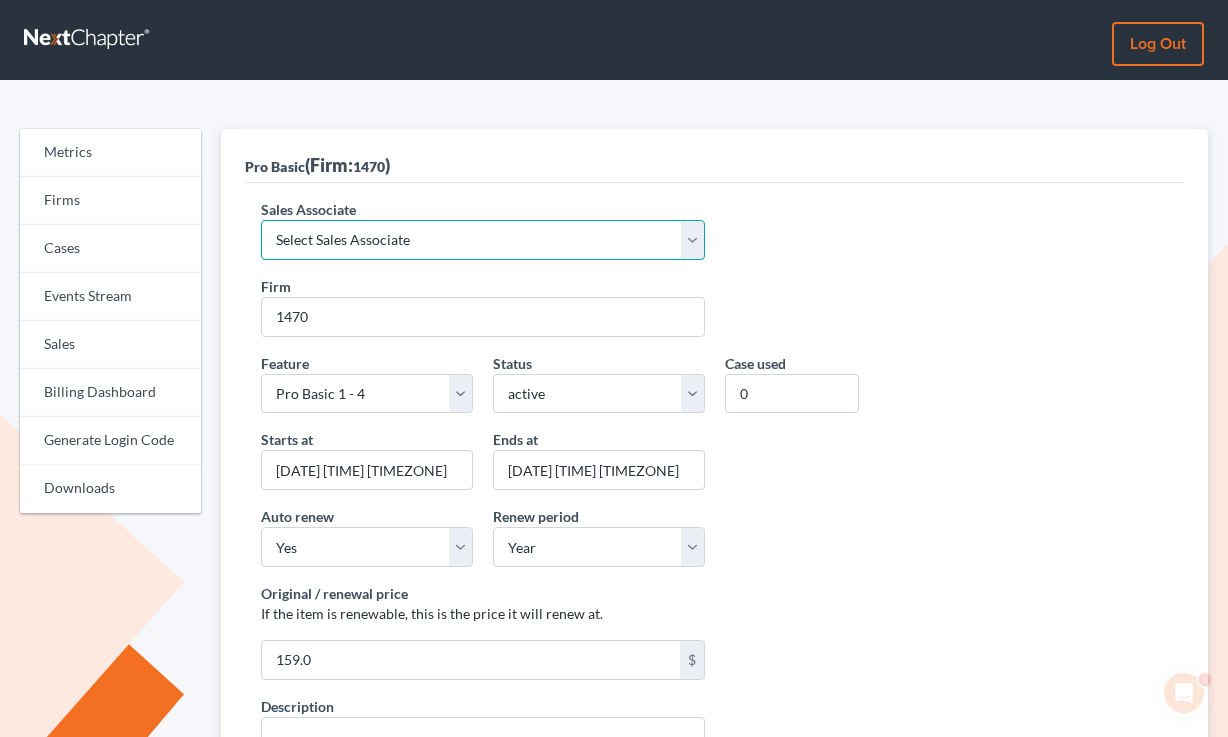 scroll, scrollTop: 0, scrollLeft: 0, axis: both 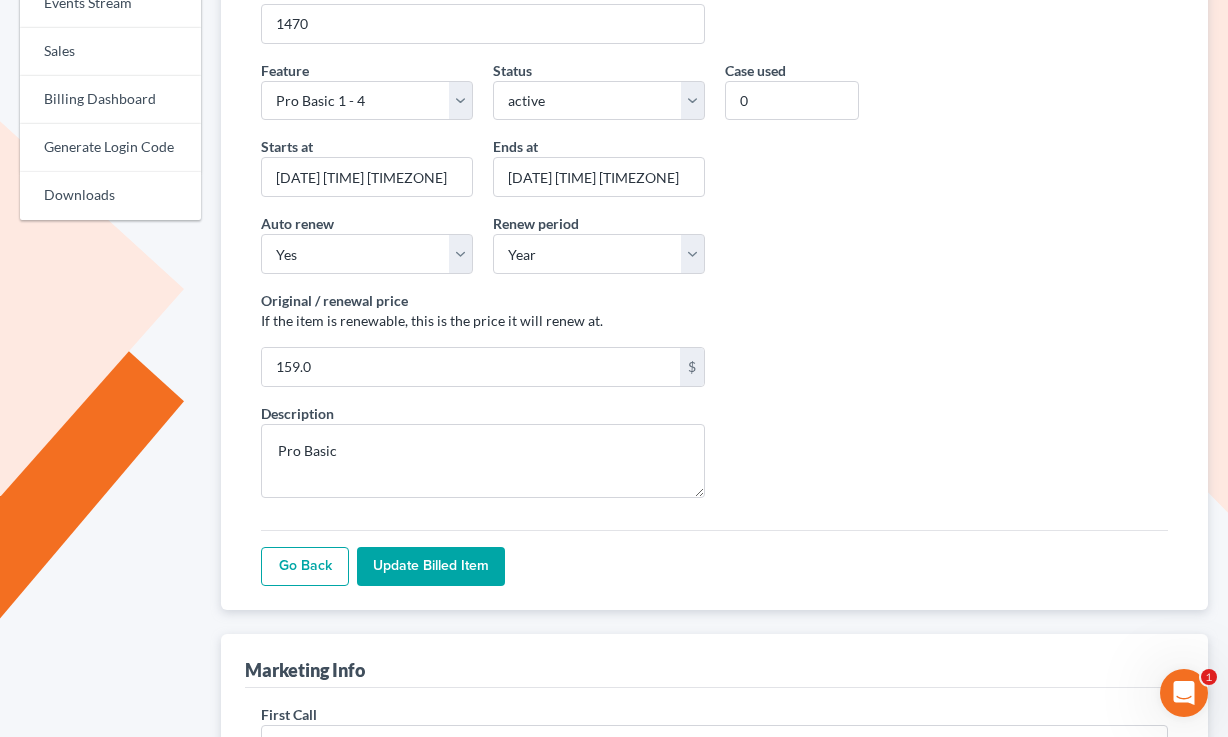 click on "Update Billed item" at bounding box center (431, 567) 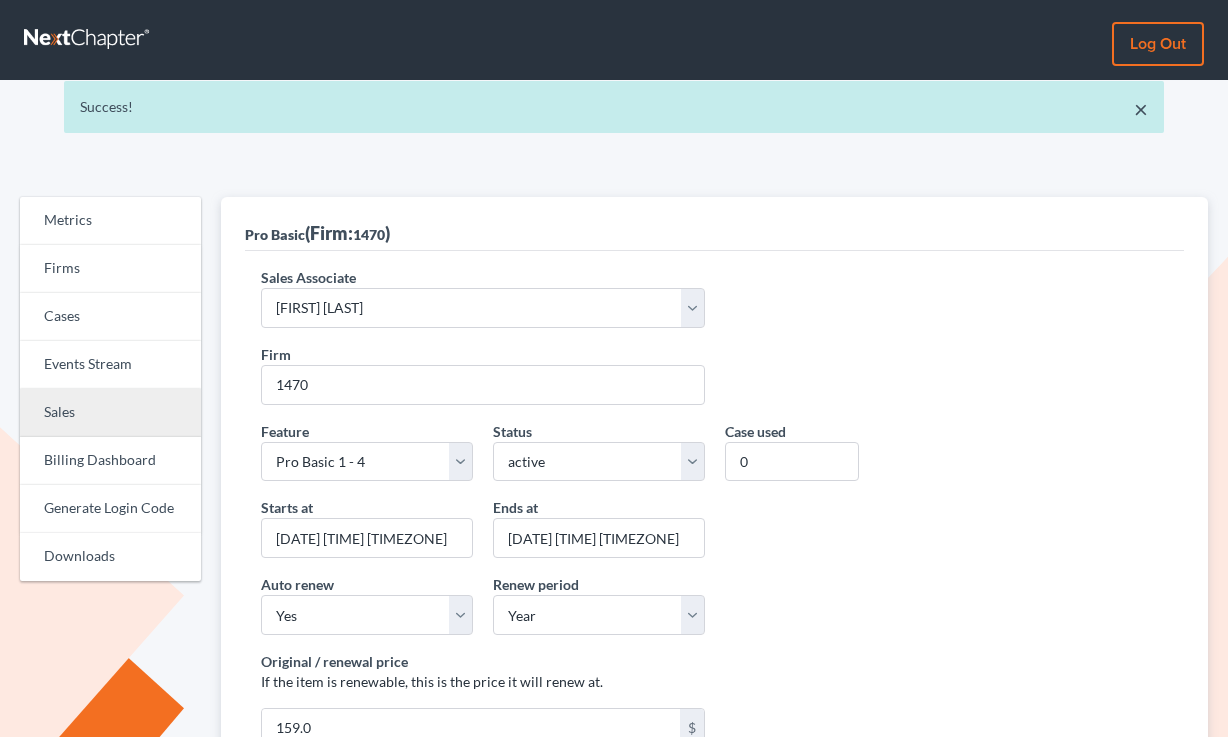 scroll, scrollTop: 0, scrollLeft: 0, axis: both 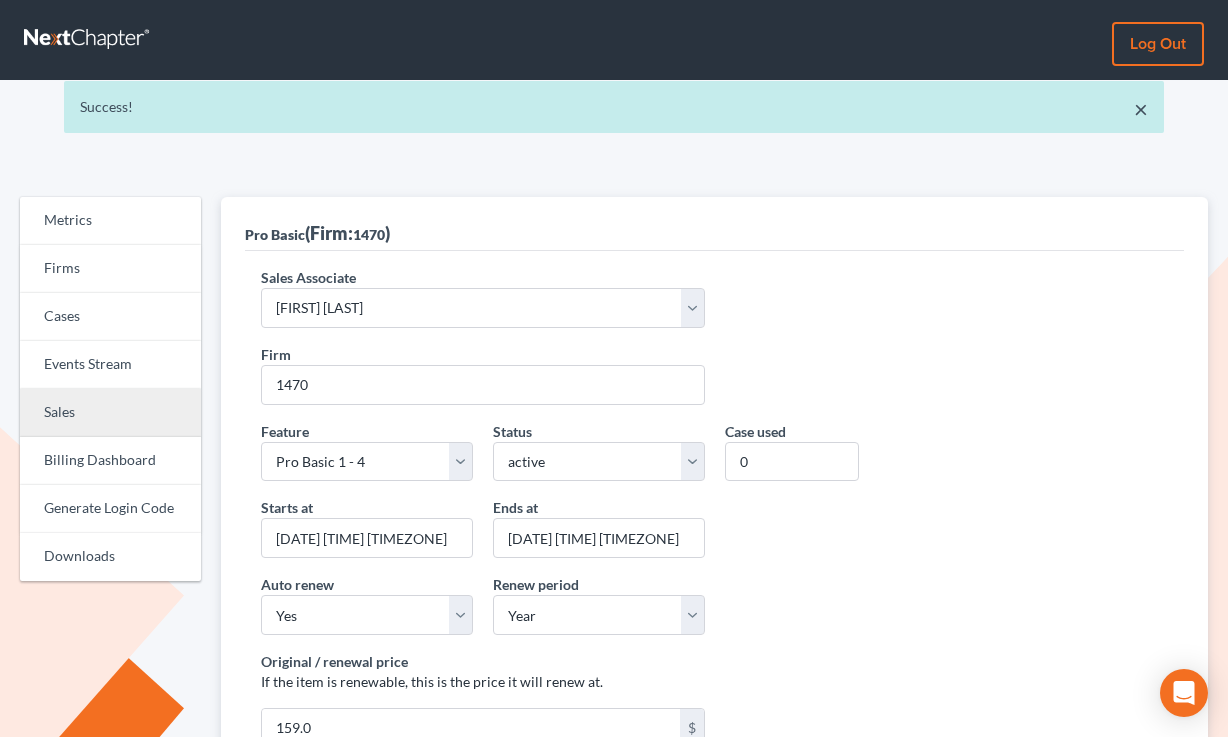 click on "Sales" at bounding box center (110, 413) 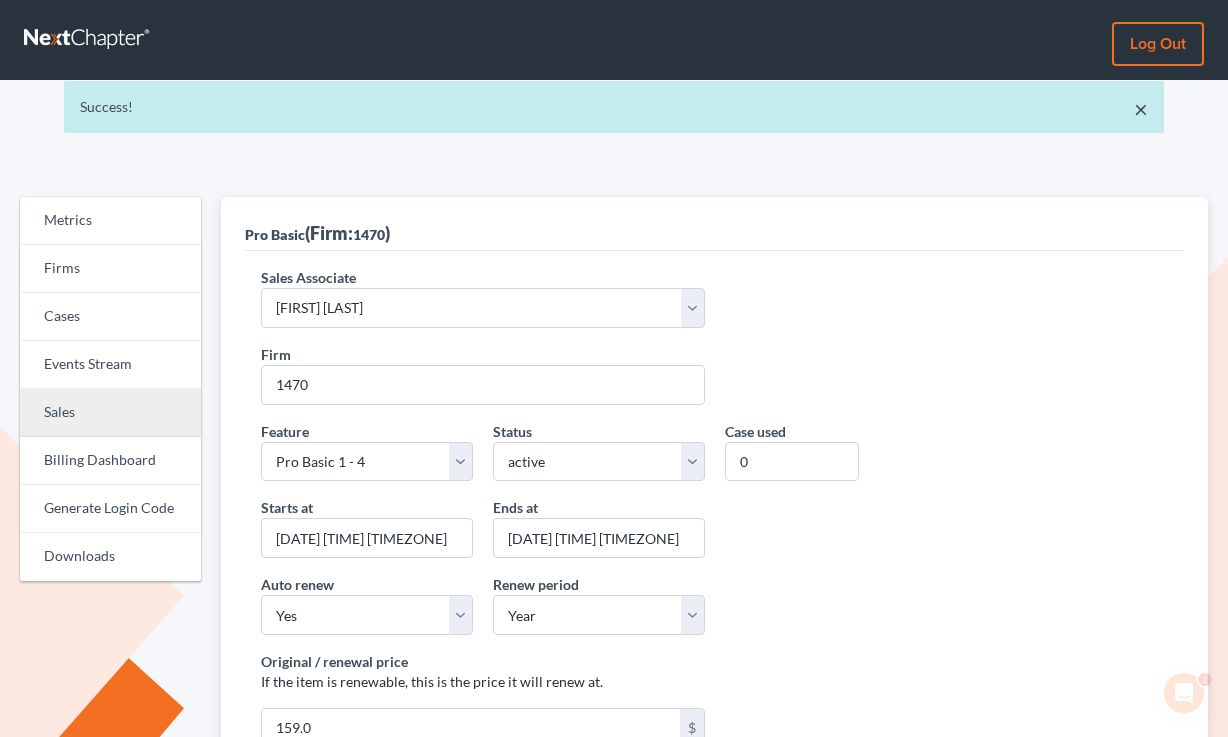scroll, scrollTop: 0, scrollLeft: 0, axis: both 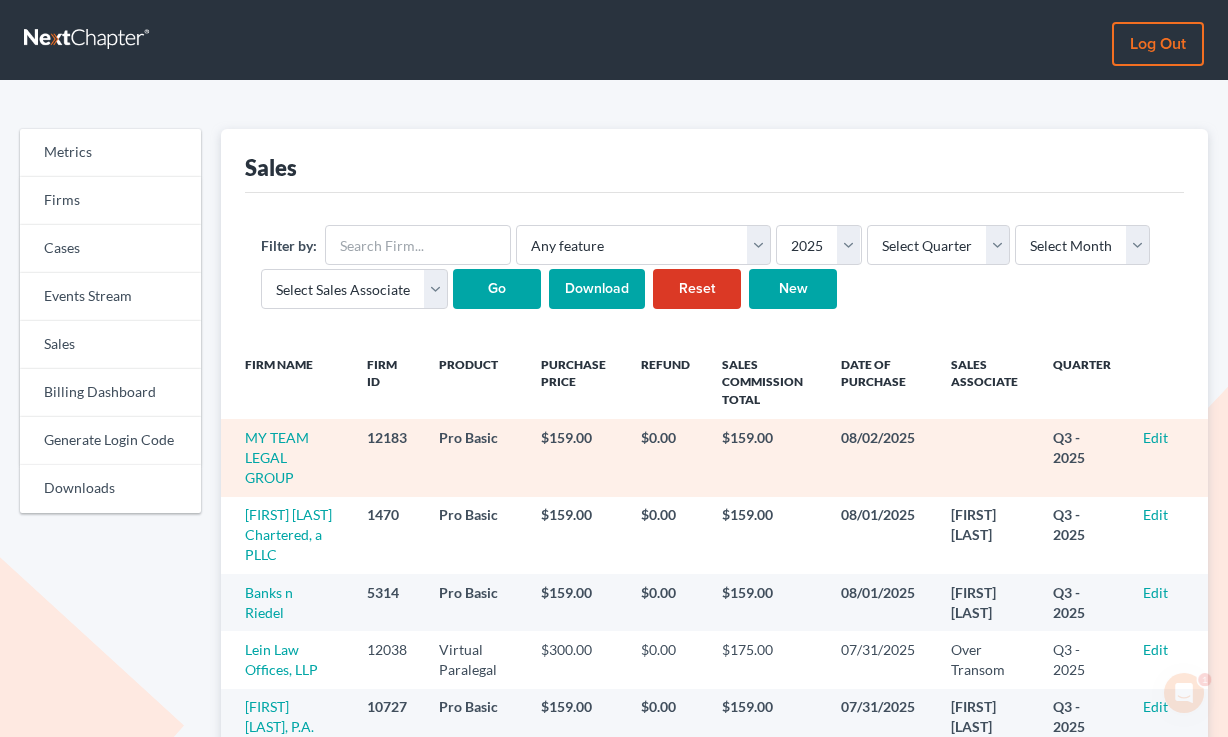 click on "MY TEAM LEGAL GROUP" at bounding box center [286, 457] 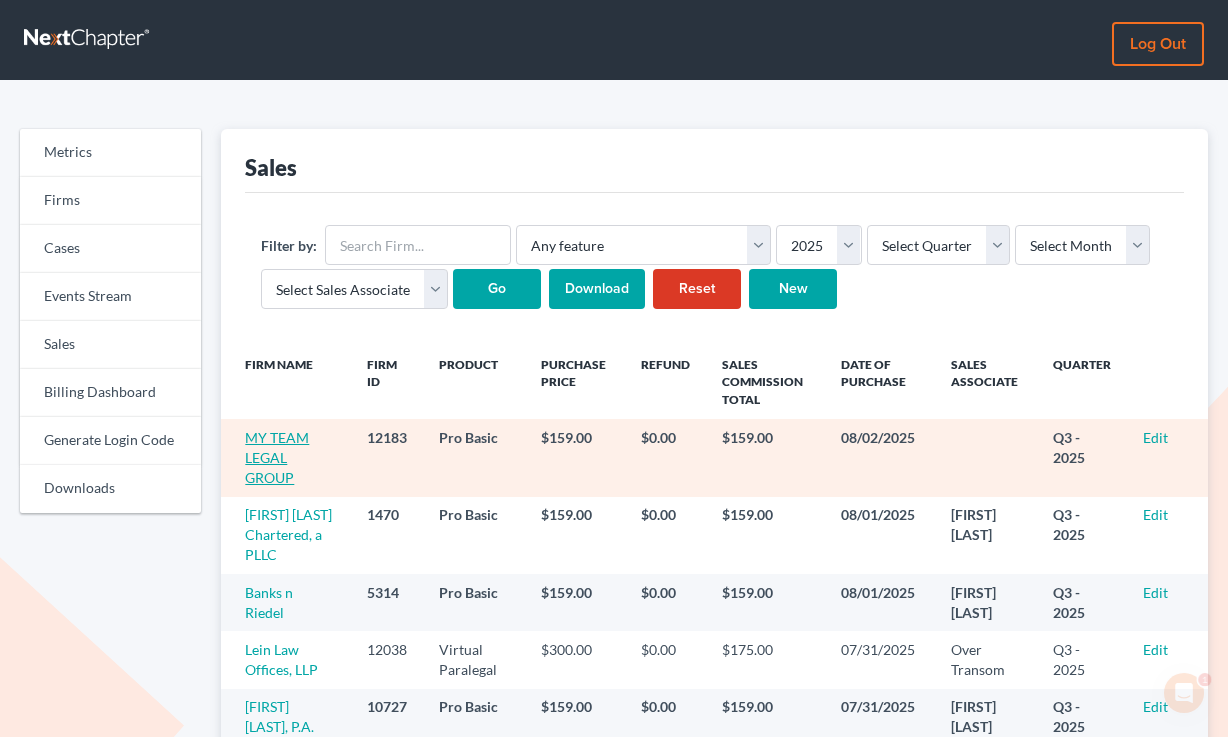 click on "MY TEAM LEGAL GROUP" at bounding box center (277, 457) 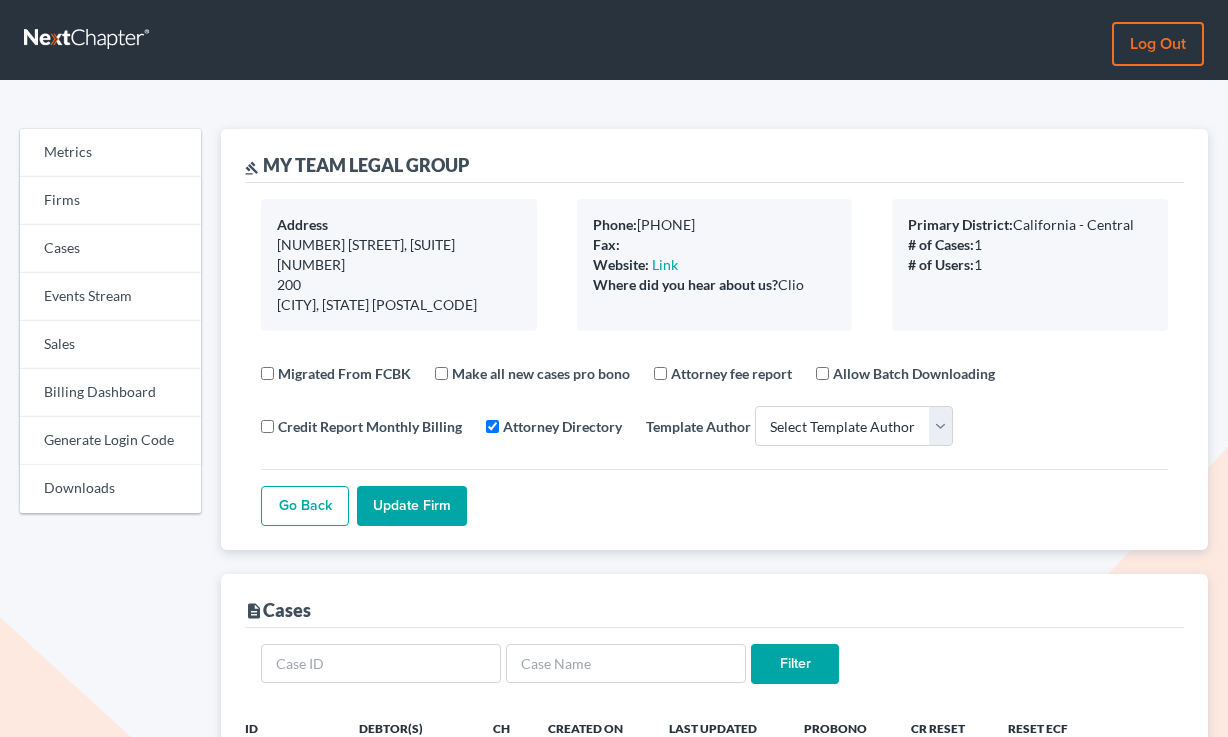 select 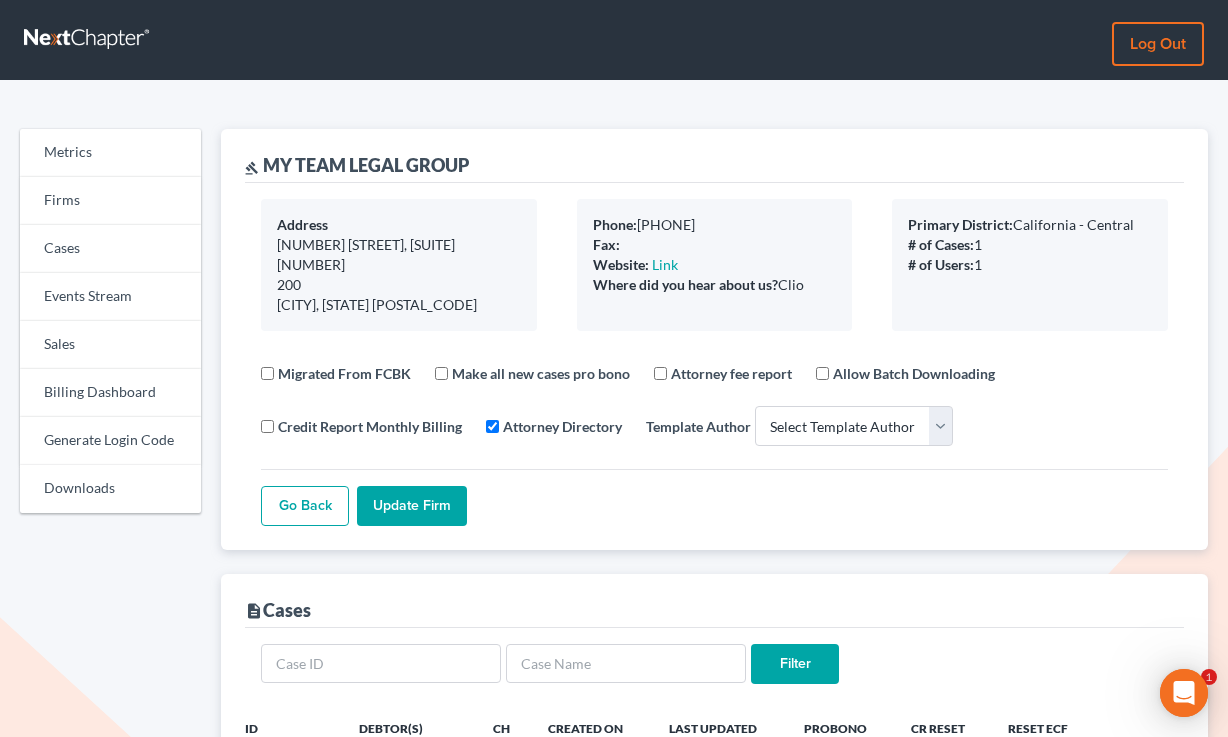scroll, scrollTop: 0, scrollLeft: 0, axis: both 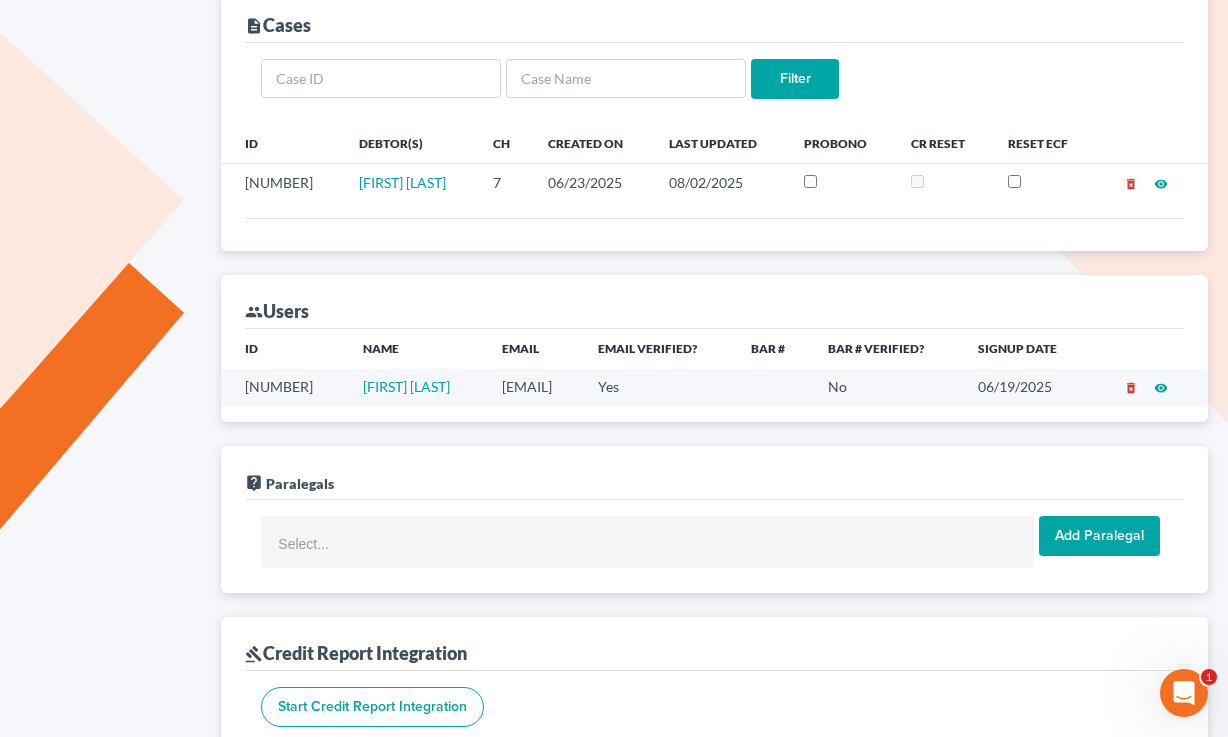 click on "anita@myteamlegalgroup.com" at bounding box center [534, 387] 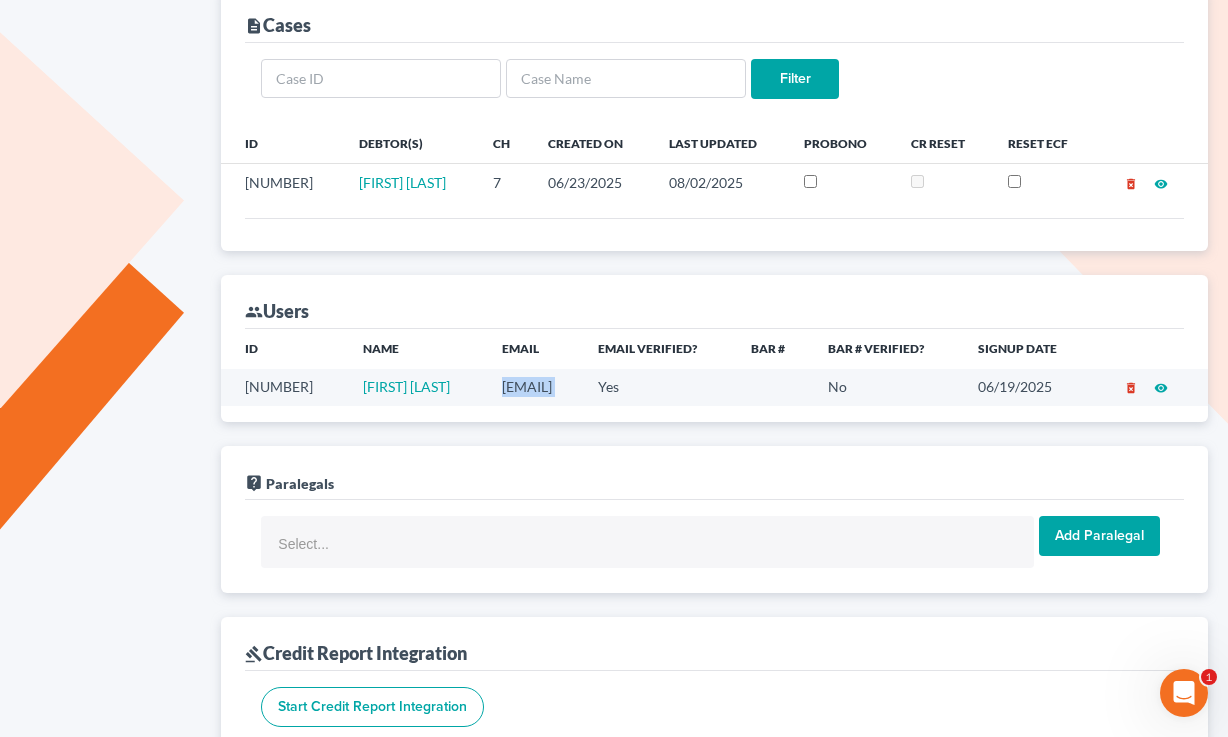 click on "anita@myteamlegalgroup.com" at bounding box center [534, 387] 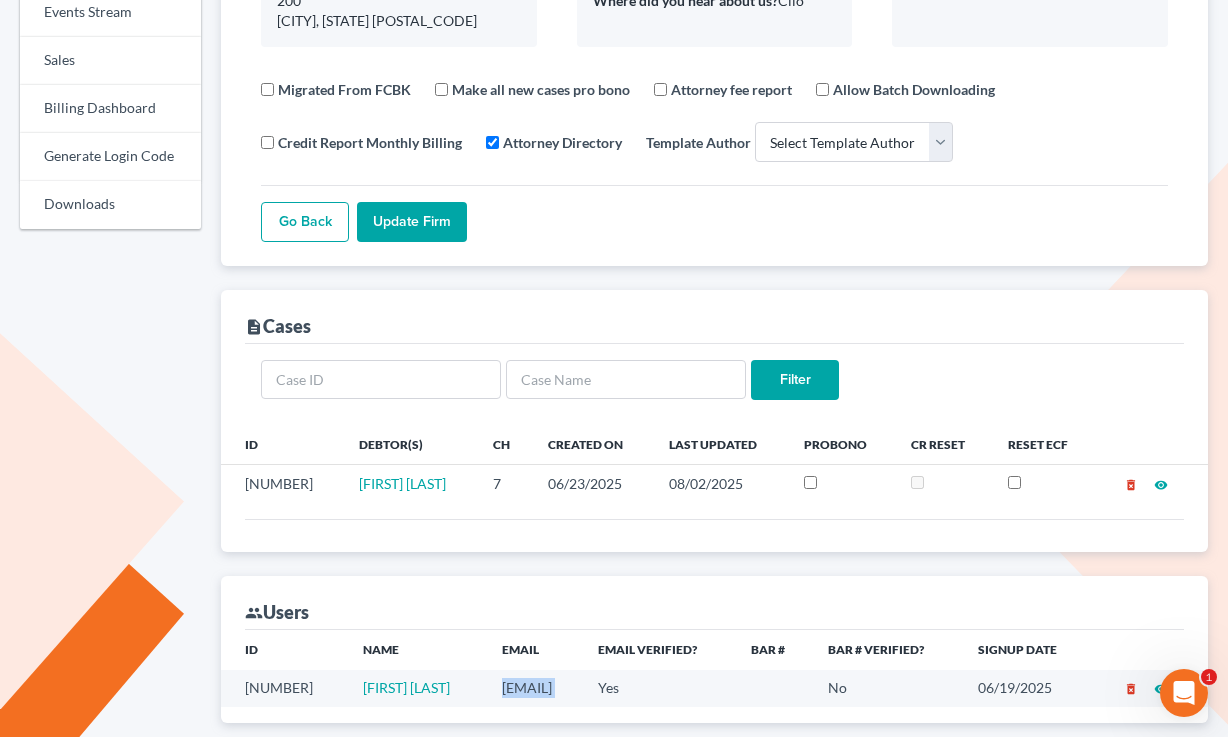 scroll, scrollTop: 495, scrollLeft: 0, axis: vertical 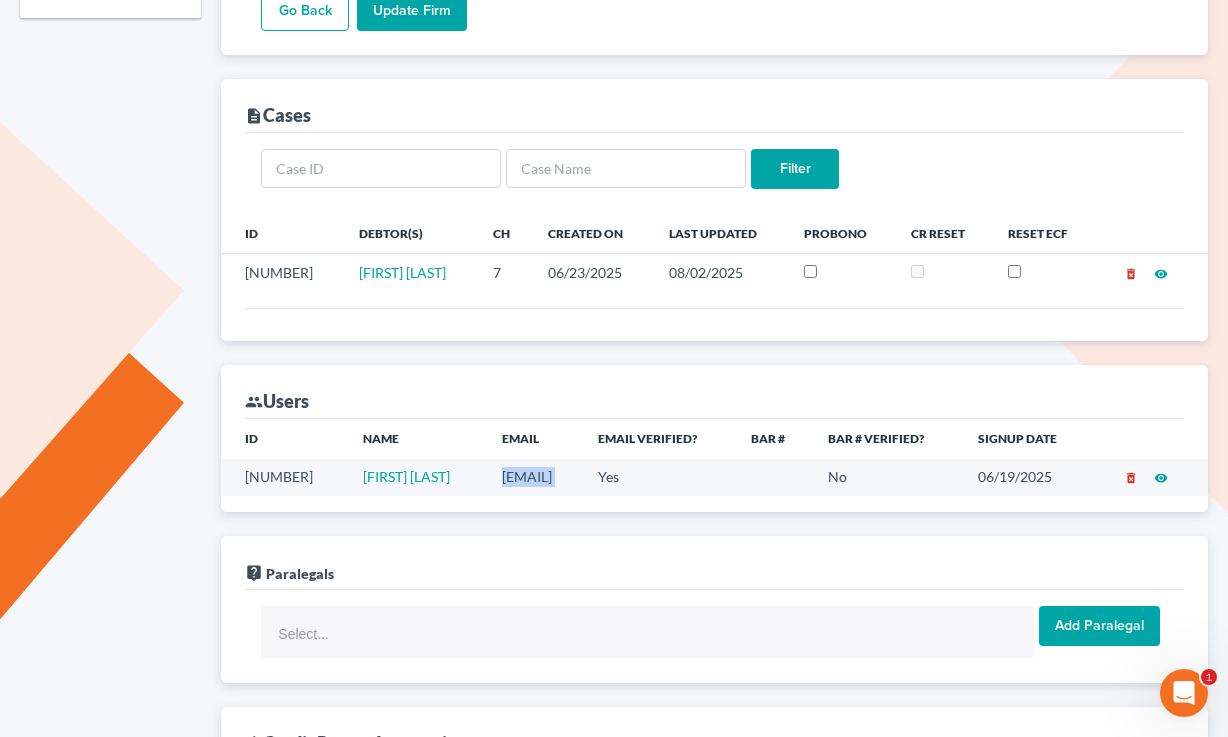 copy on "anita@myteamlegalgroup.com" 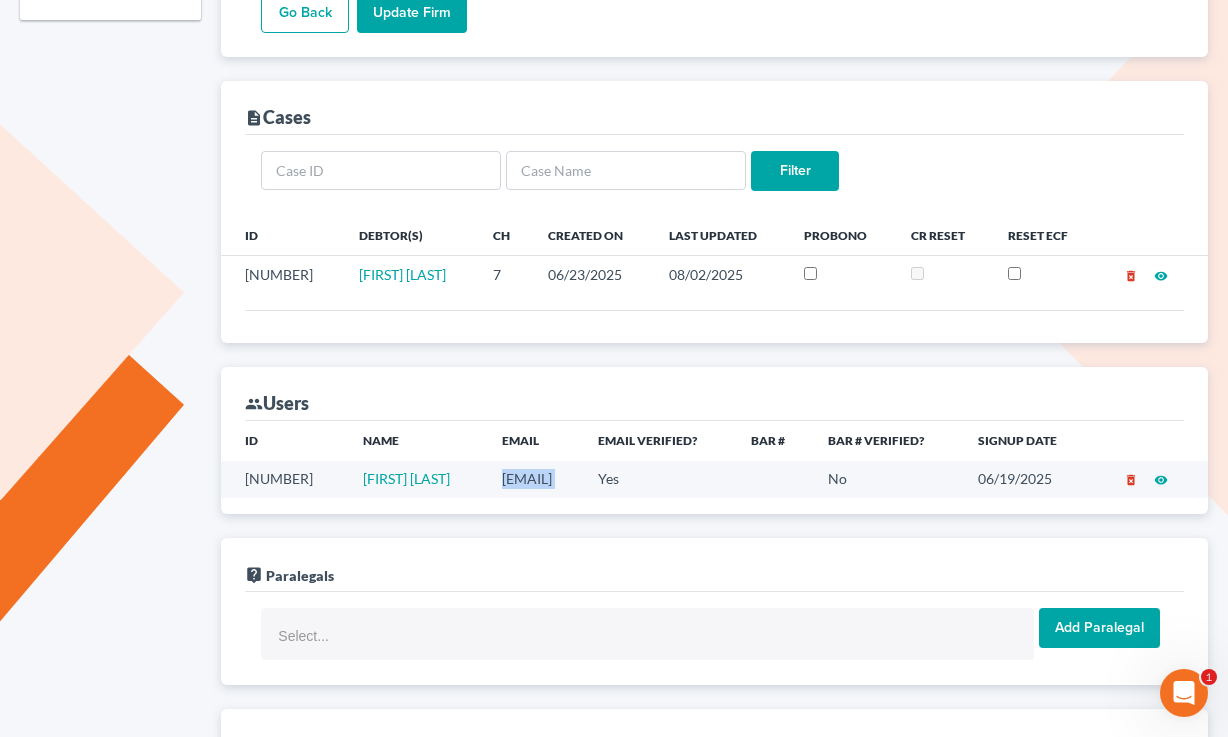 scroll, scrollTop: 0, scrollLeft: 0, axis: both 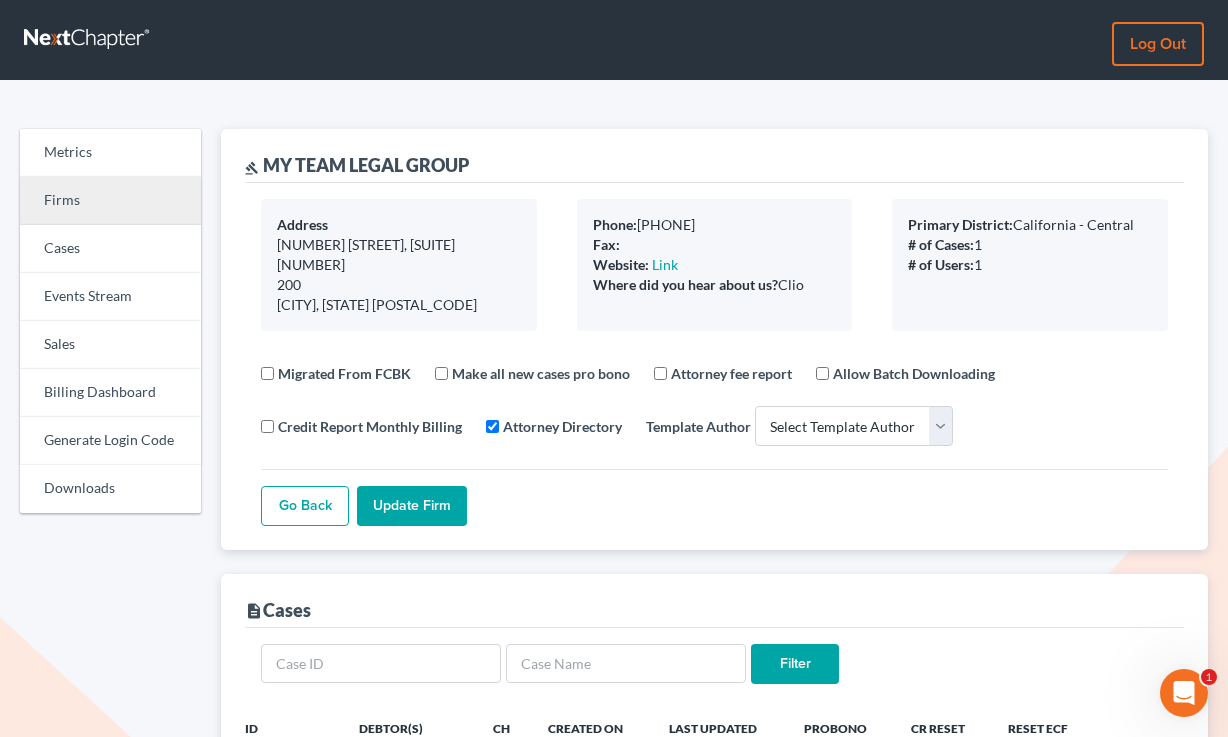 click on "Firms" at bounding box center (110, 201) 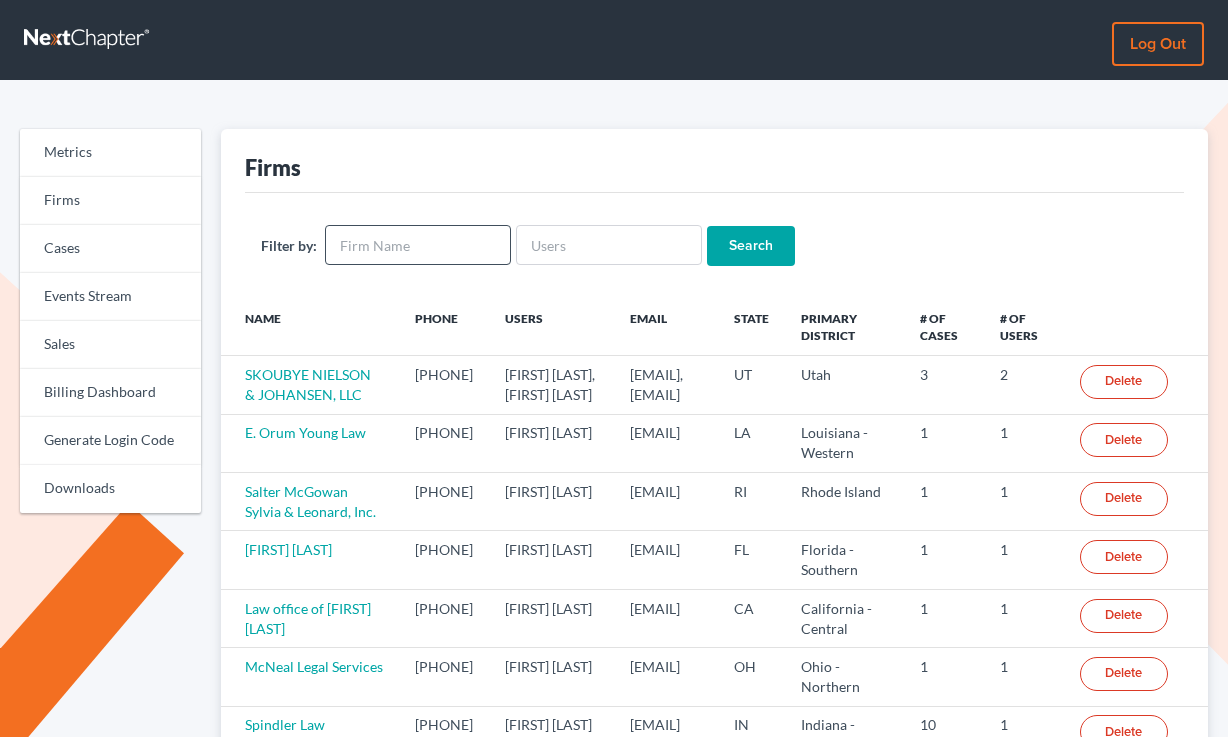 scroll, scrollTop: 0, scrollLeft: 0, axis: both 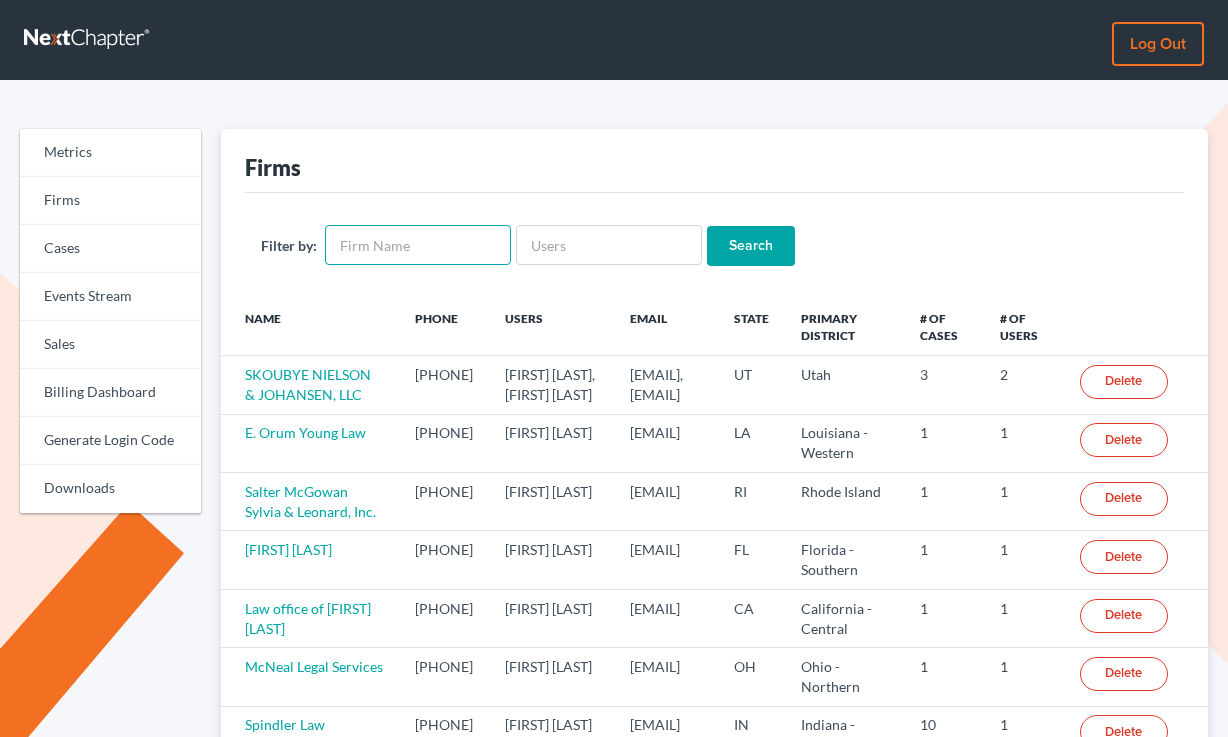 click at bounding box center (418, 245) 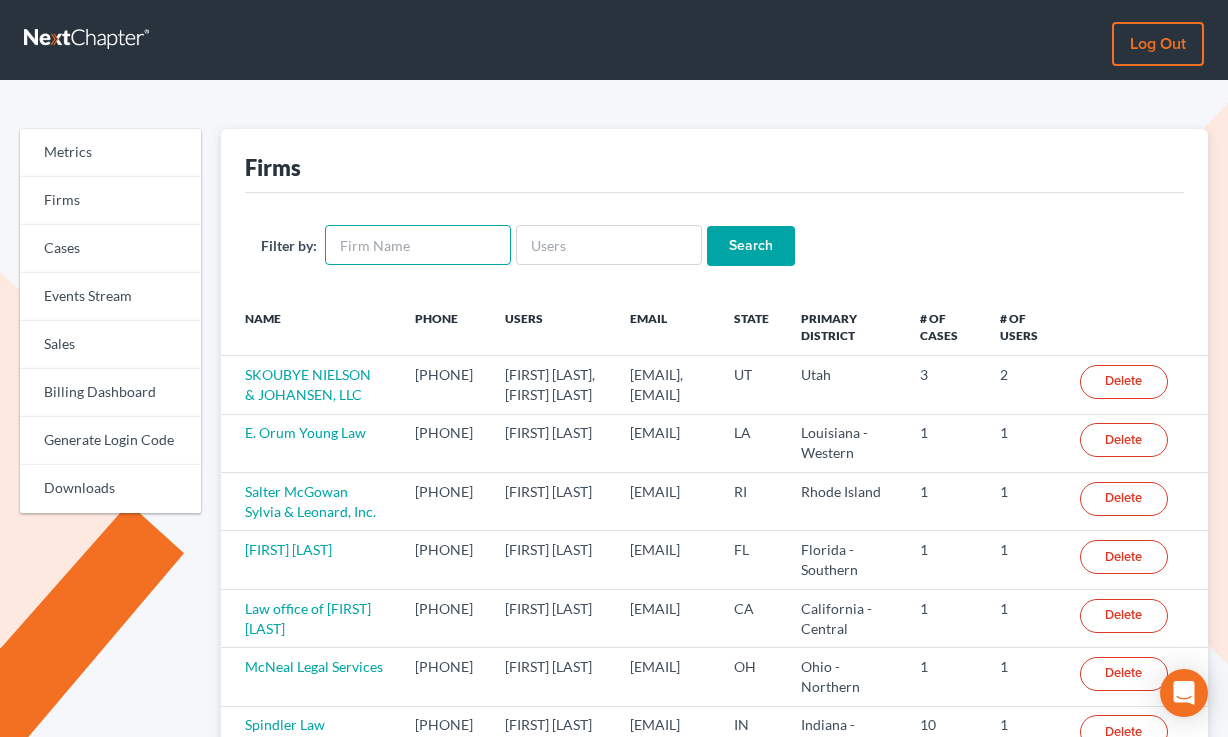 paste on "[FIRST] [LAST] PLLC" 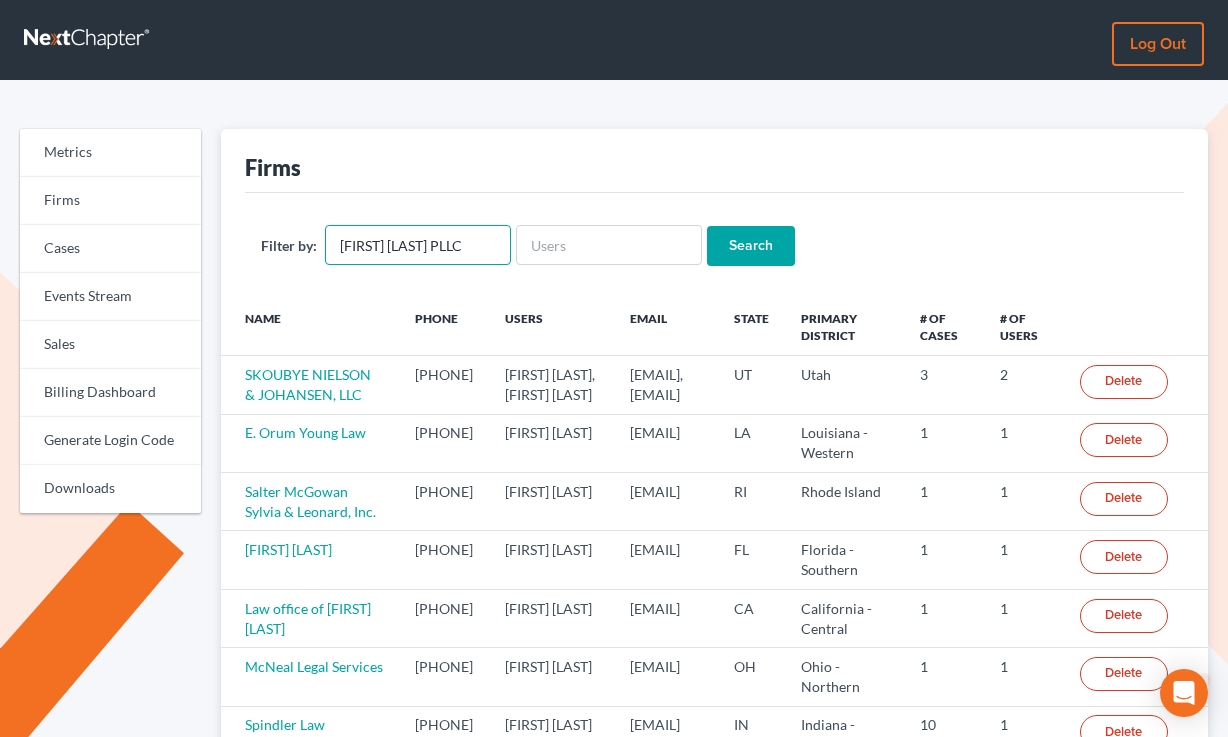 scroll, scrollTop: 0, scrollLeft: 0, axis: both 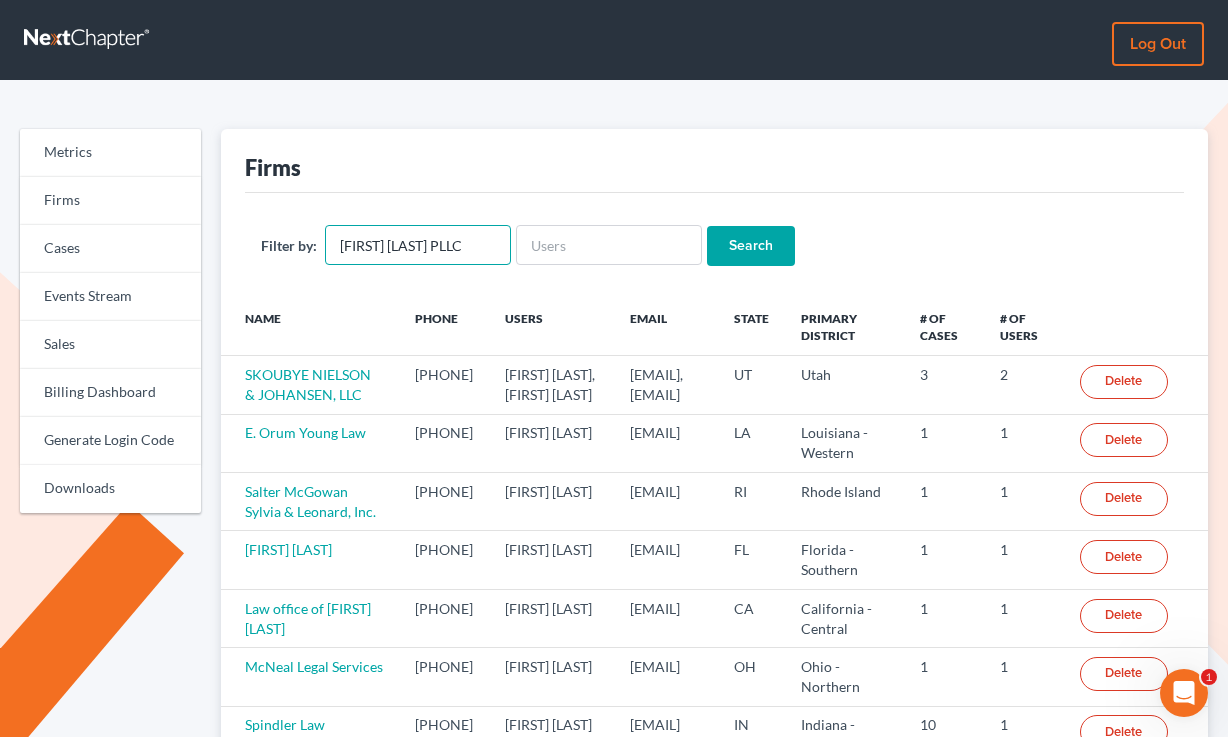 type on "[FIRST] [LAST] PLLC" 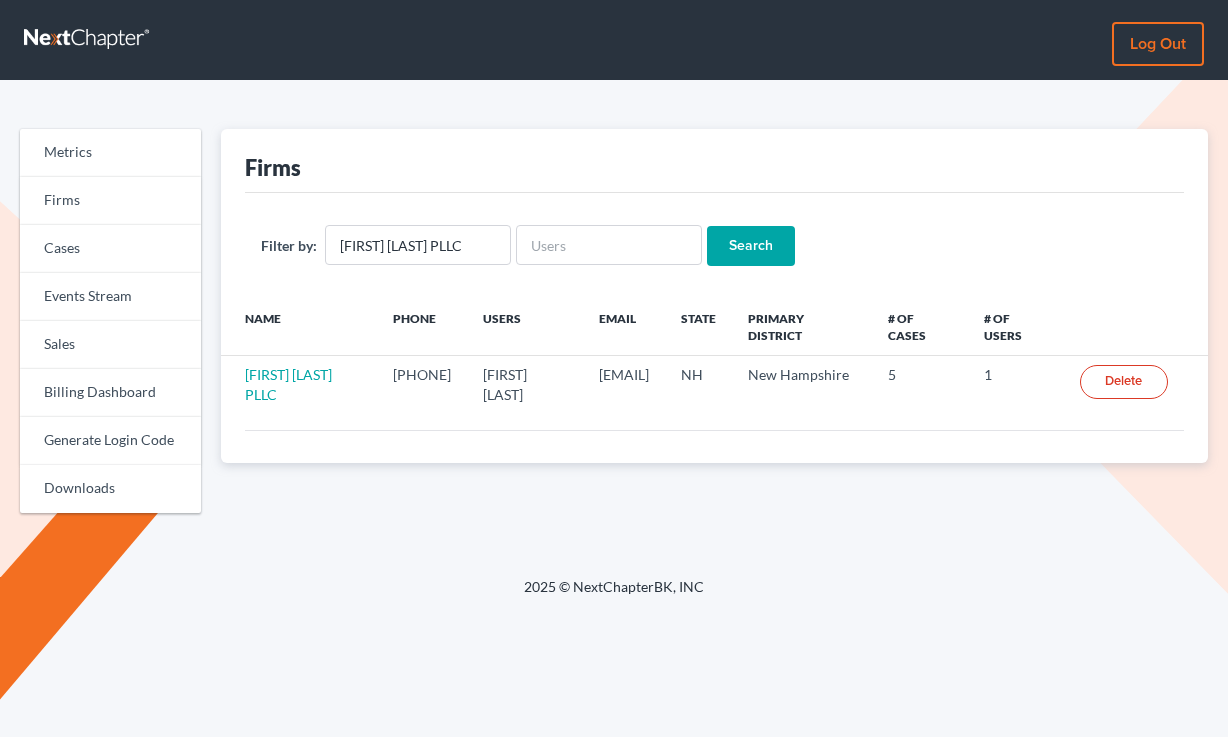 scroll, scrollTop: 0, scrollLeft: 0, axis: both 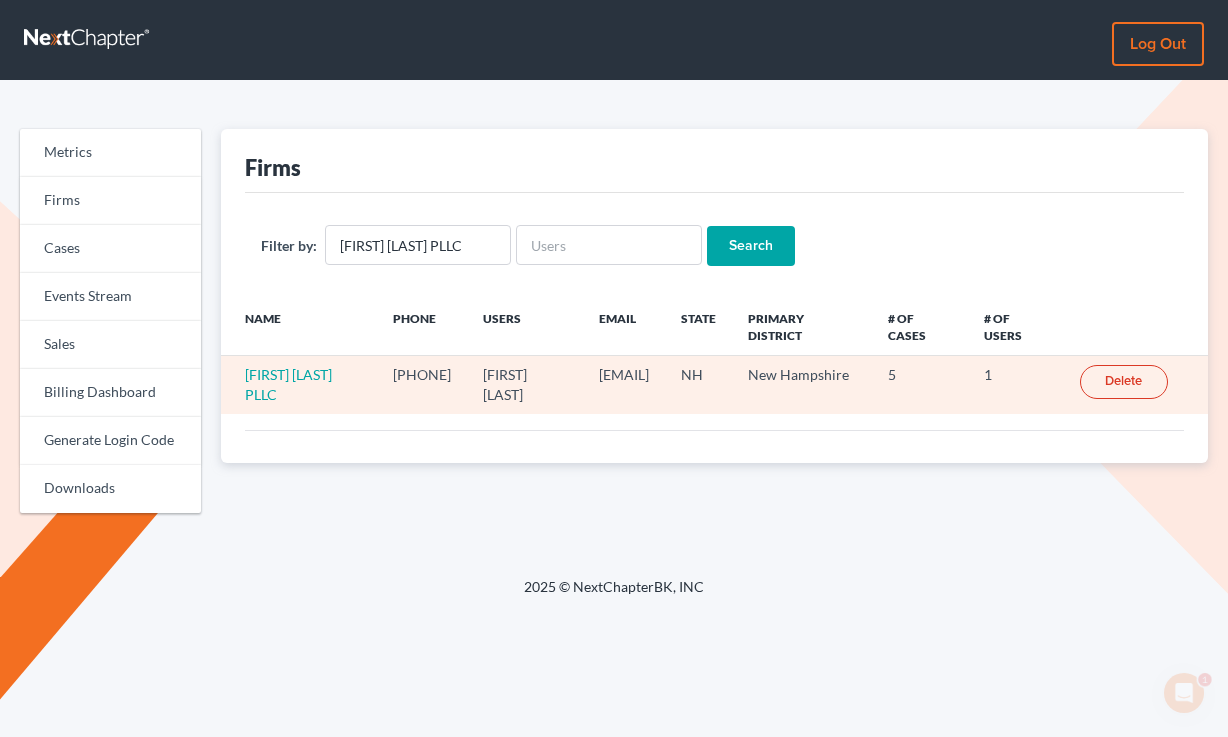 click on "[EMAIL]" at bounding box center (624, 385) 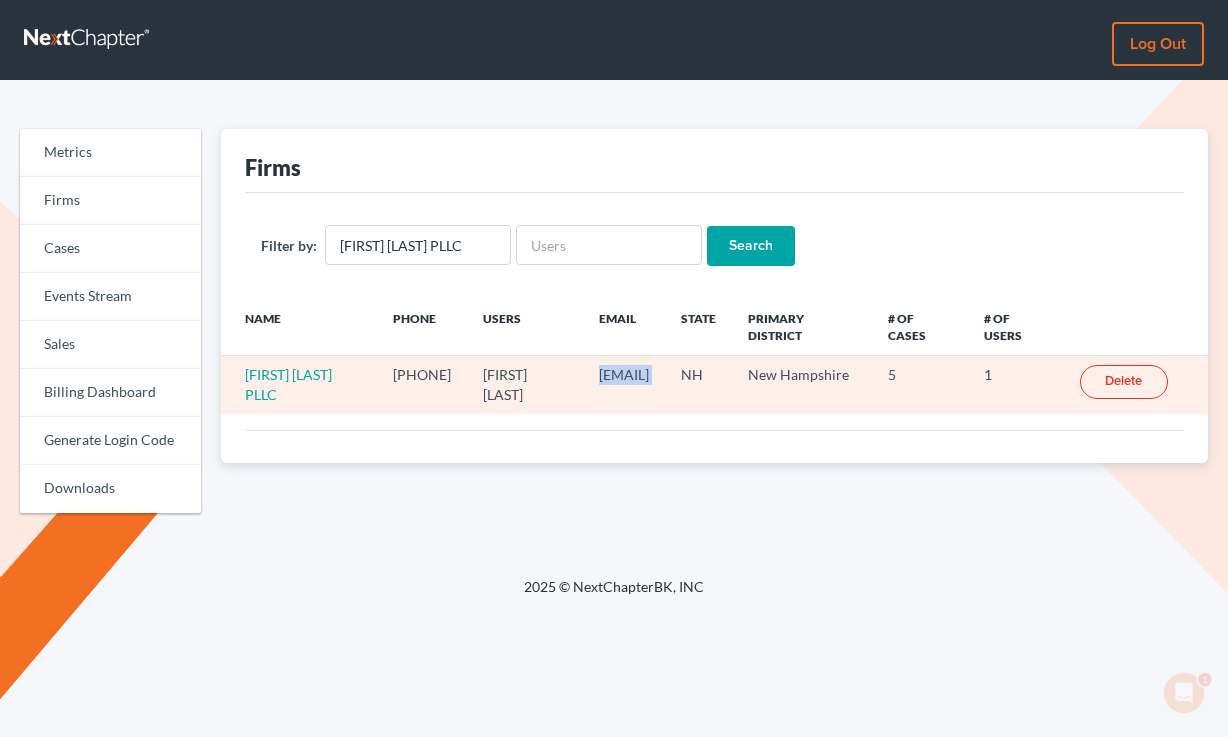 click on "[EMAIL]" at bounding box center [624, 385] 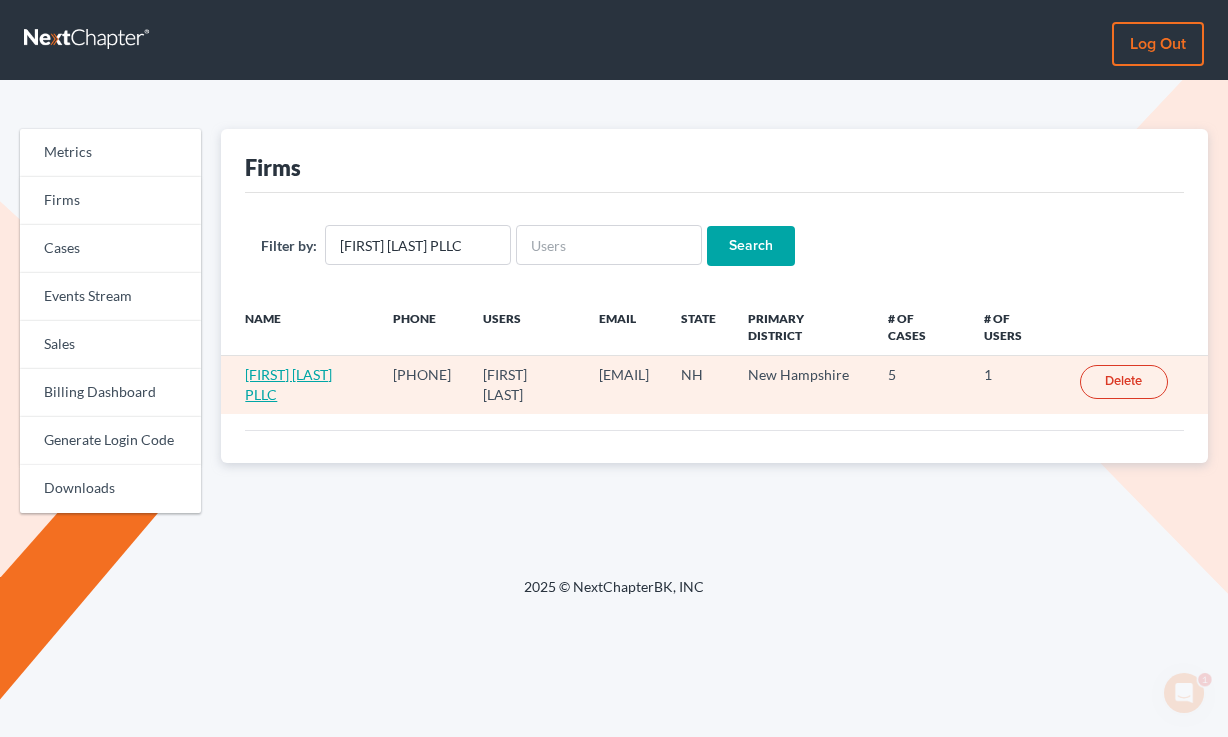 click on "[FIRST] [LAST] PLLC" at bounding box center (299, 385) 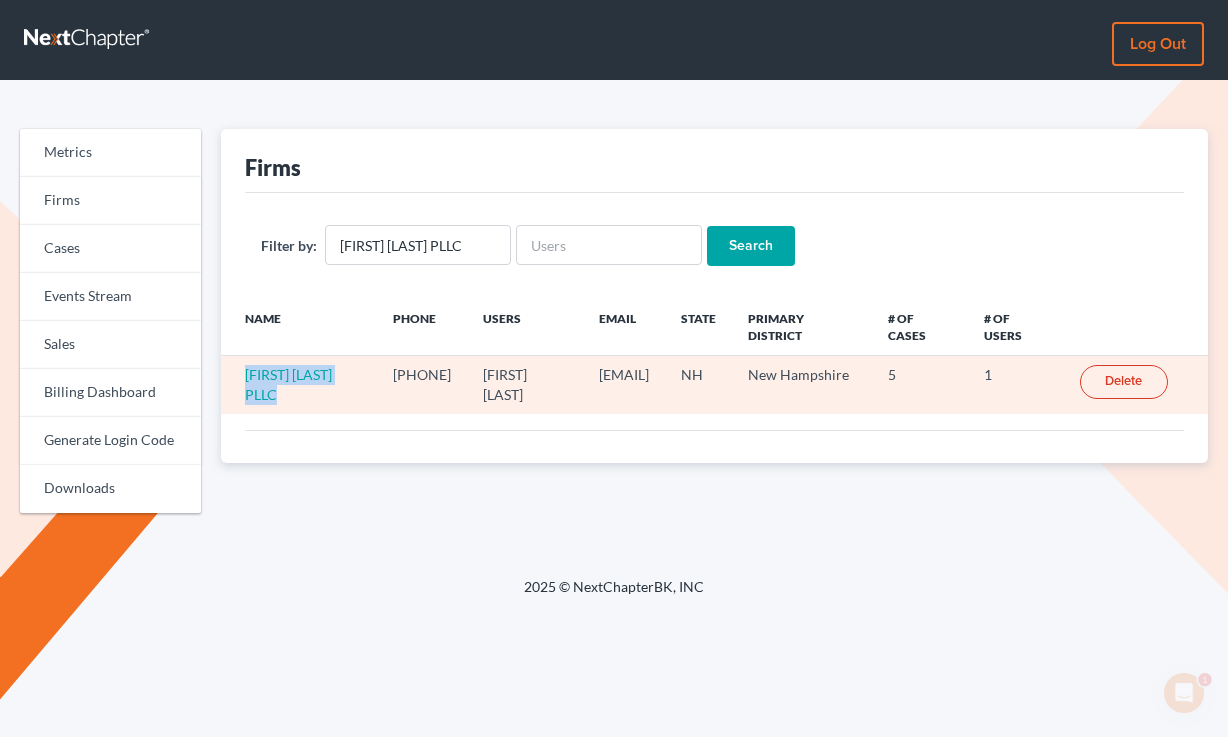 drag, startPoint x: 290, startPoint y: 389, endPoint x: 236, endPoint y: 378, distance: 55.108982 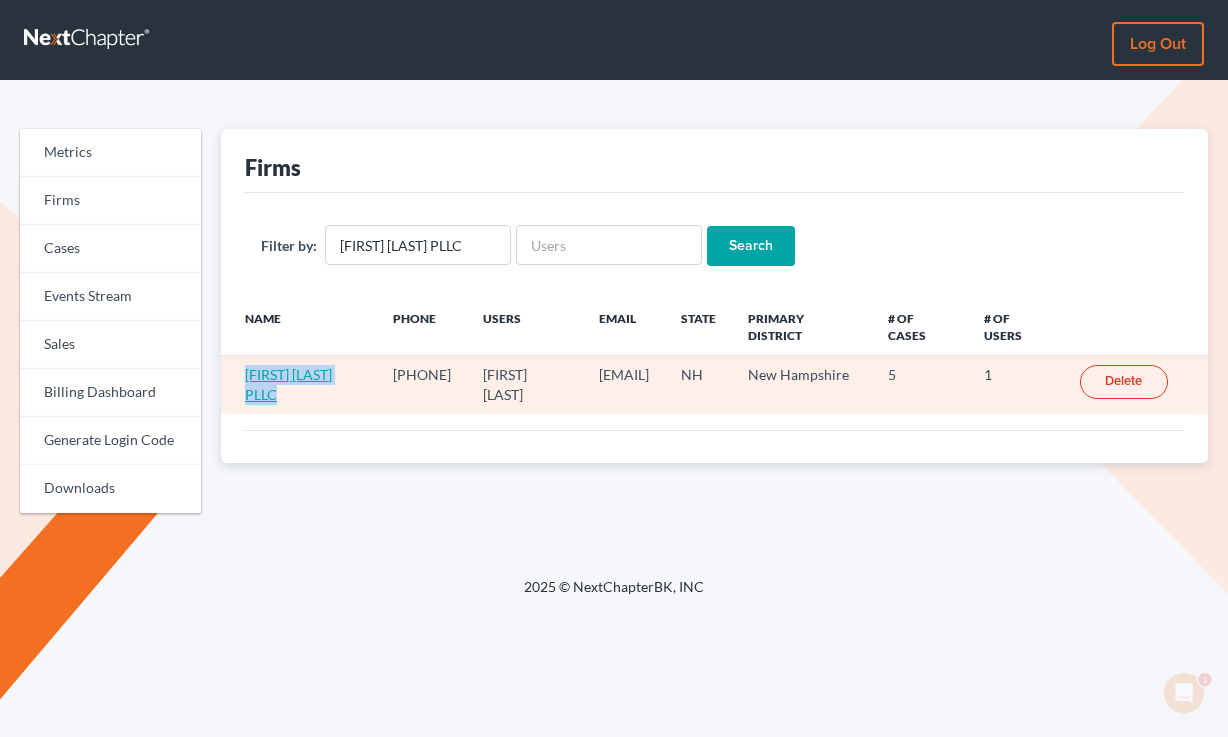 copy on "[FIRST] [LAST] PLLC" 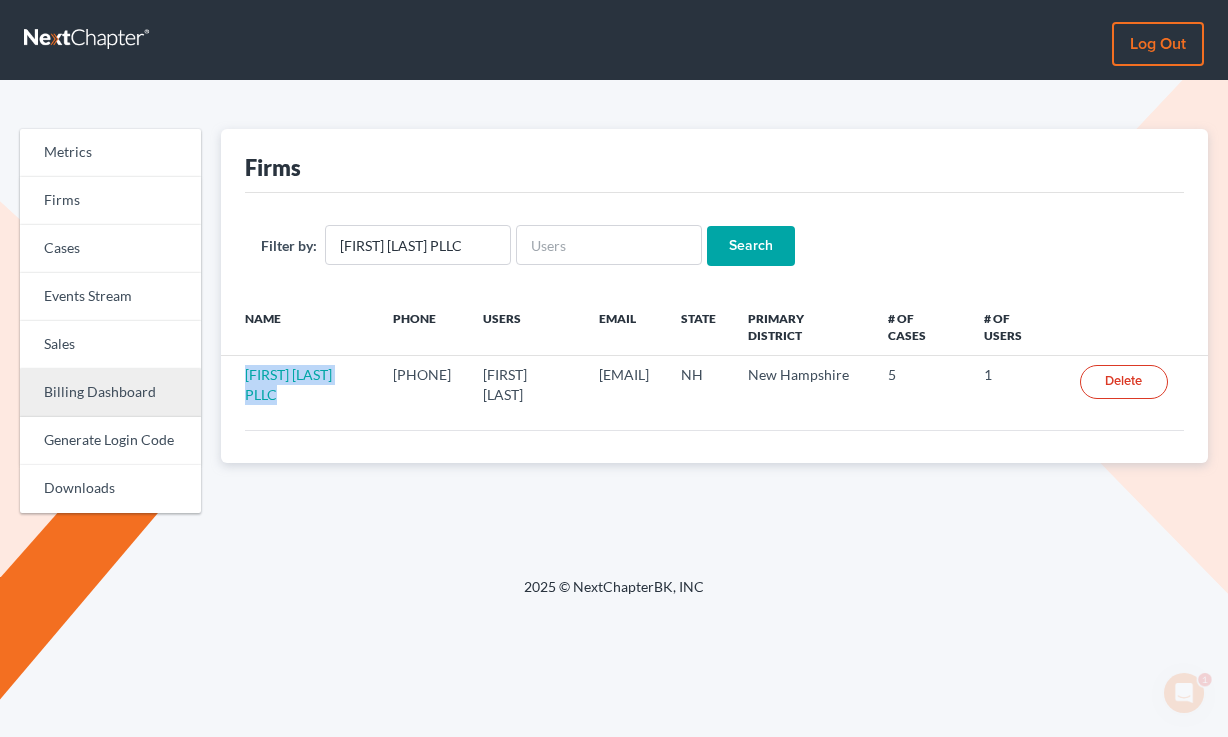 click on "Billing Dashboard" at bounding box center (110, 393) 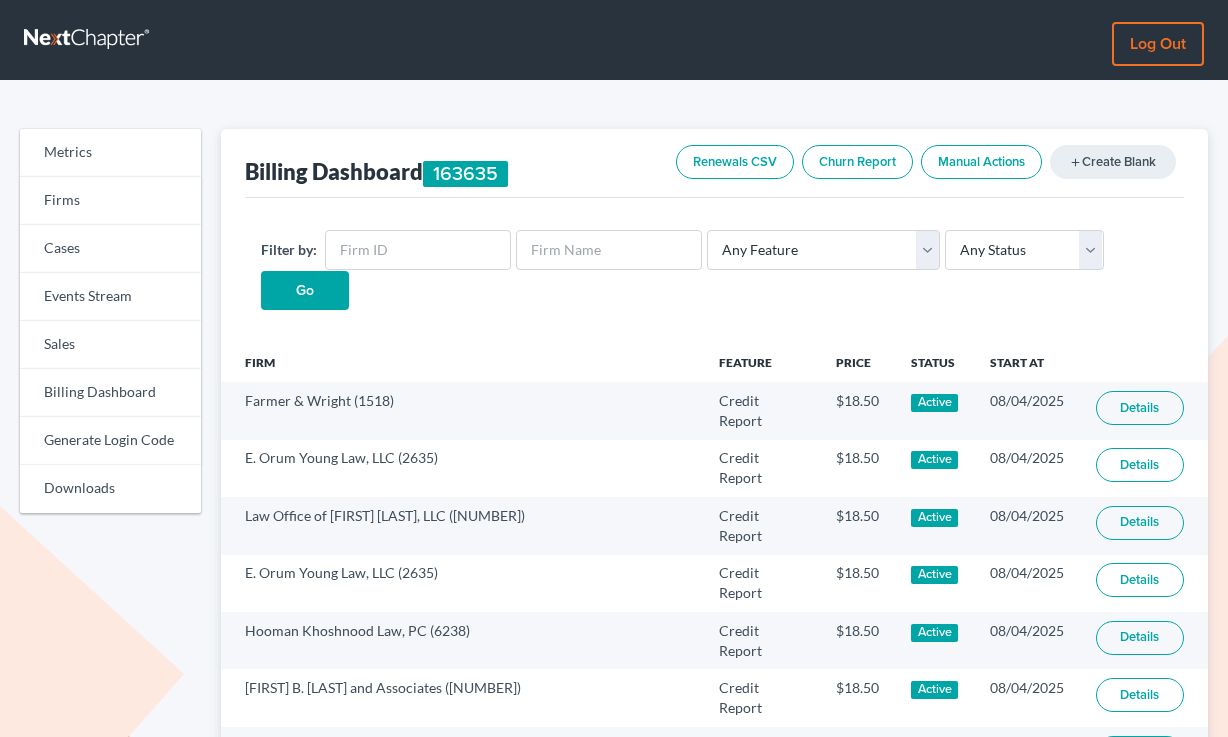 scroll, scrollTop: 0, scrollLeft: 0, axis: both 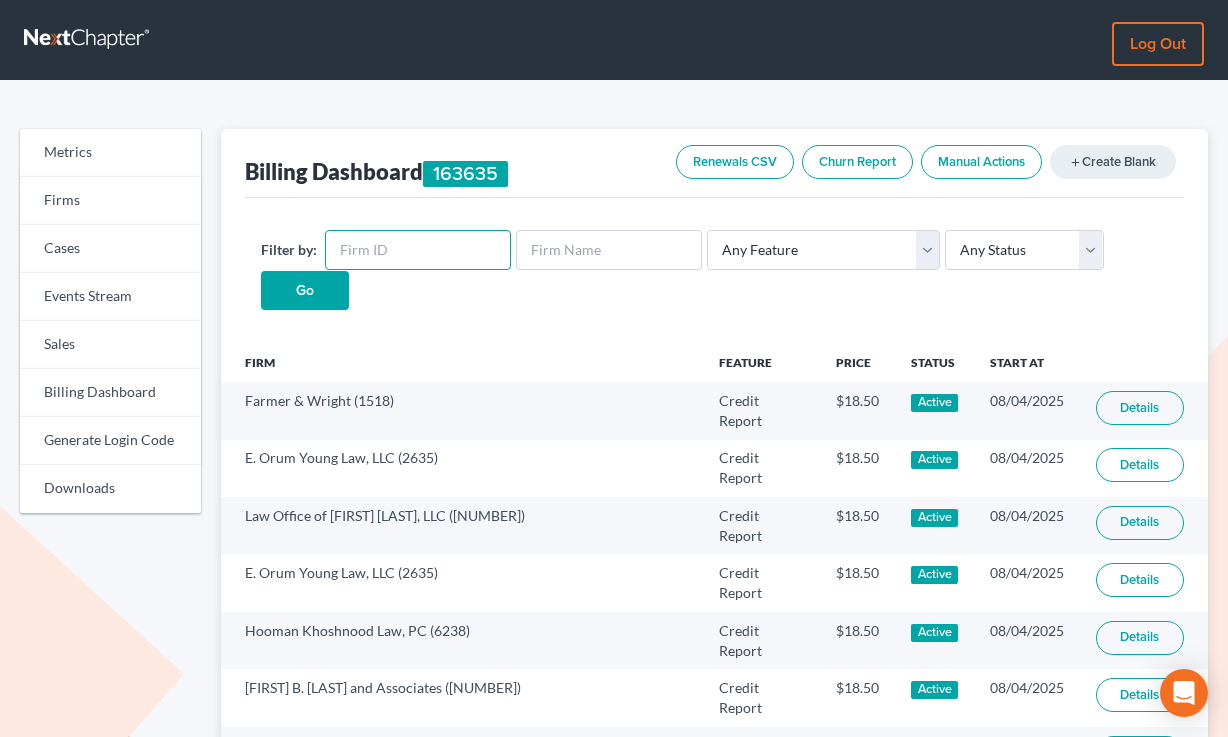 click at bounding box center (418, 250) 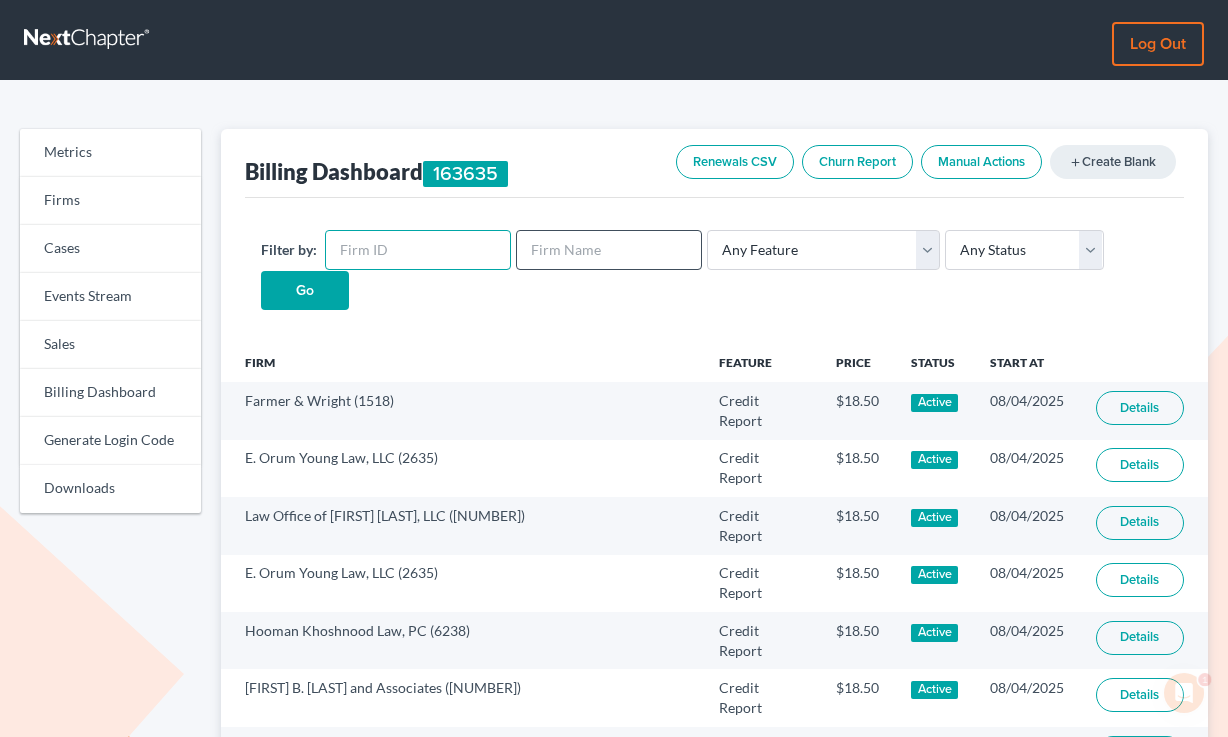 scroll, scrollTop: 0, scrollLeft: 0, axis: both 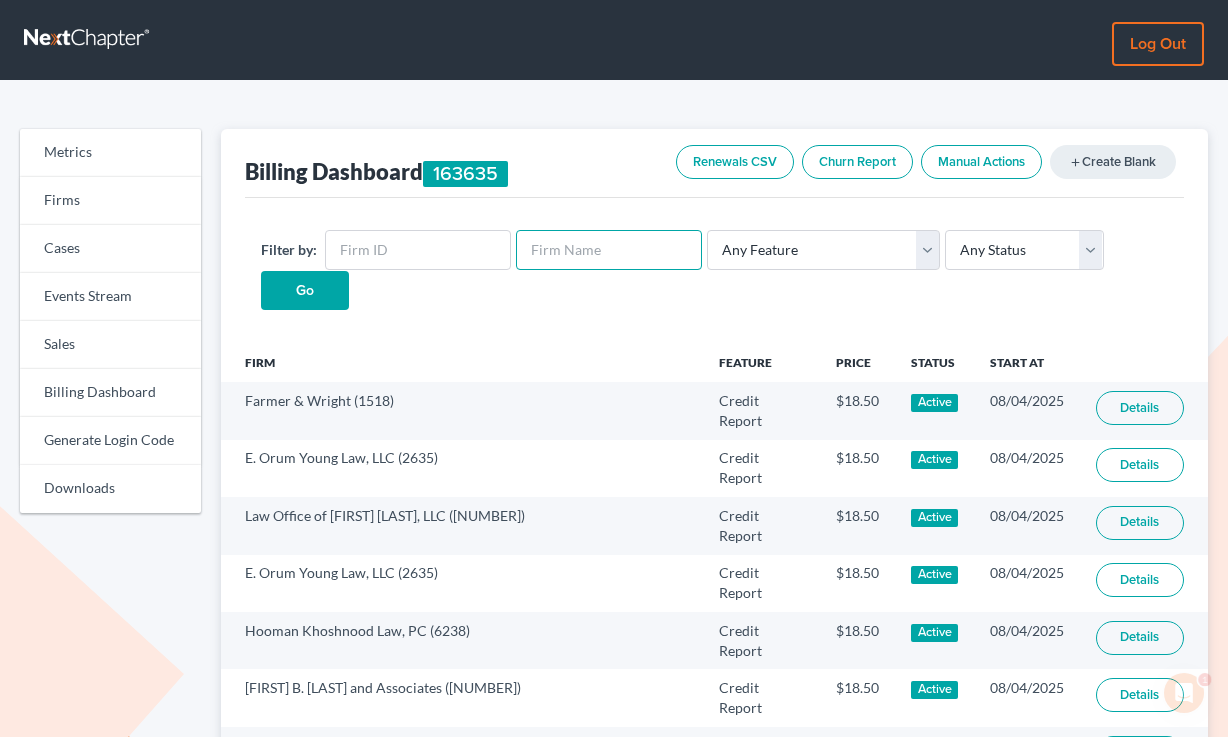click at bounding box center (609, 250) 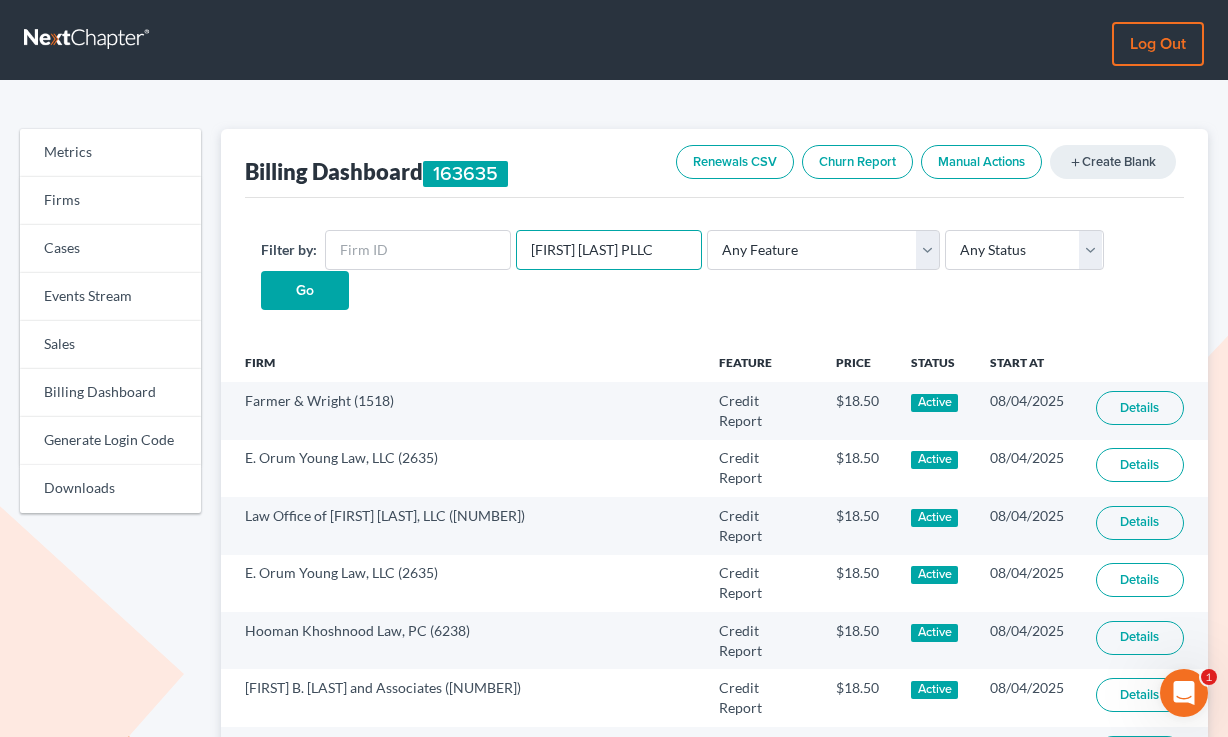 type on "[FIRST] [LAST] PLLC" 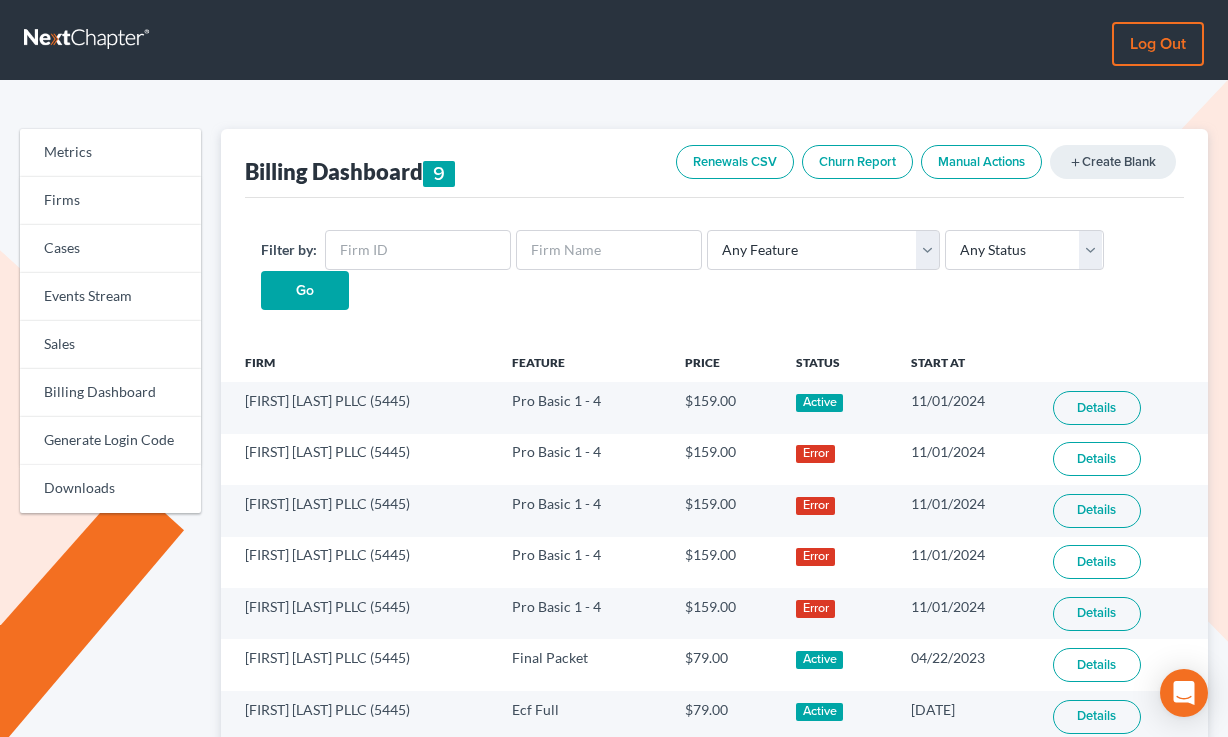 scroll, scrollTop: 0, scrollLeft: 0, axis: both 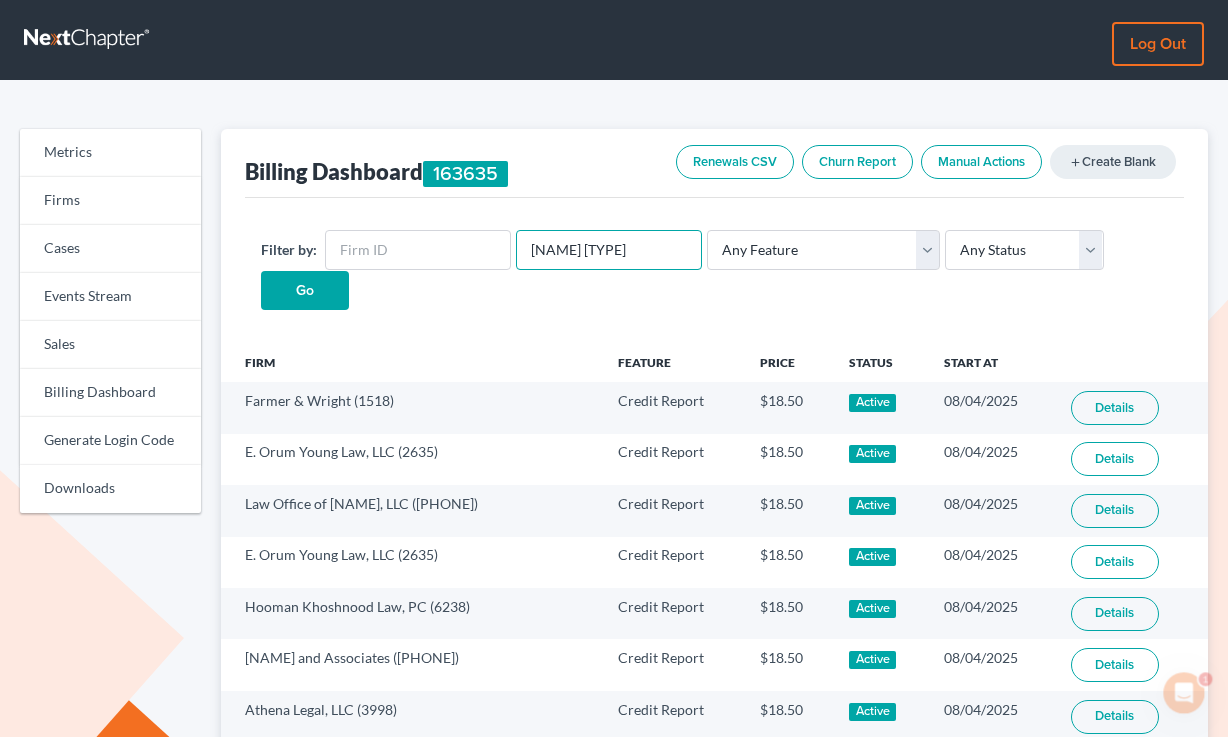 click on "[NAME] [TYPE]" at bounding box center (609, 250) 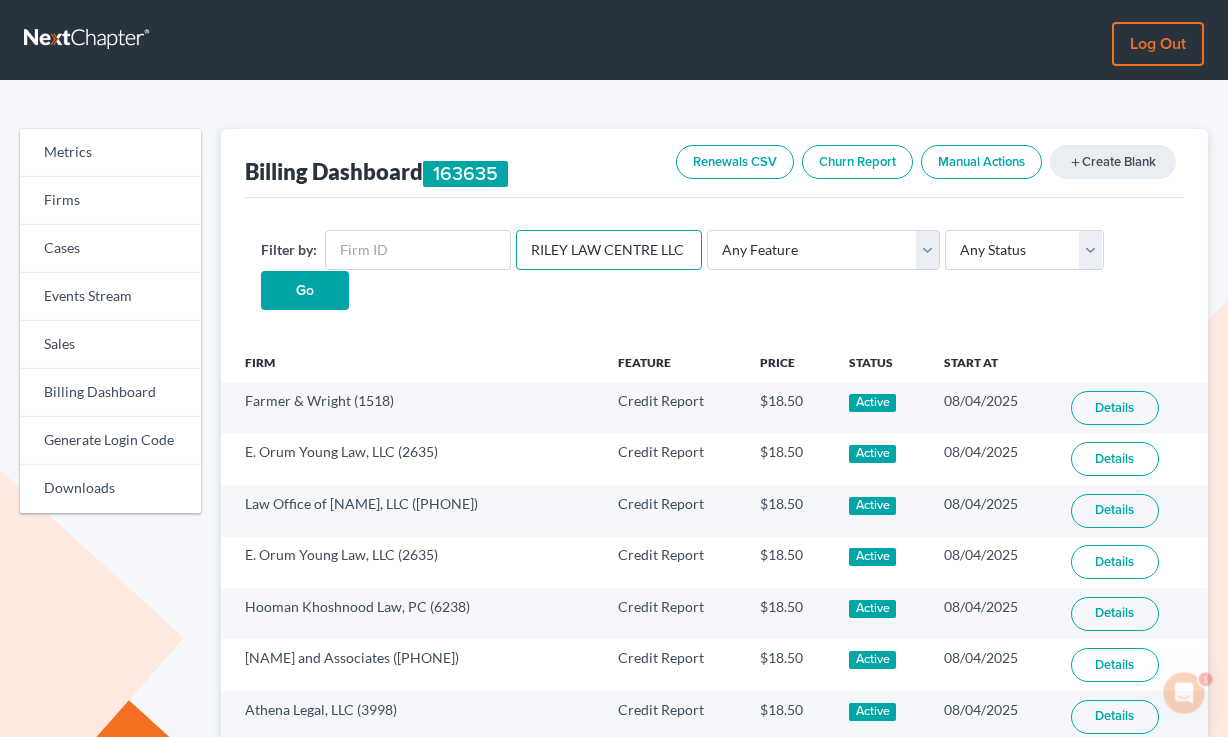 scroll, scrollTop: 0, scrollLeft: 4, axis: horizontal 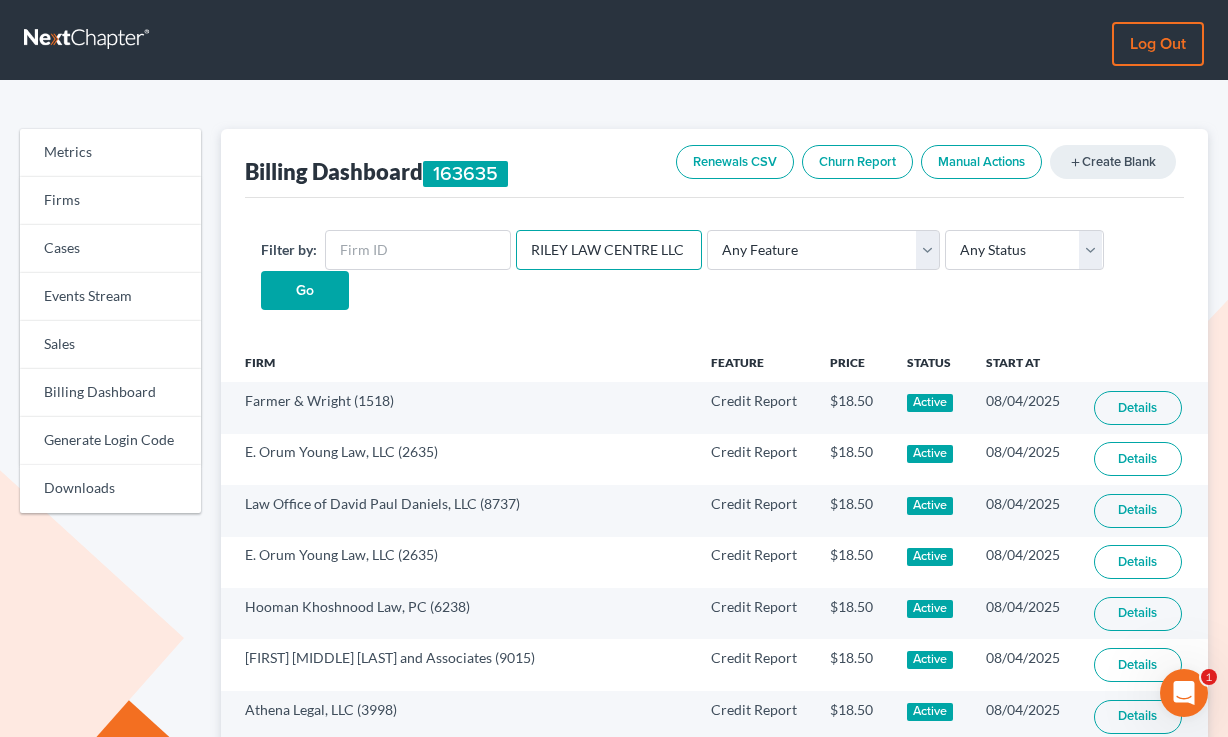 click on "RILEY LAW CENTRE LLC" at bounding box center (609, 250) 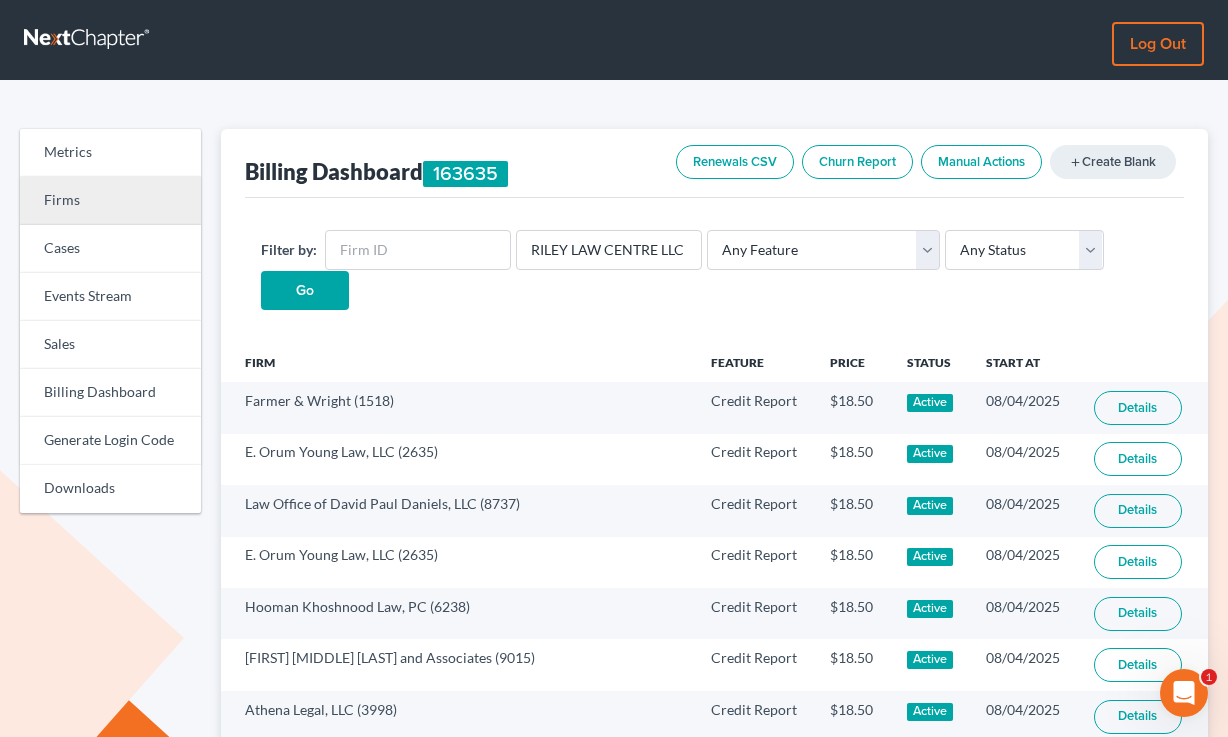 click on "Firms" at bounding box center [110, 201] 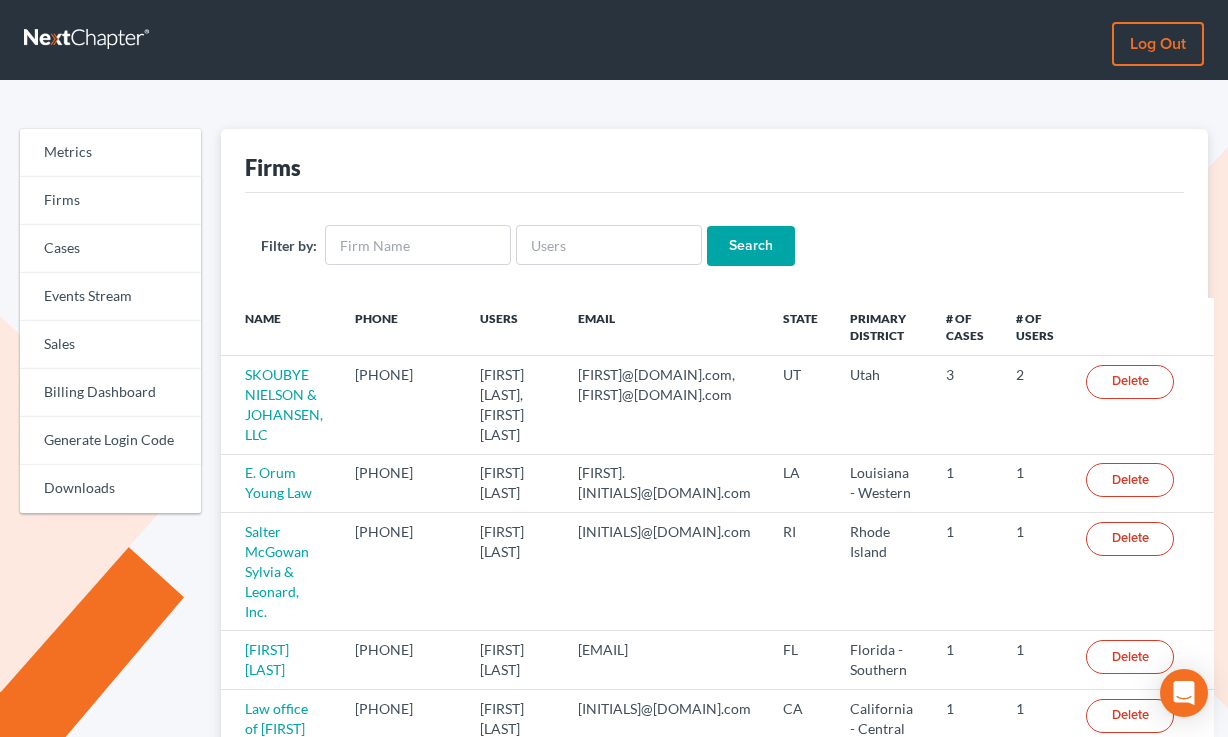 scroll, scrollTop: 0, scrollLeft: 0, axis: both 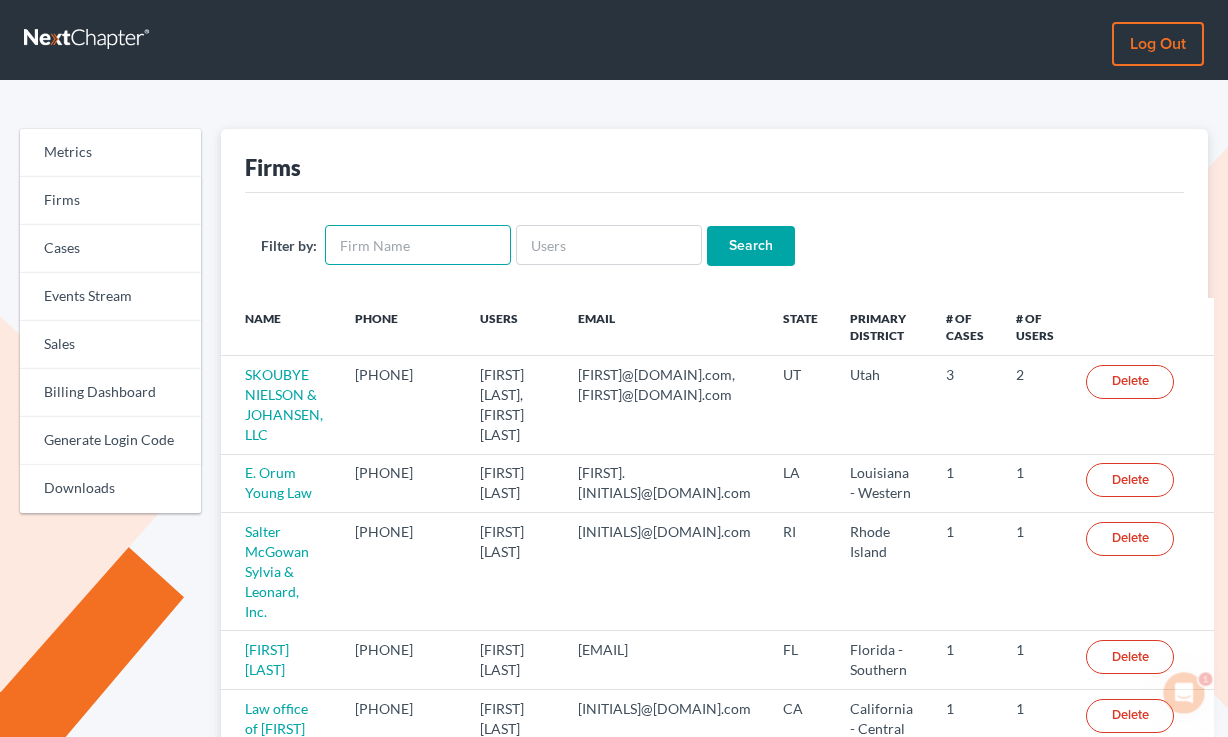 click at bounding box center (418, 245) 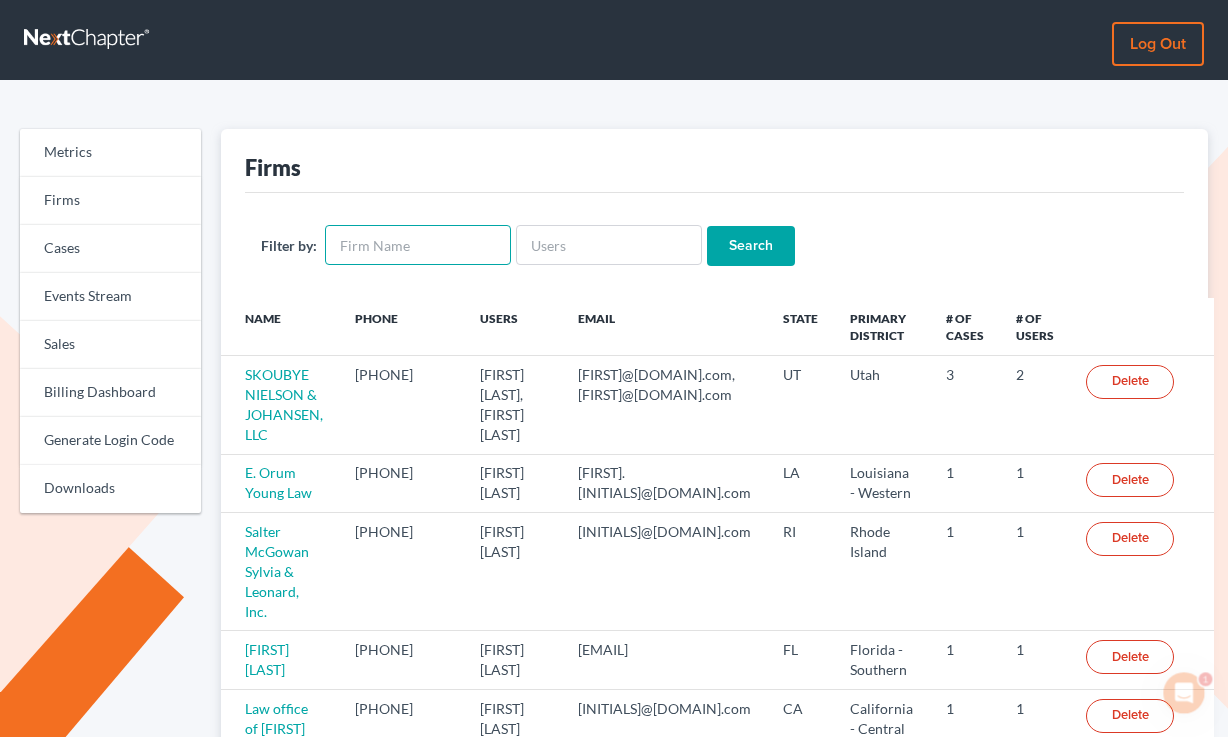paste on "RILEY LAW CENTRE LLC" 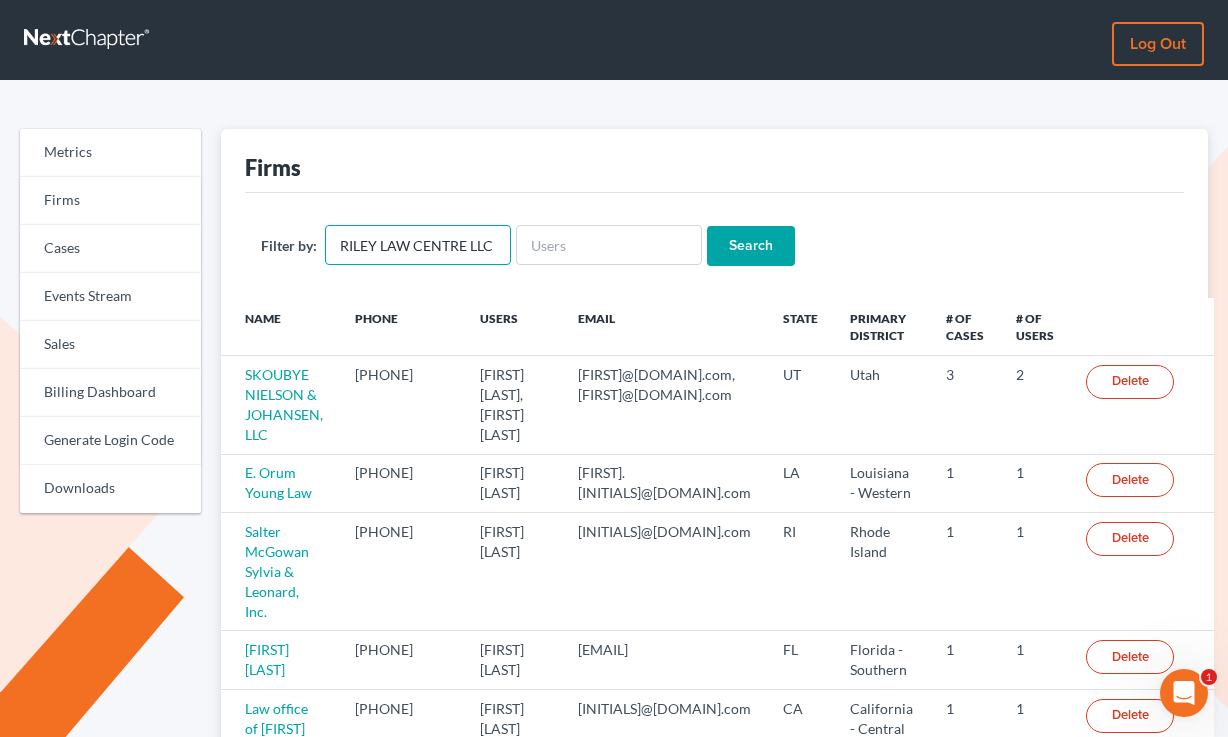 scroll, scrollTop: 0, scrollLeft: 4, axis: horizontal 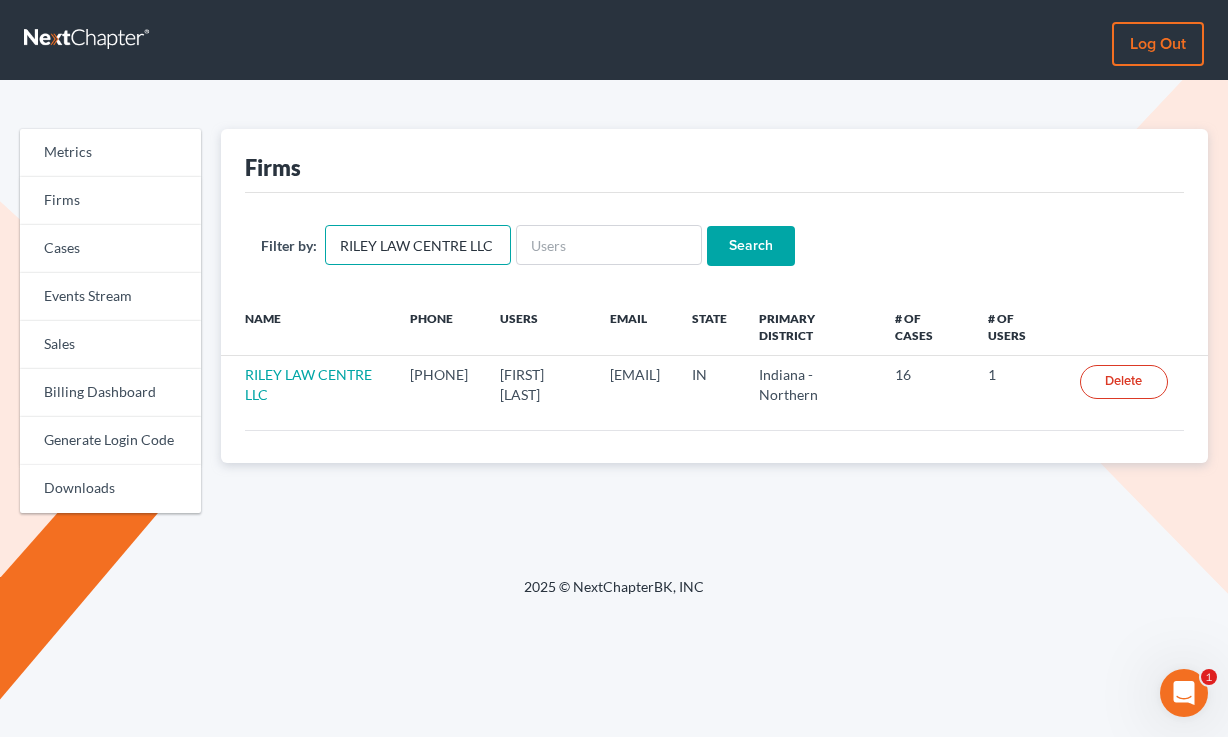 click on "RILEY LAW CENTRE LLC" at bounding box center [418, 245] 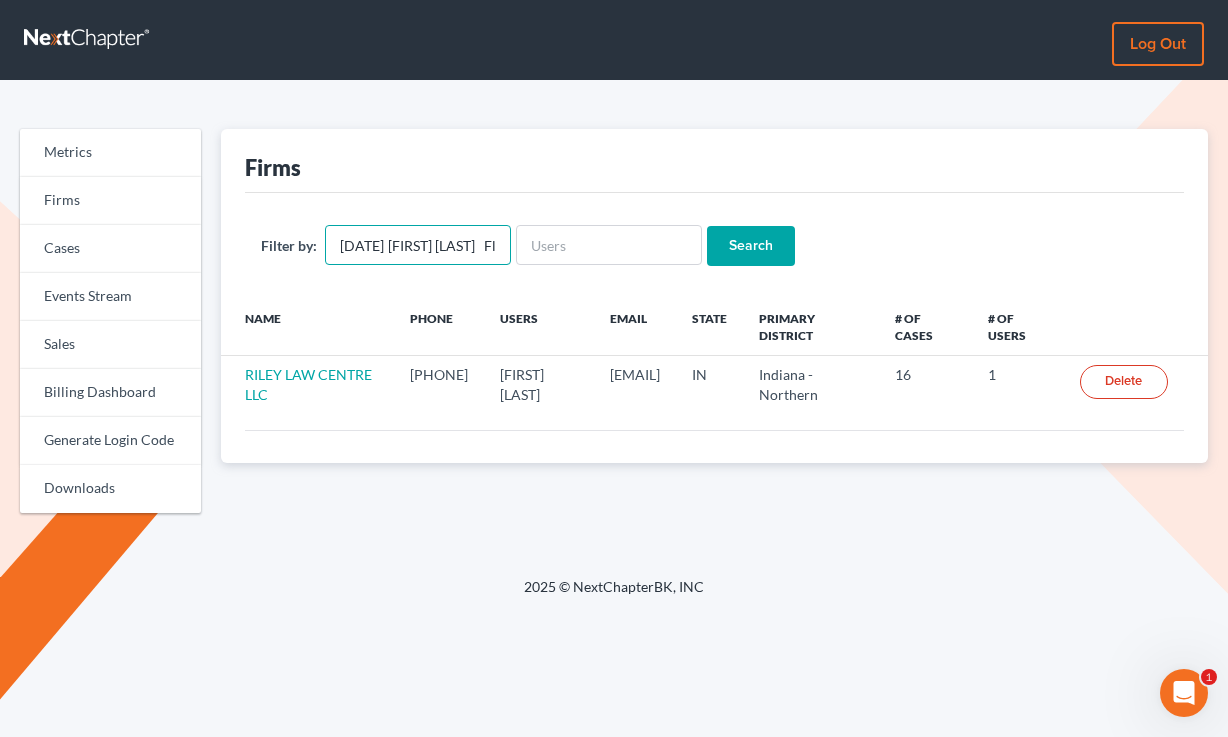scroll, scrollTop: 0, scrollLeft: 1278, axis: horizontal 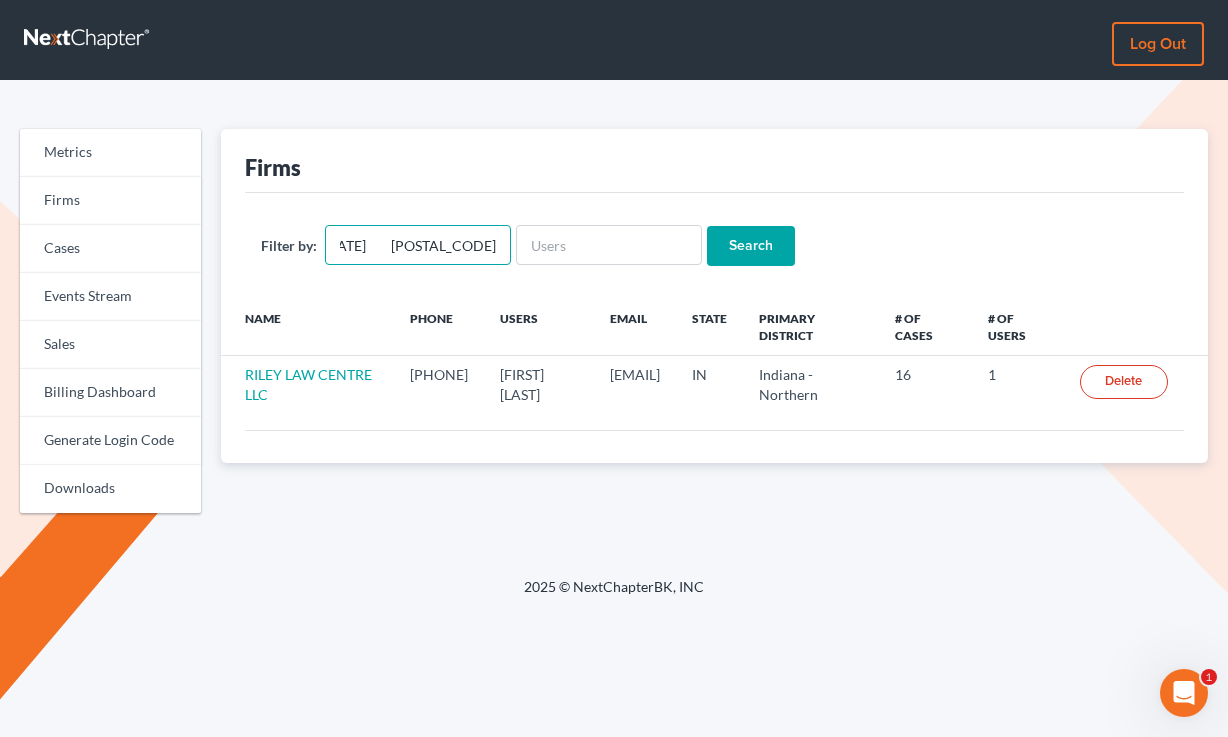type on "7/11/25	Damien	Tancredi	Flaster Greenberg PC	damien.tancredi@flastergreenberg.com	Pennsylvania	215.587.5675	1717 Arch St., Suite 3300	Philadelphia	PA	19103" 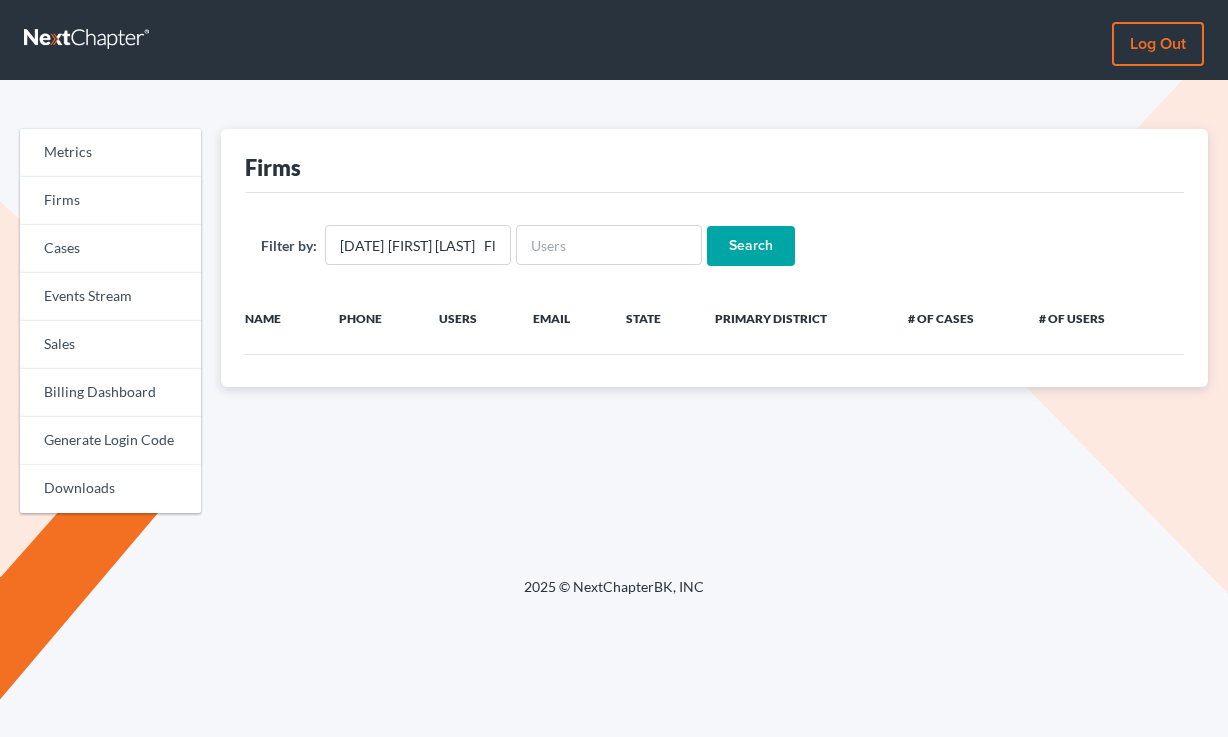scroll, scrollTop: 0, scrollLeft: 0, axis: both 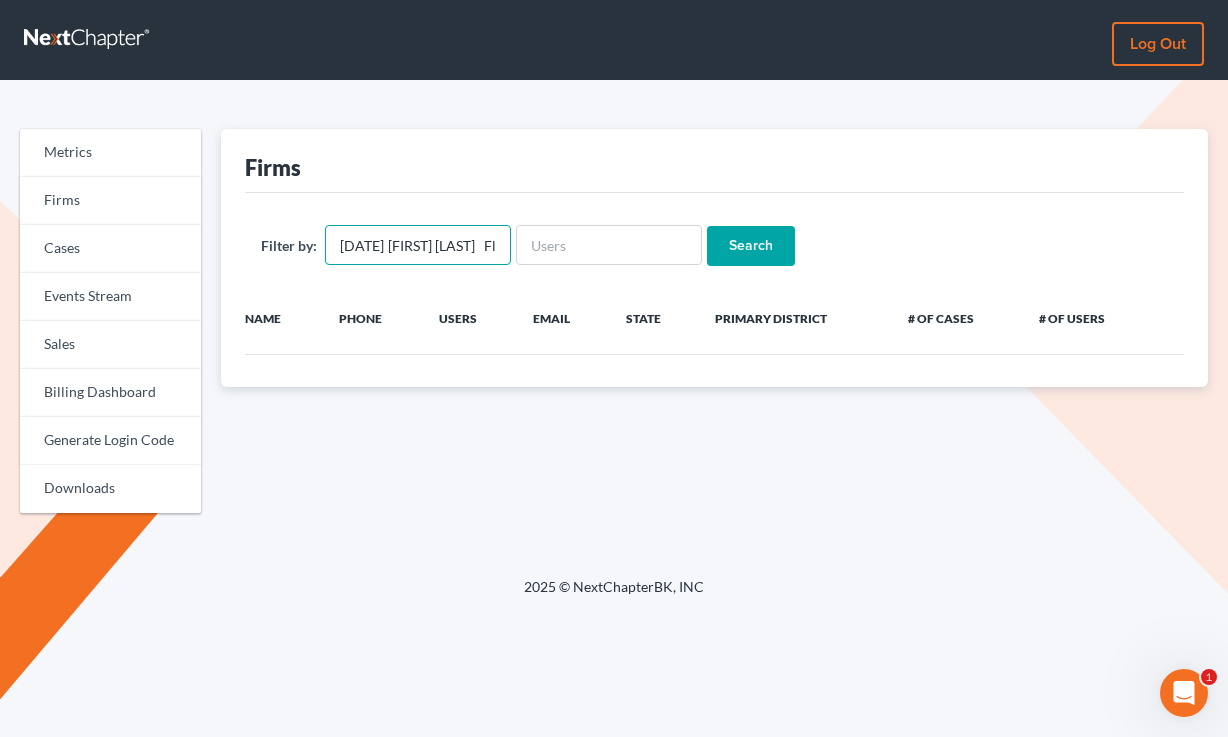 click on "[DATE]	[FIRST] [LAST]	Flaster Greenberg PC	[EMAIL]	[STATE]	[PHONE]	[NUMBER] [STREET], Suite [NUMBER]	[CITY]	[STATE]	[POSTAL_CODE]" at bounding box center [418, 245] 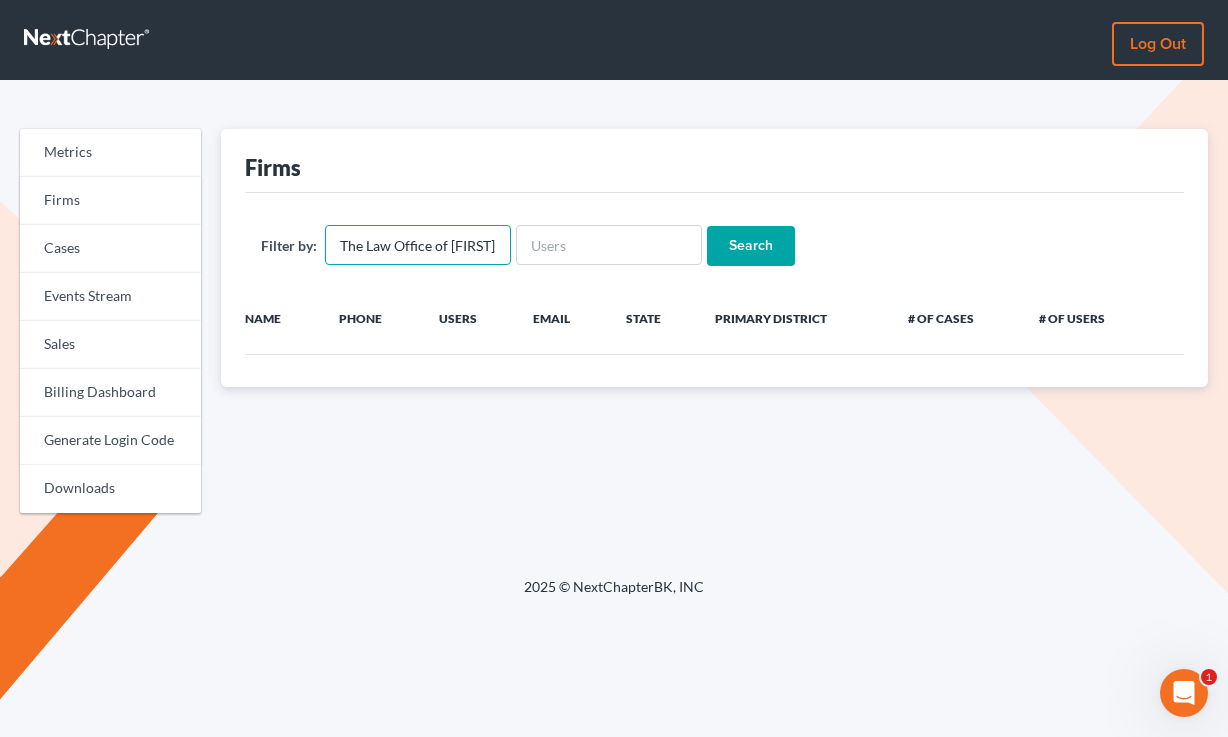 scroll, scrollTop: 0, scrollLeft: 106, axis: horizontal 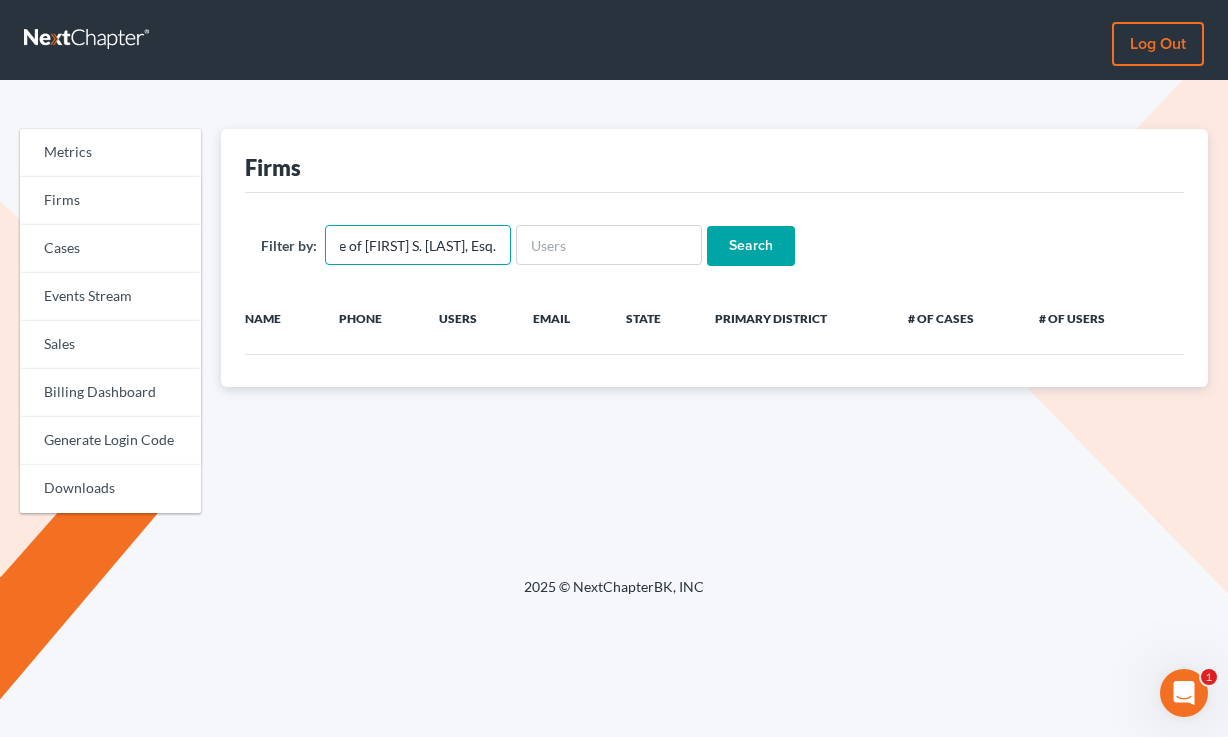 type on "The Law Office of [FIRST] S. [LAST], Esq." 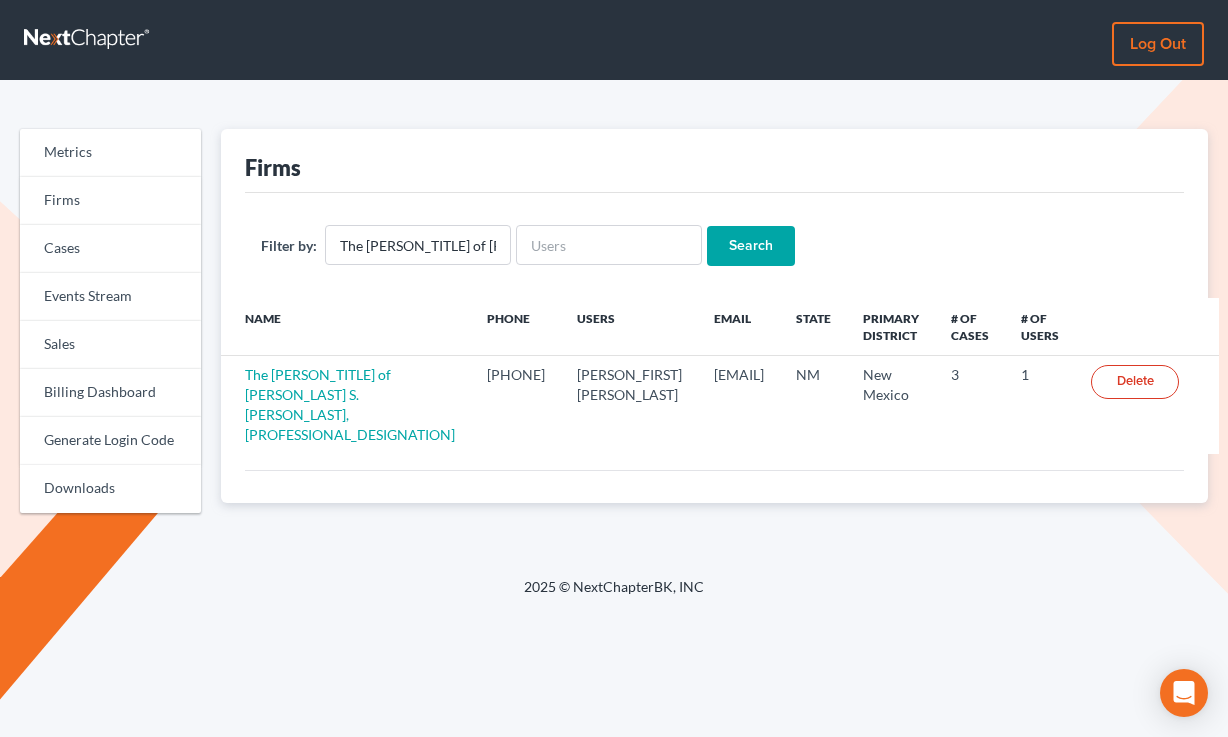 scroll, scrollTop: 0, scrollLeft: 0, axis: both 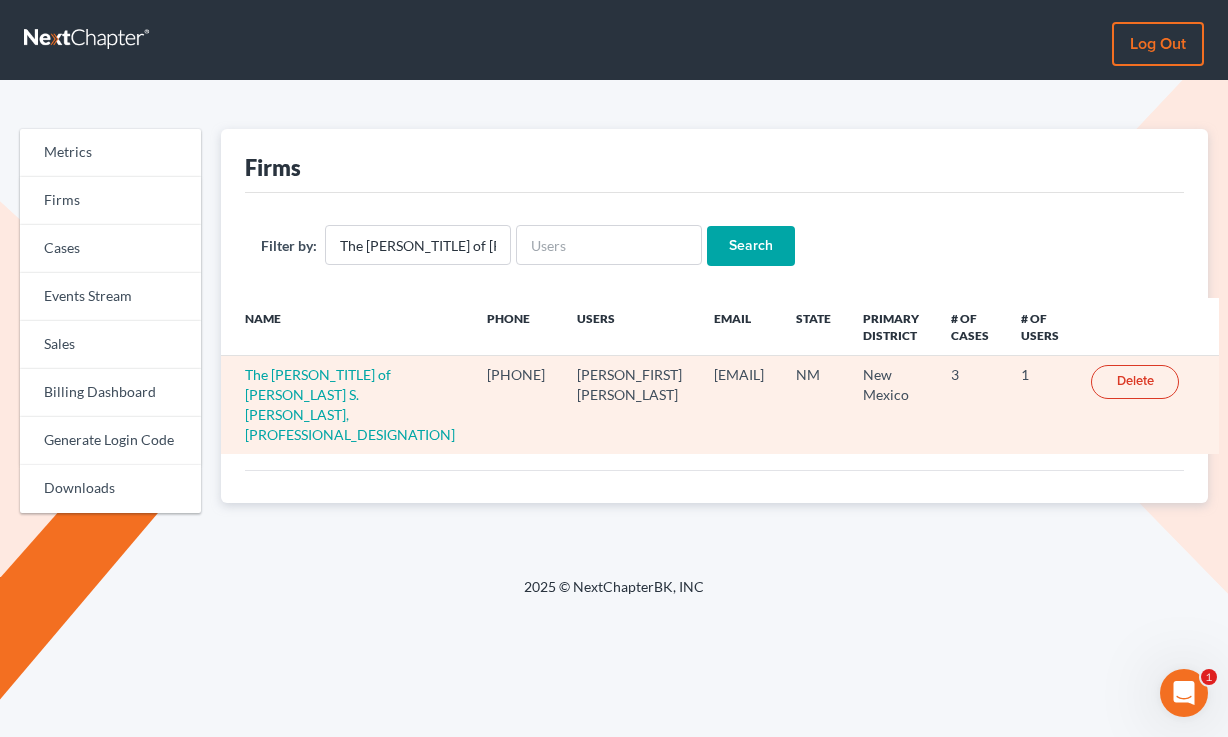 click on "The [PERSON_TITLE] of [PERSON_LAST] S. [PERSON_LAST], [PROFESSIONAL_DESIGNATION]" at bounding box center (346, 405) 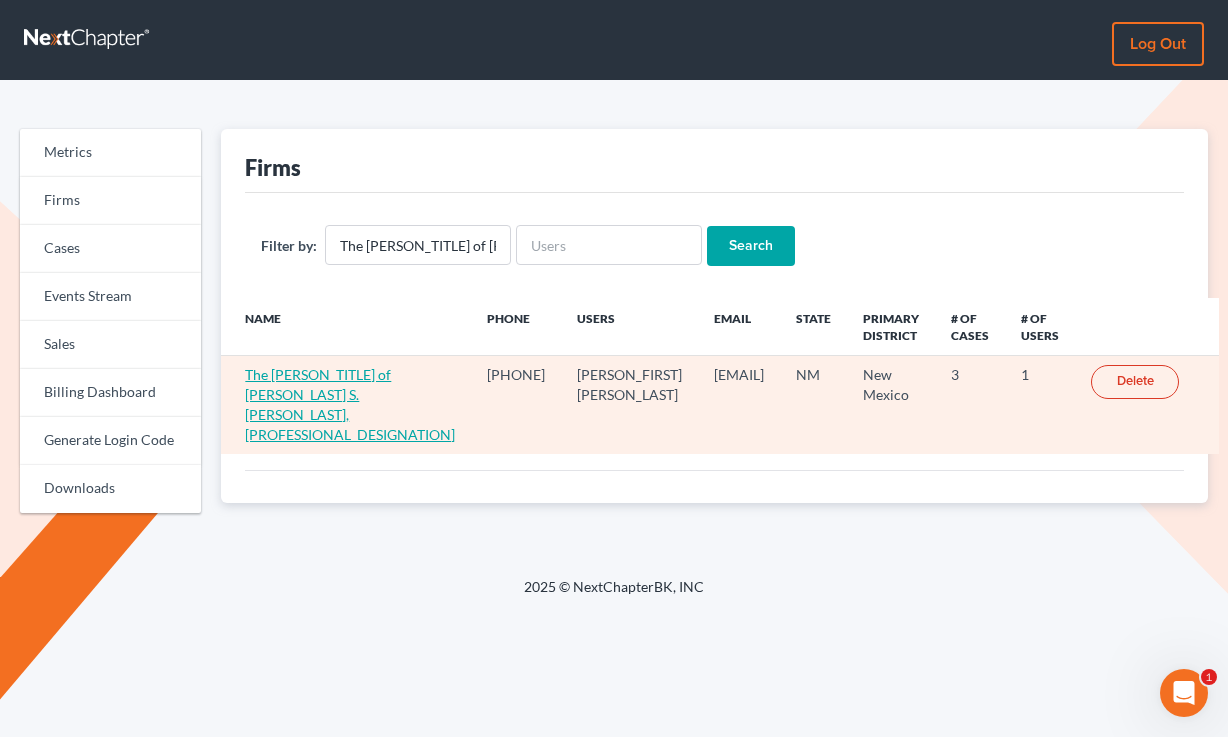 click on "The [PERSON_TITLE] of [PERSON_LAST] S. [PERSON_LAST], [PROFESSIONAL_DESIGNATION]" at bounding box center (350, 404) 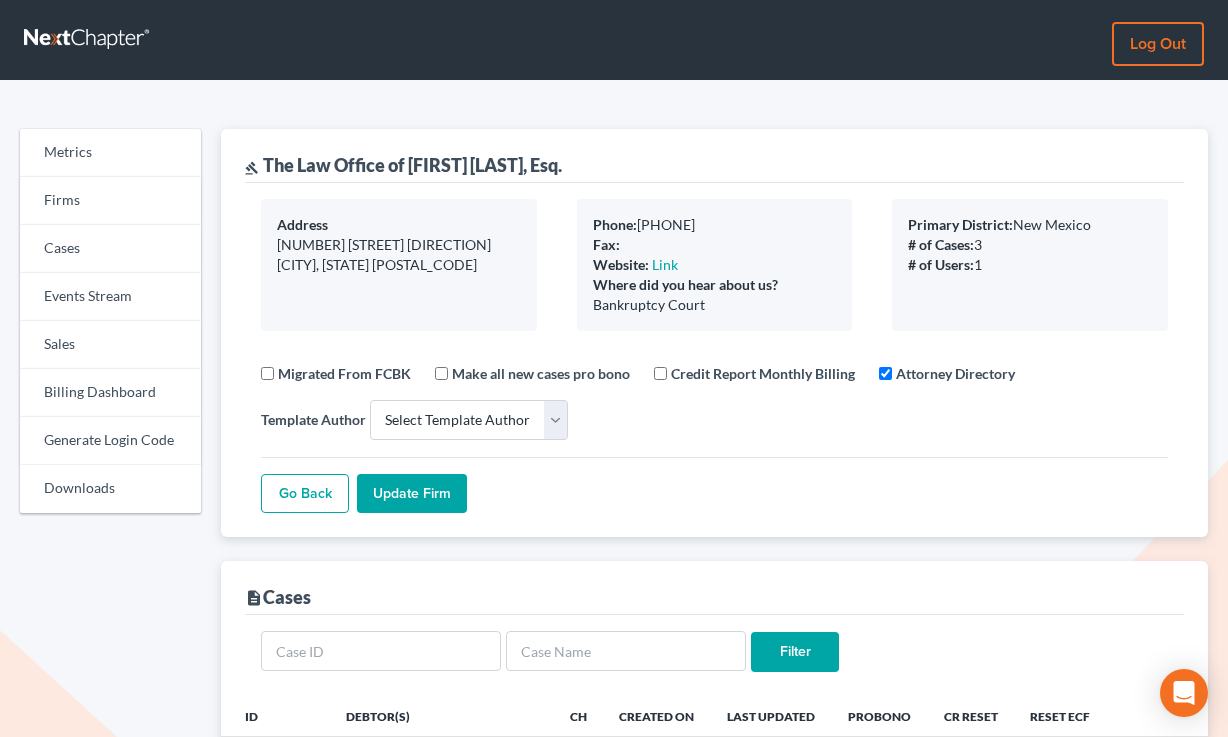select 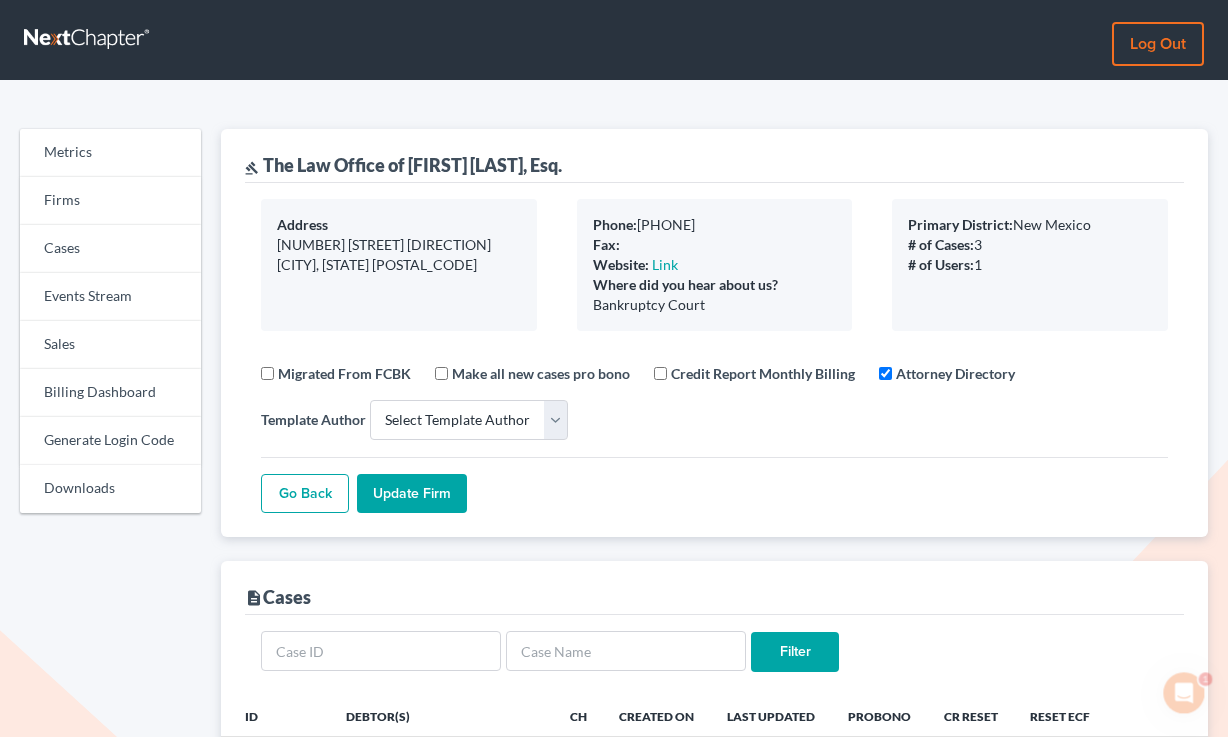 scroll, scrollTop: 0, scrollLeft: 0, axis: both 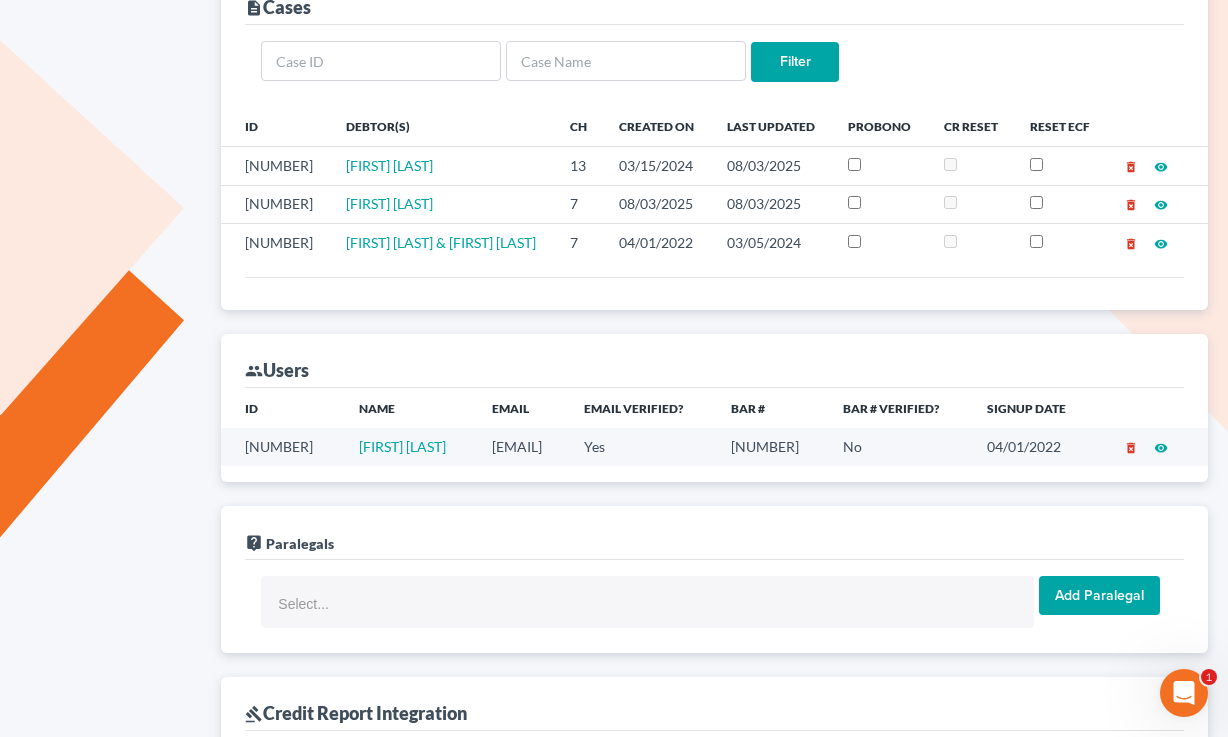 click on "[EMAIL]" at bounding box center [522, 446] 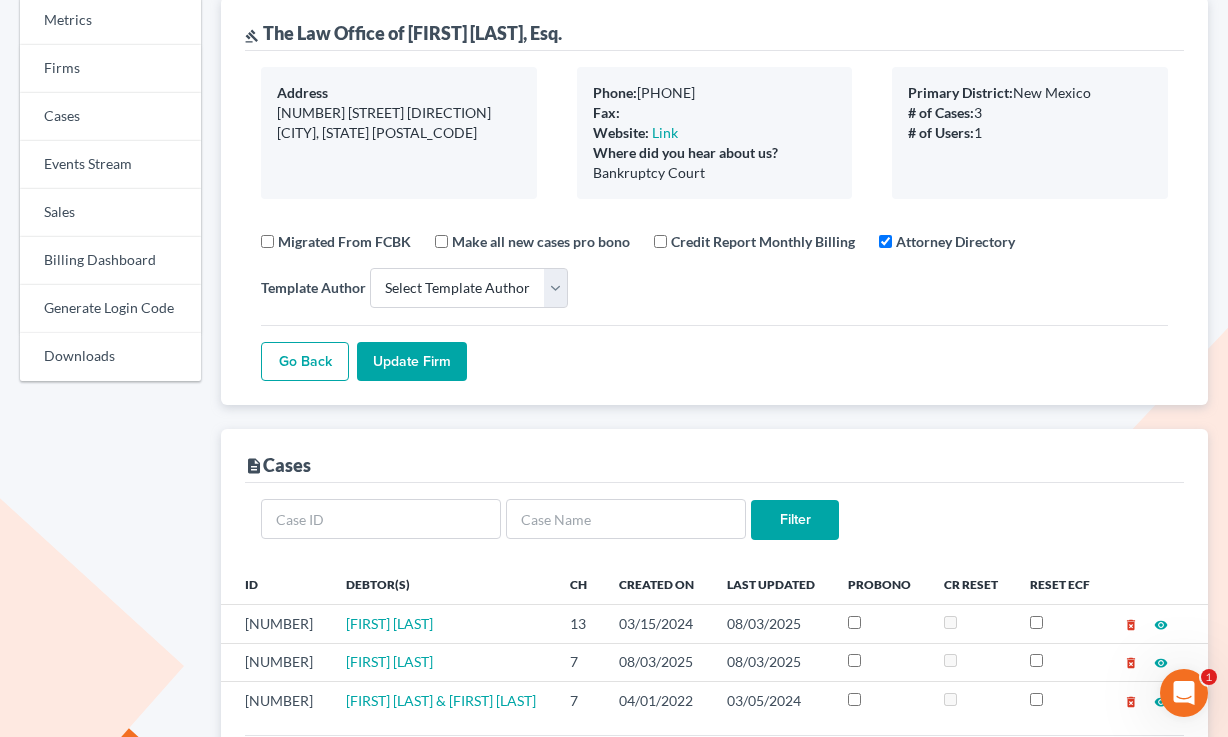 scroll, scrollTop: 0, scrollLeft: 0, axis: both 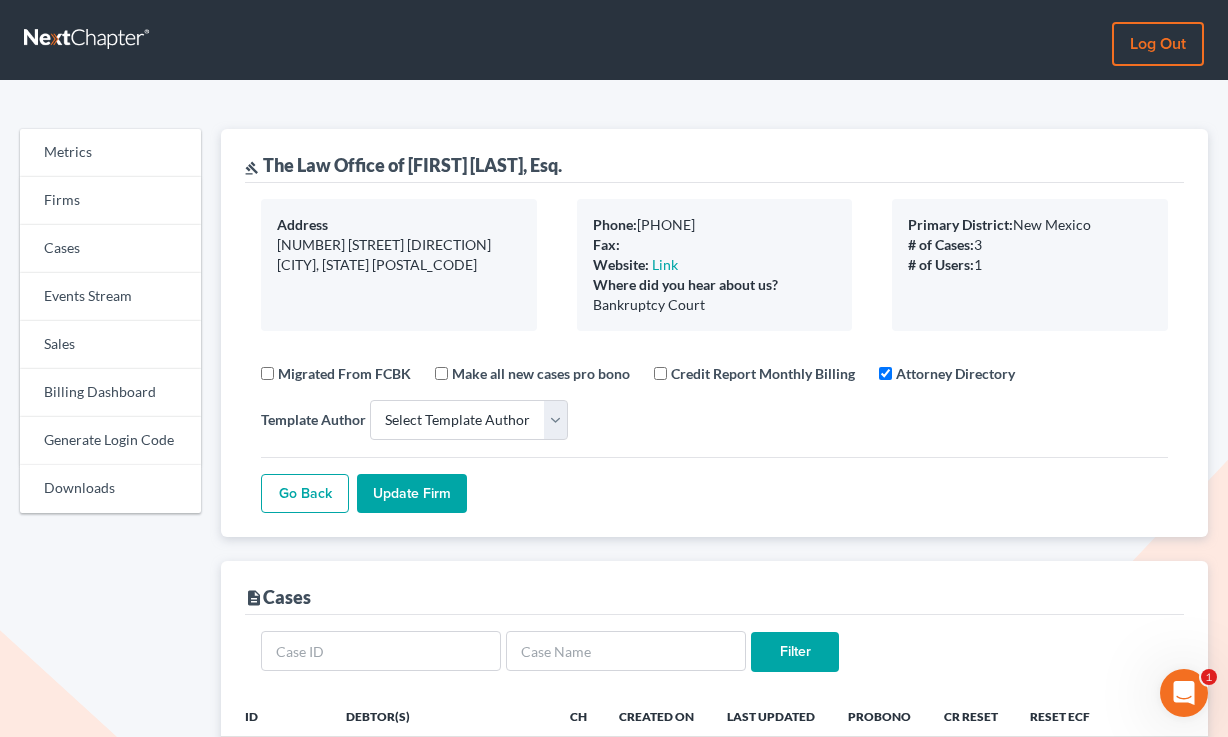 click on "gavel The Law Office of Jason S. Montclare, Esq." at bounding box center (403, 165) 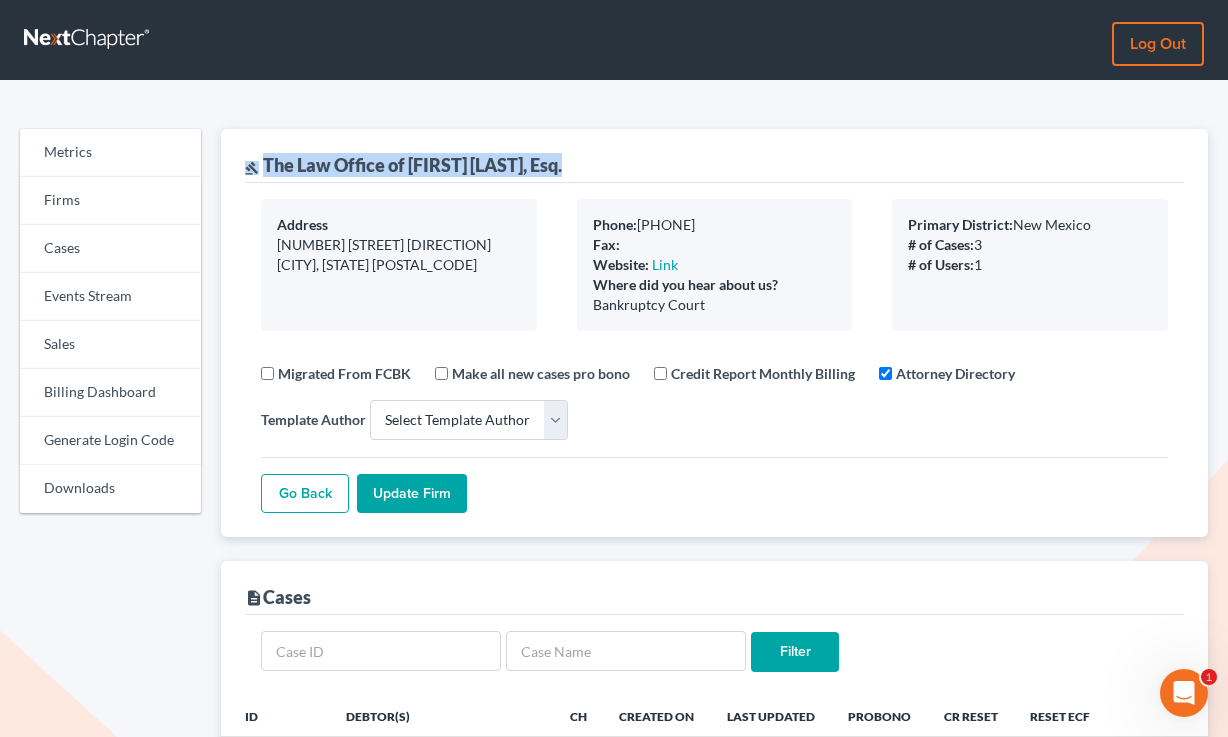 click on "gavel The Law Office of Jason S. Montclare, Esq." at bounding box center [403, 165] 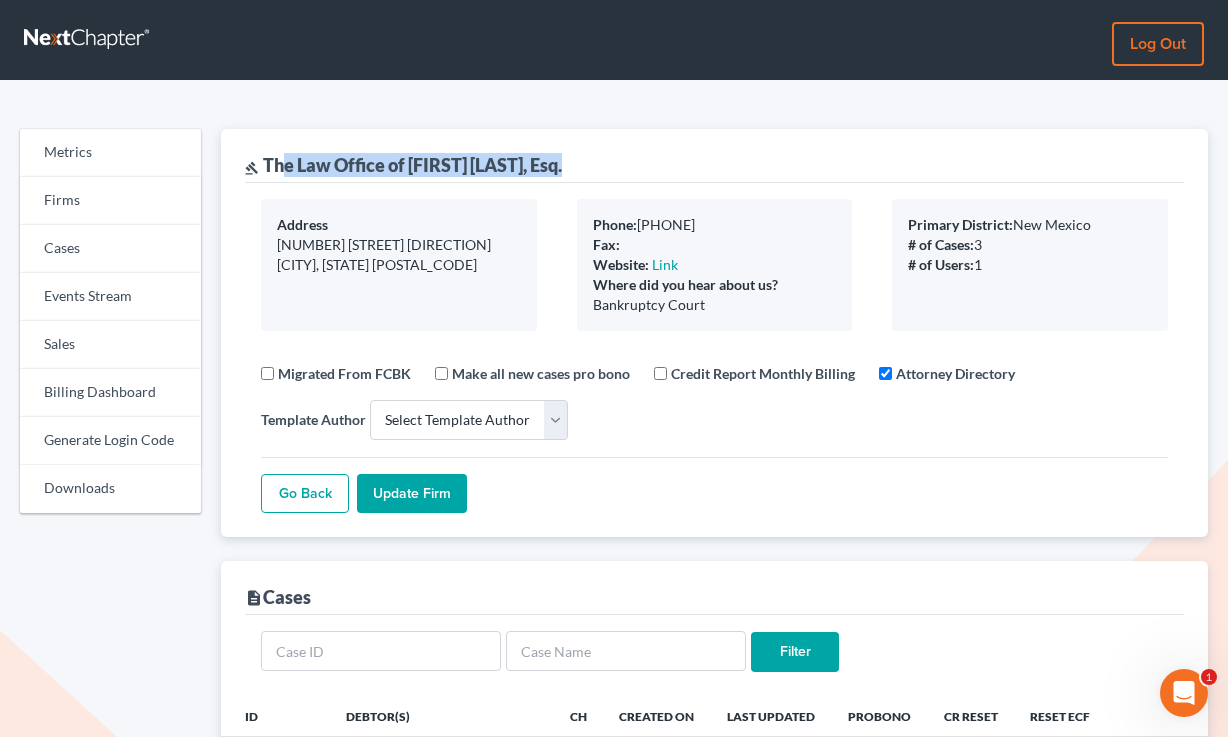 click on "gavel The Law Office of Jason S. Montclare, Esq." at bounding box center (403, 165) 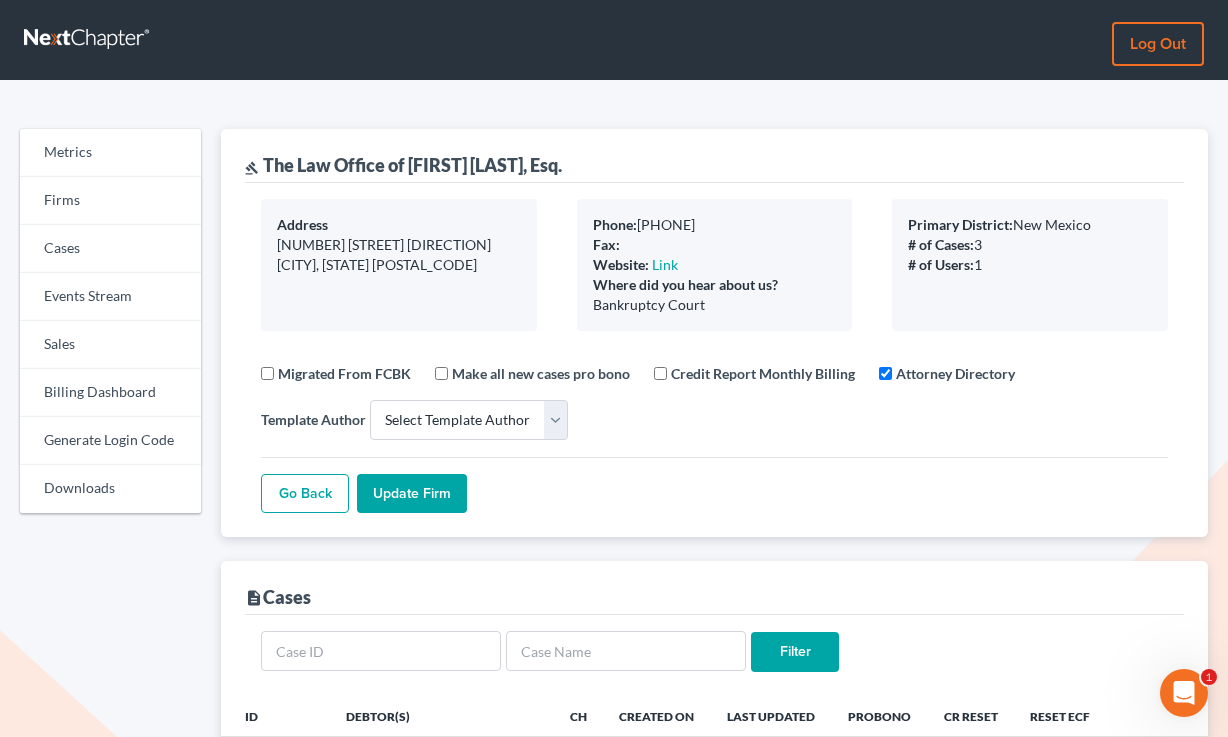 click on "gavel The Law Office of Jason S. Montclare, Esq." at bounding box center (403, 165) 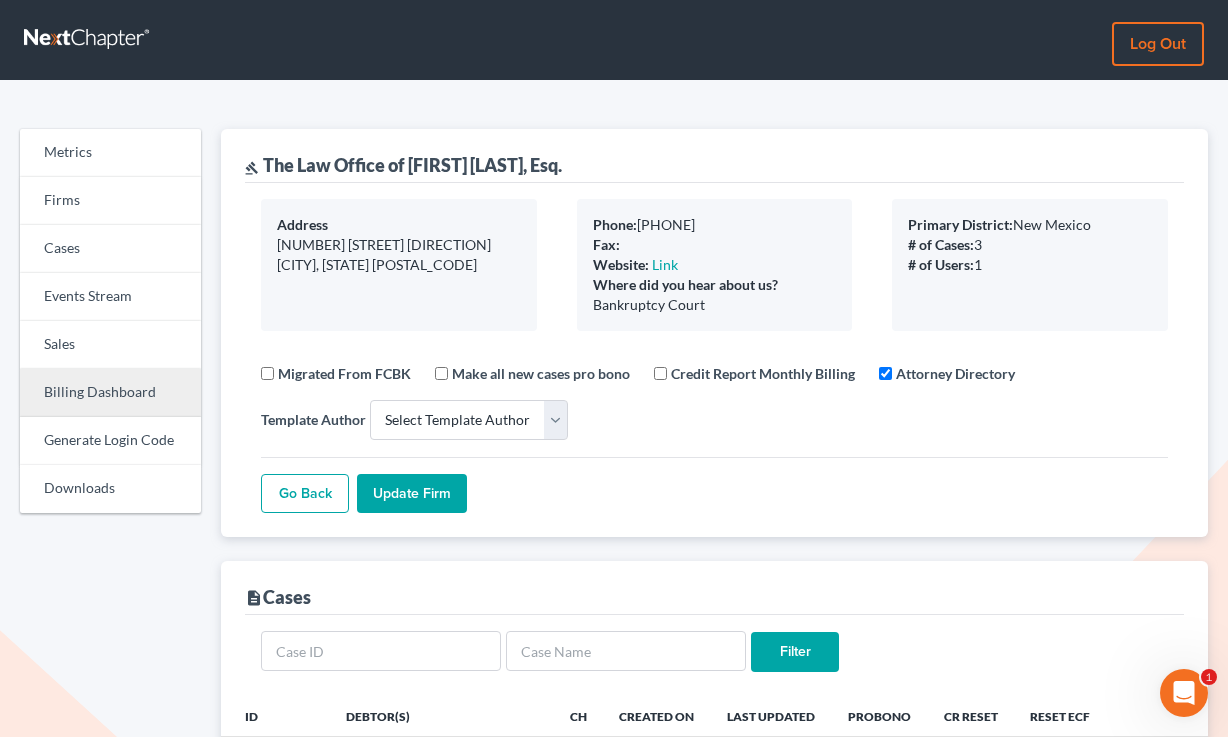 click on "Billing Dashboard" at bounding box center [110, 393] 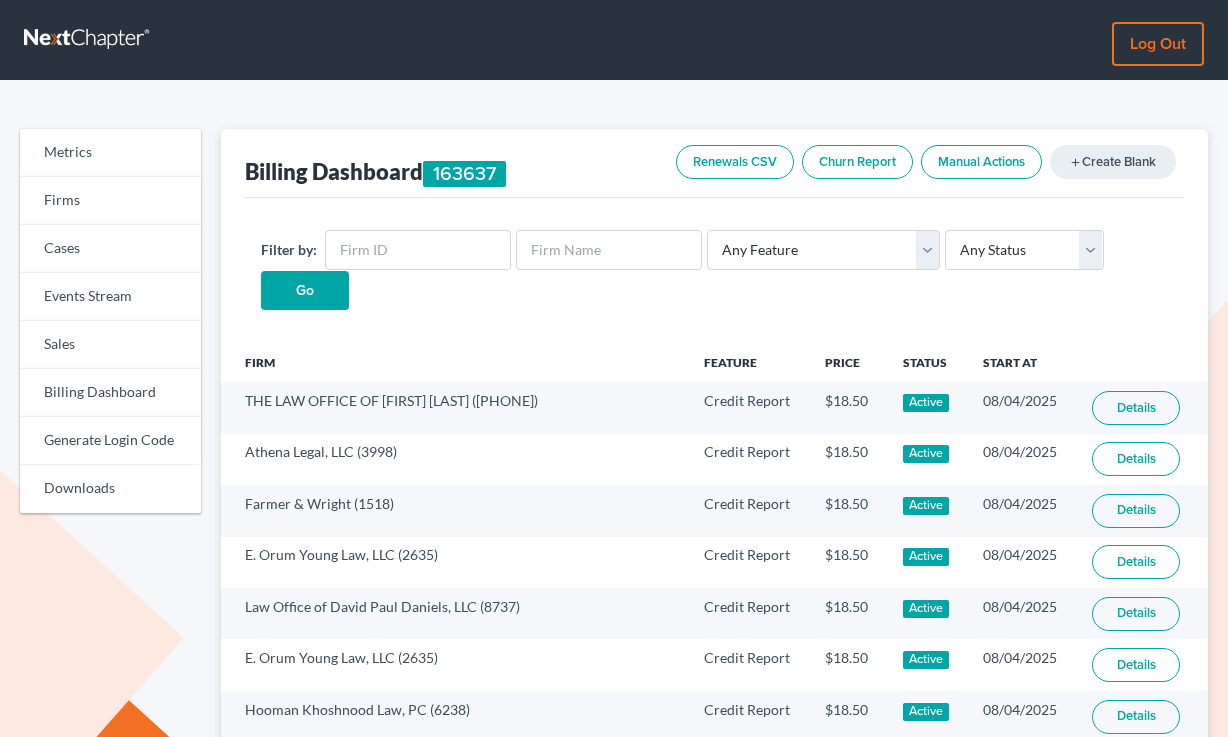 scroll, scrollTop: 0, scrollLeft: 0, axis: both 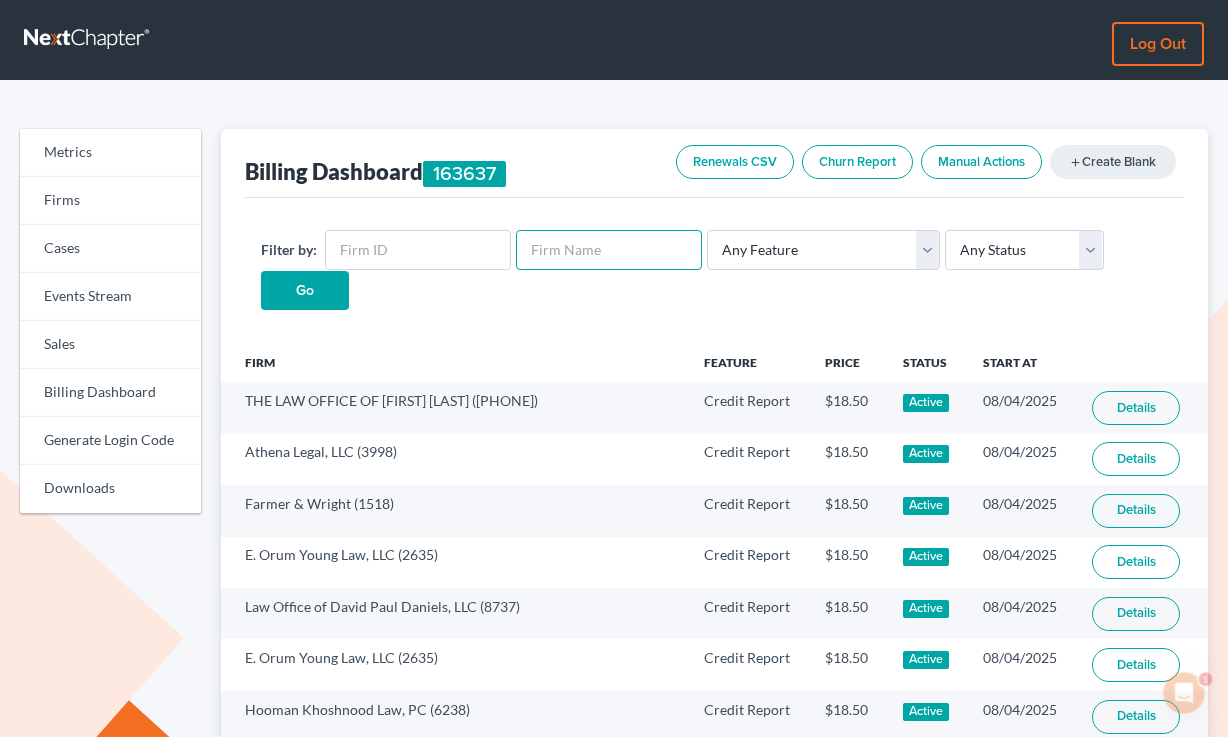 click at bounding box center (609, 250) 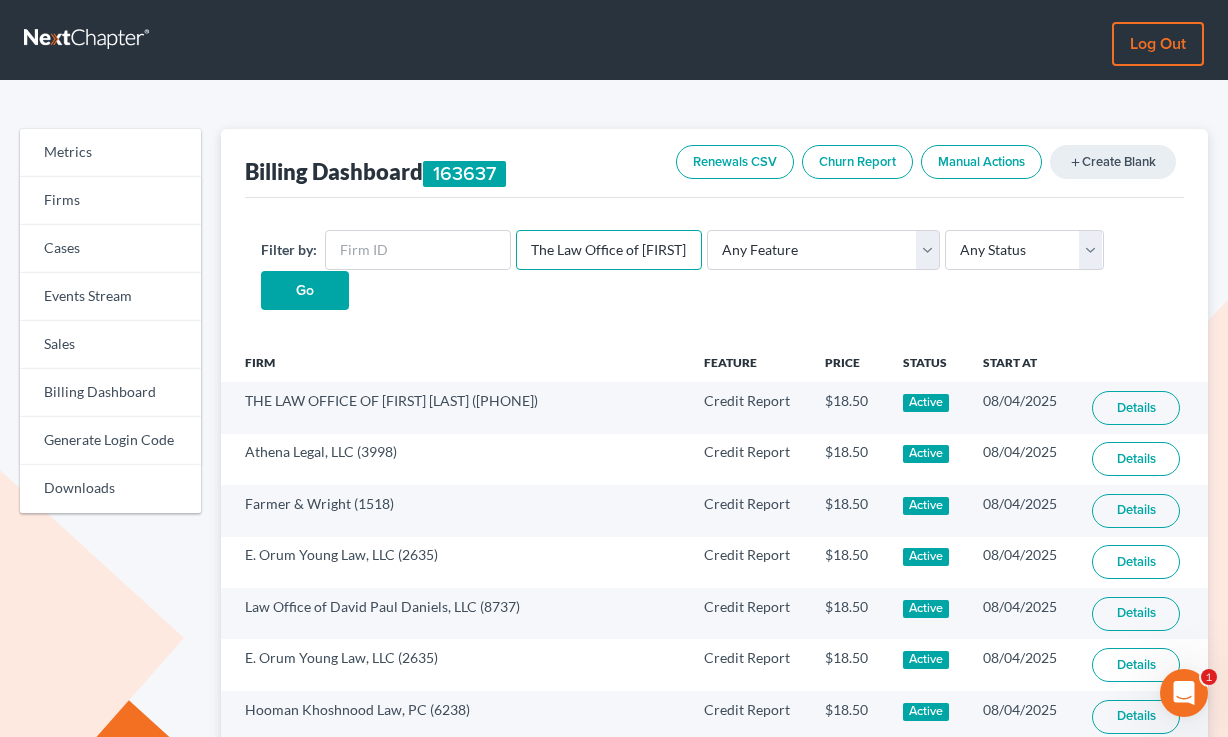 scroll, scrollTop: 0, scrollLeft: 106, axis: horizontal 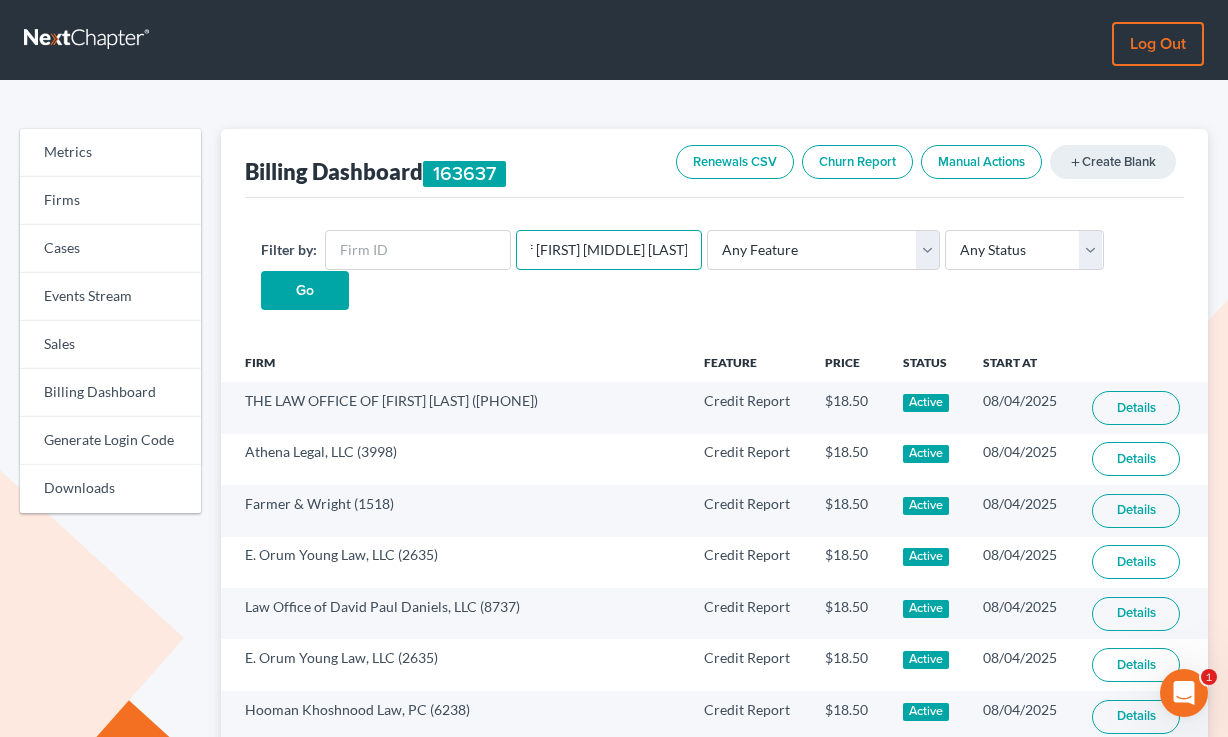 type on "The Law Office of [FIRST] [MIDDLE] [LAST], Esq." 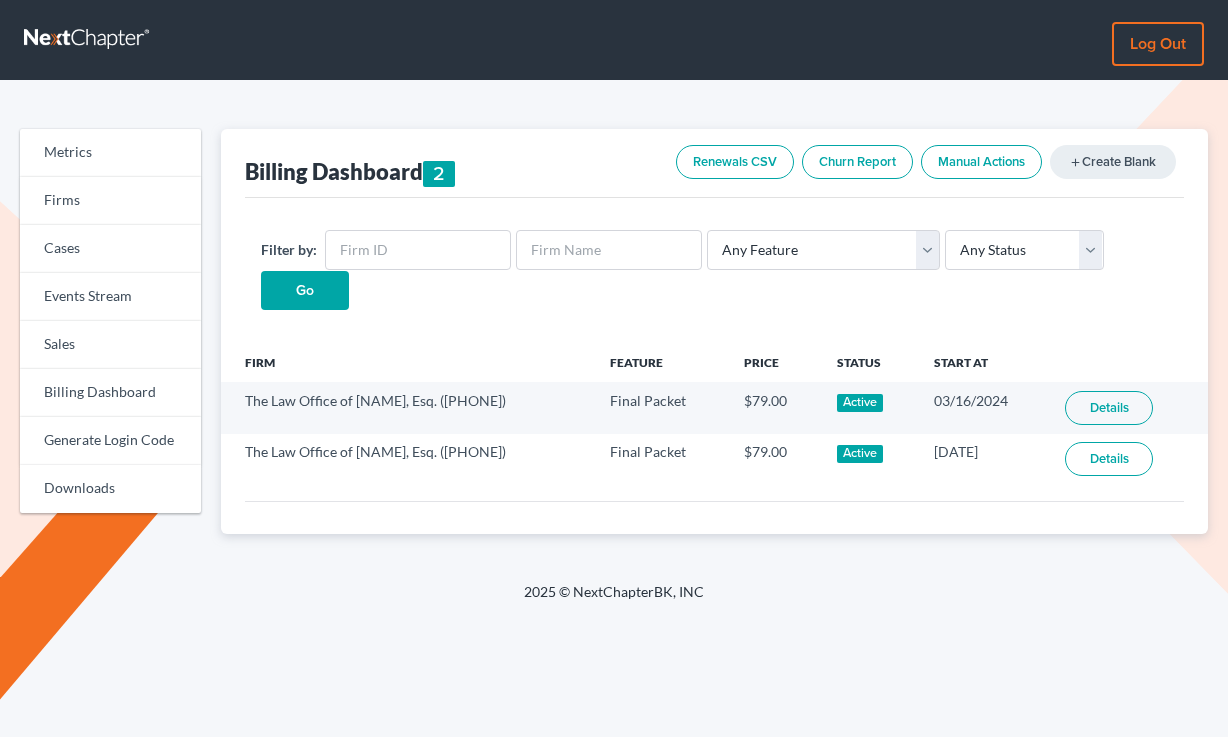 scroll, scrollTop: 0, scrollLeft: 0, axis: both 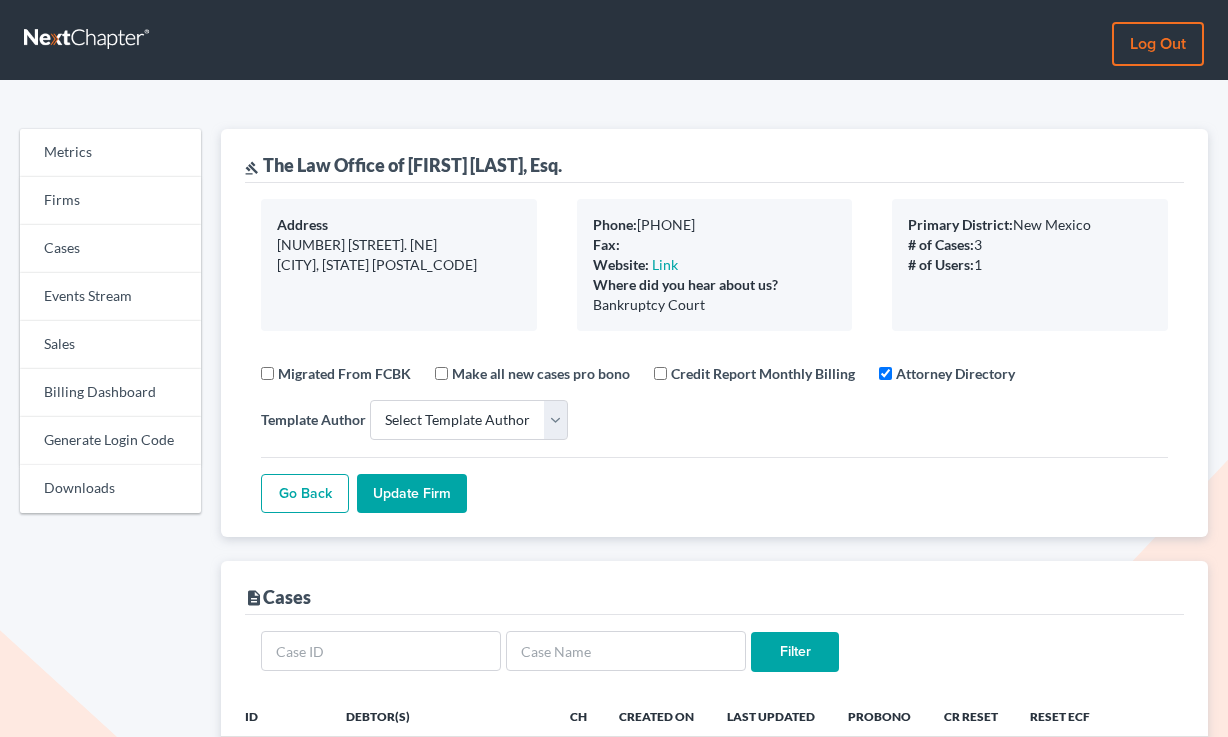 select 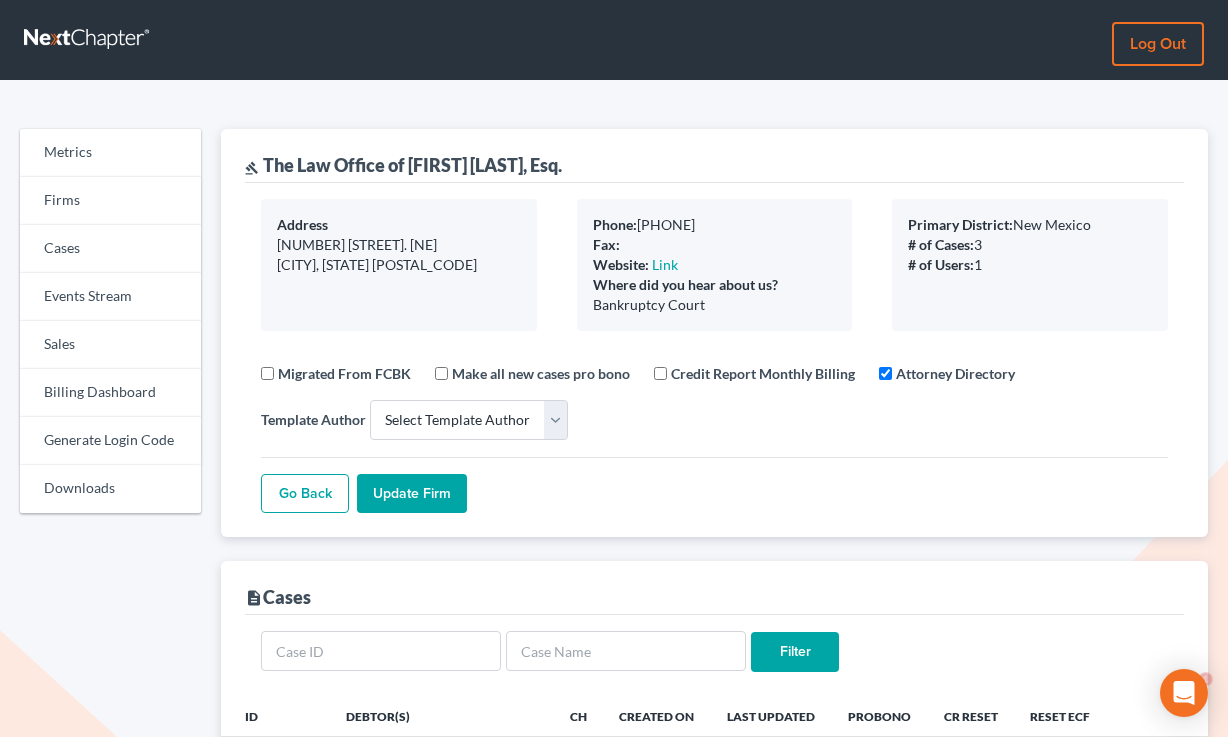 scroll, scrollTop: 0, scrollLeft: 0, axis: both 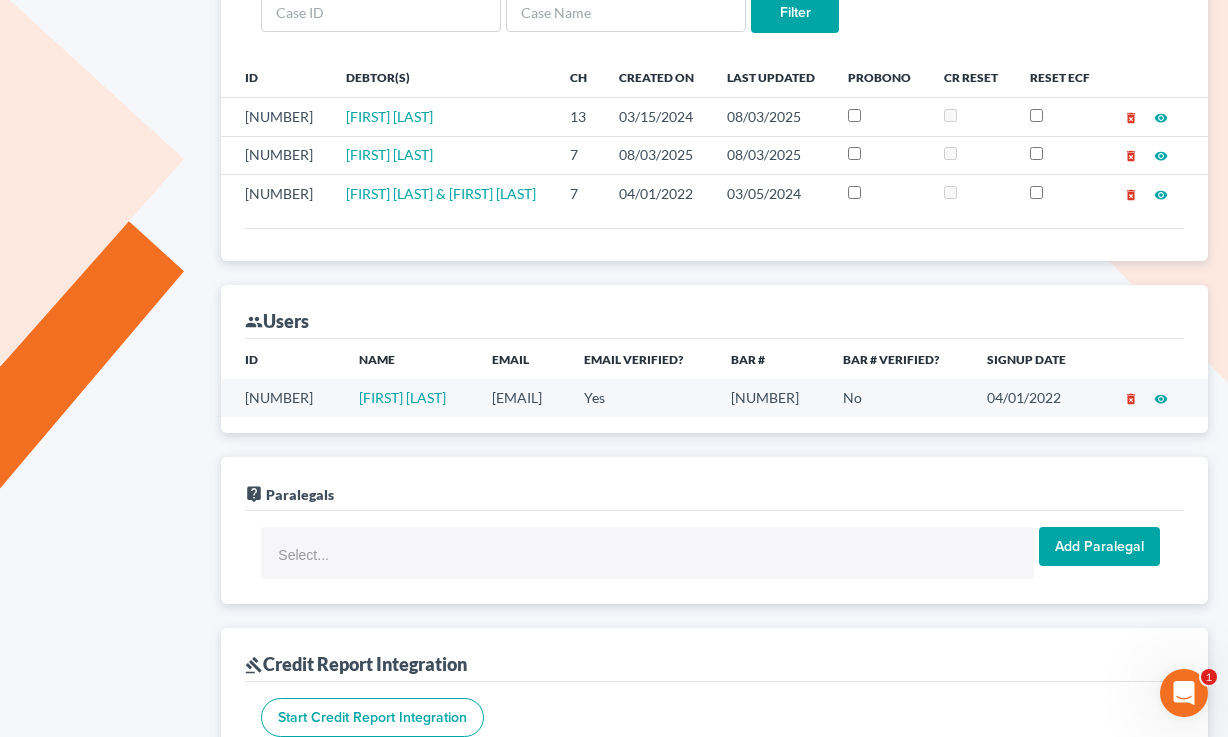 click on "jmontclare@gmail.com" at bounding box center [522, 397] 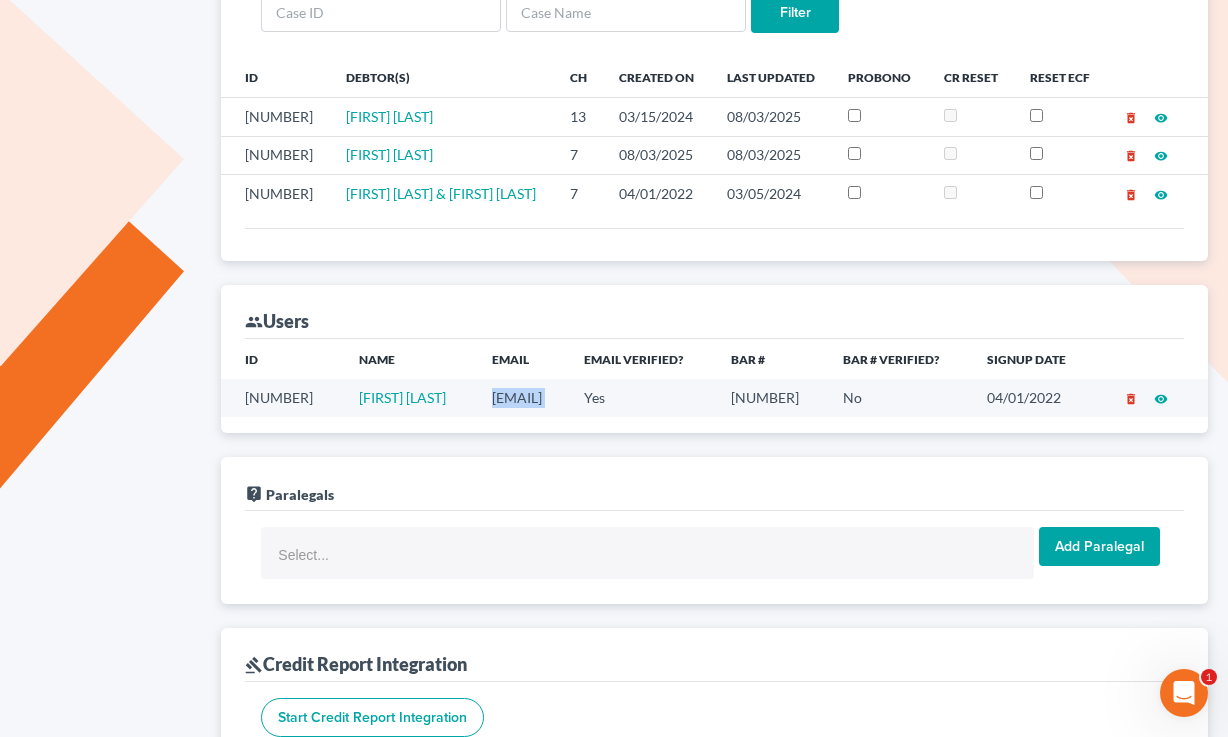 click on "jmontclare@gmail.com" at bounding box center [522, 397] 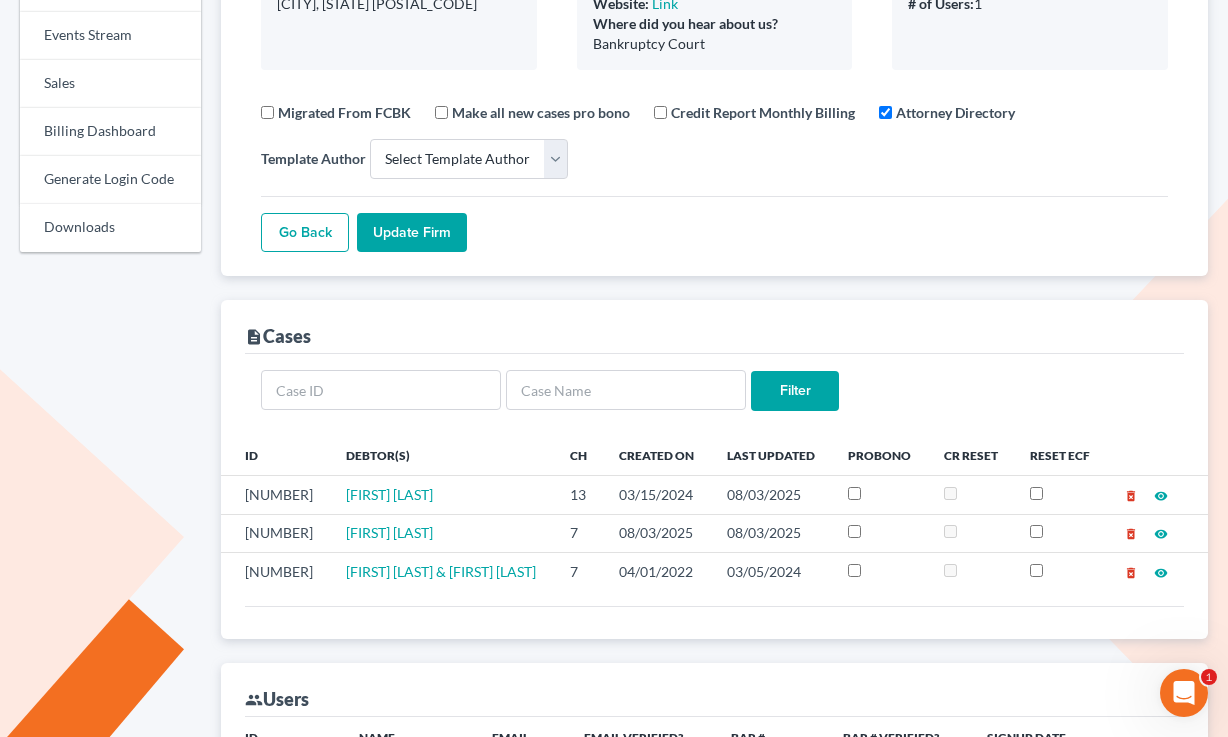 scroll, scrollTop: 221, scrollLeft: 0, axis: vertical 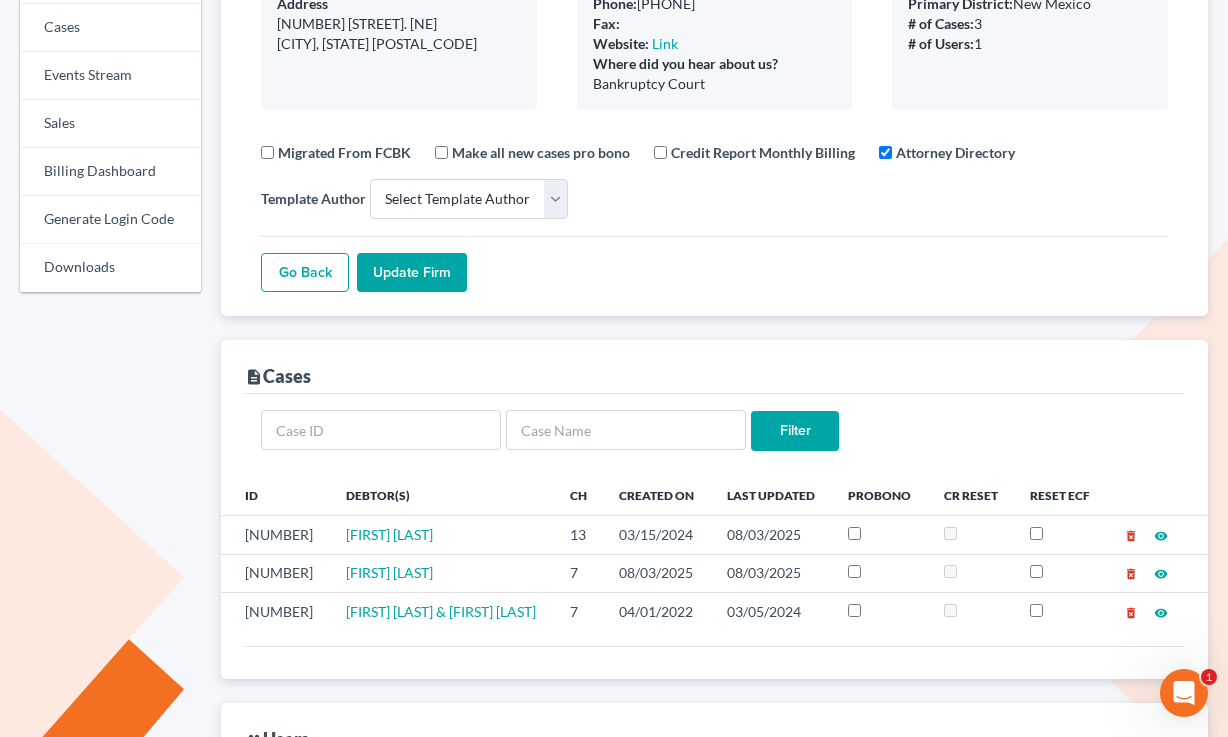 copy on "jmontclare@gmail.com" 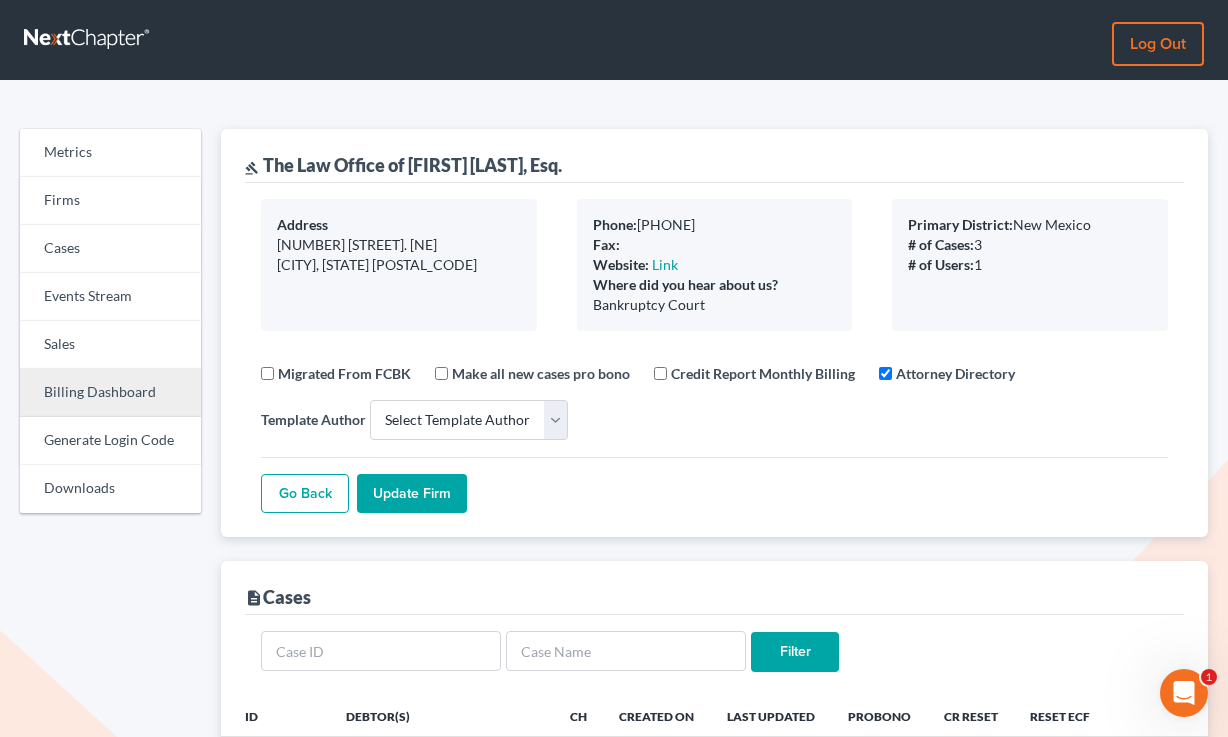 click on "Billing Dashboard" at bounding box center [110, 393] 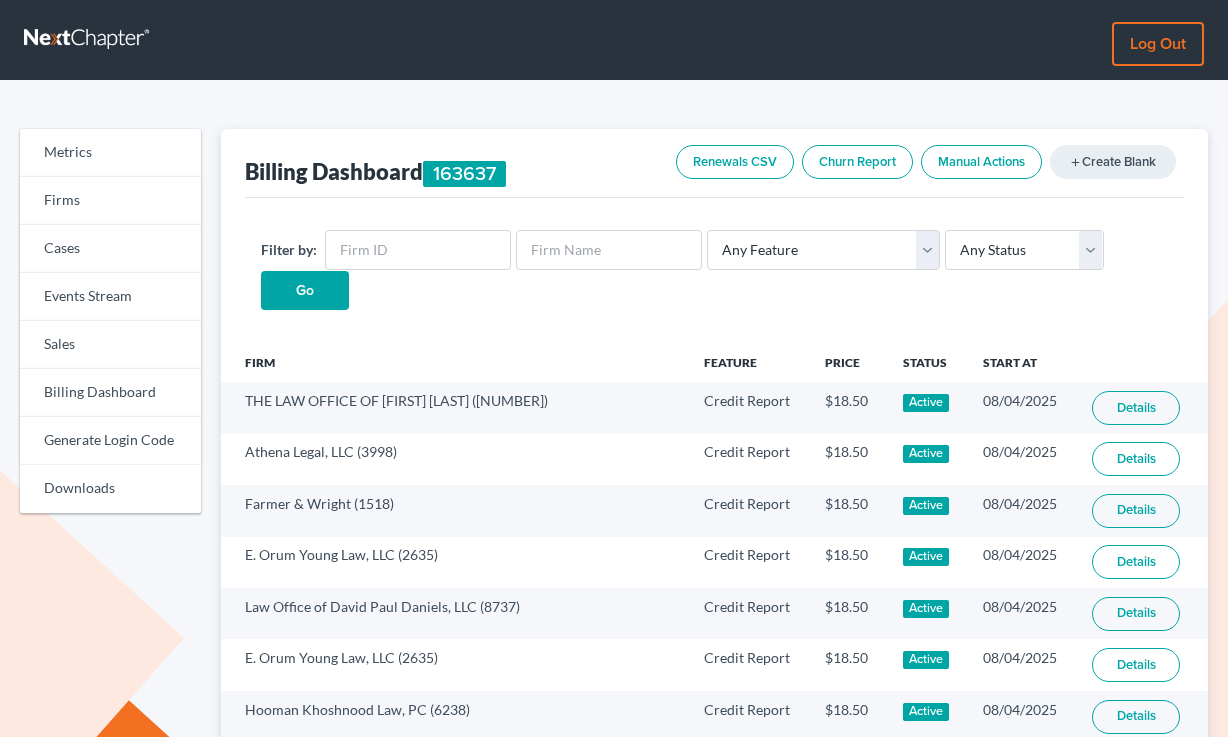 scroll, scrollTop: 0, scrollLeft: 0, axis: both 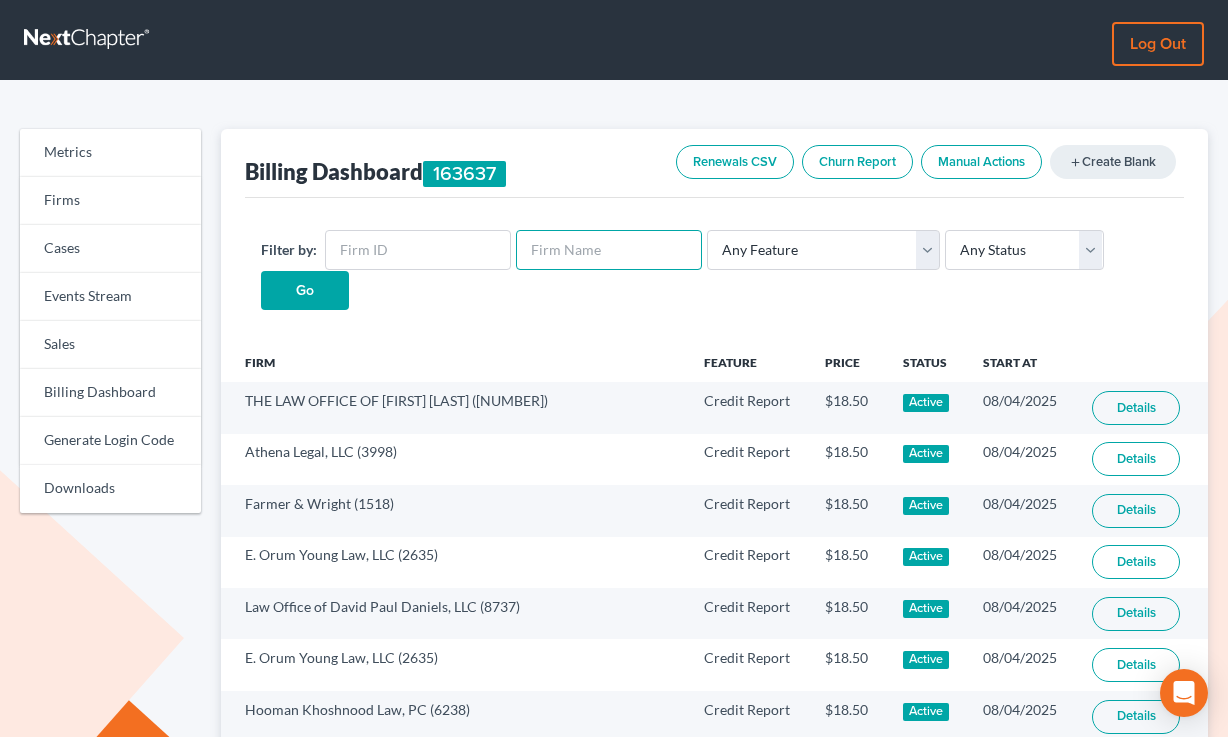 click at bounding box center [609, 250] 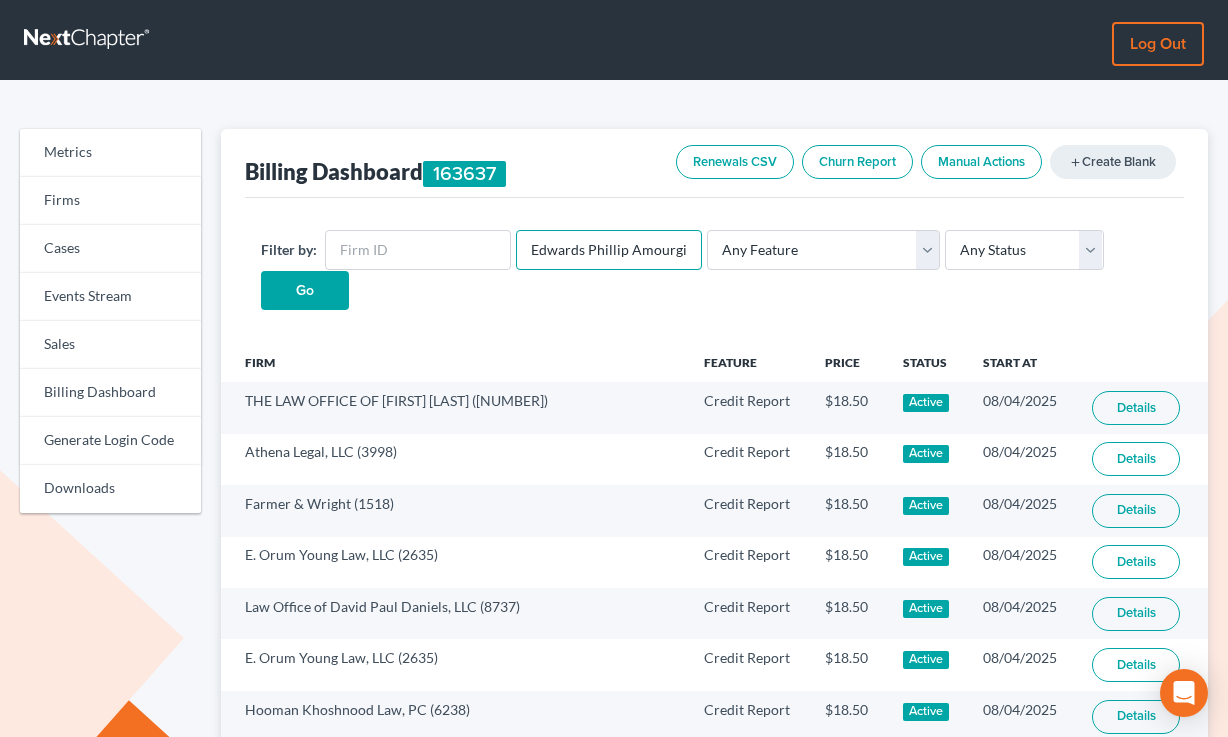 scroll, scrollTop: 0, scrollLeft: 28, axis: horizontal 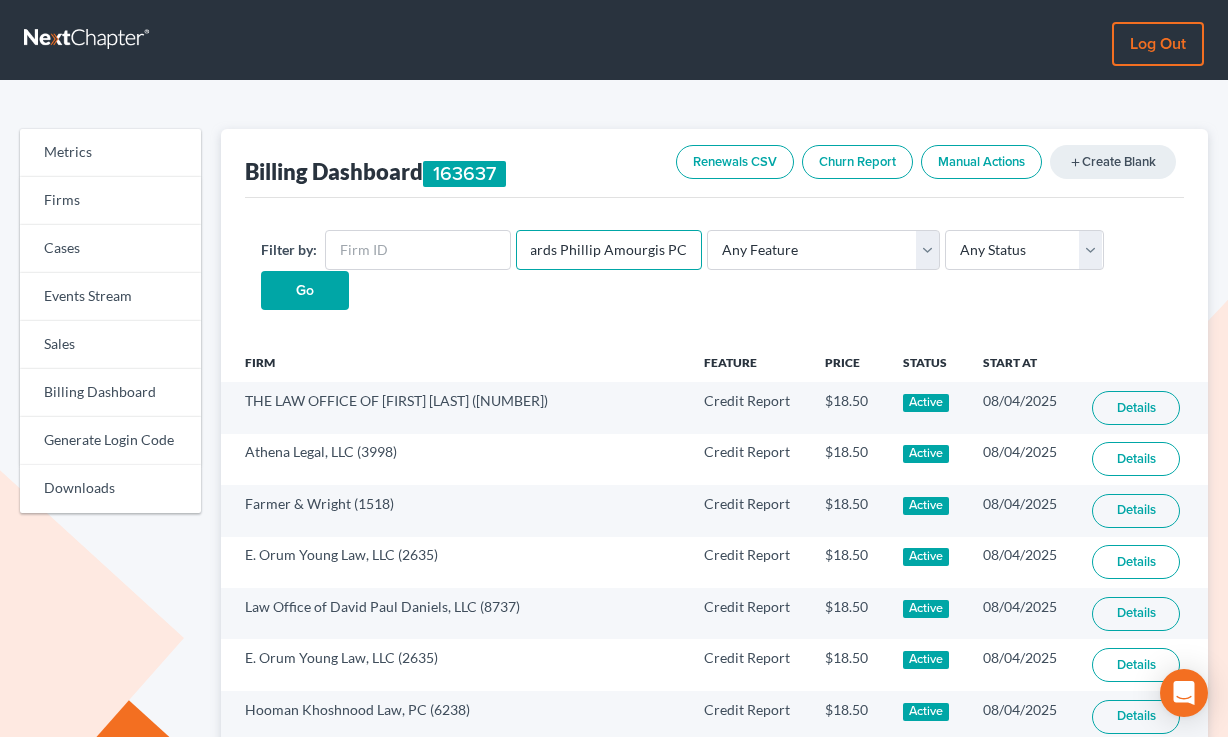 type on "Edwards Phillip Amourgis PC" 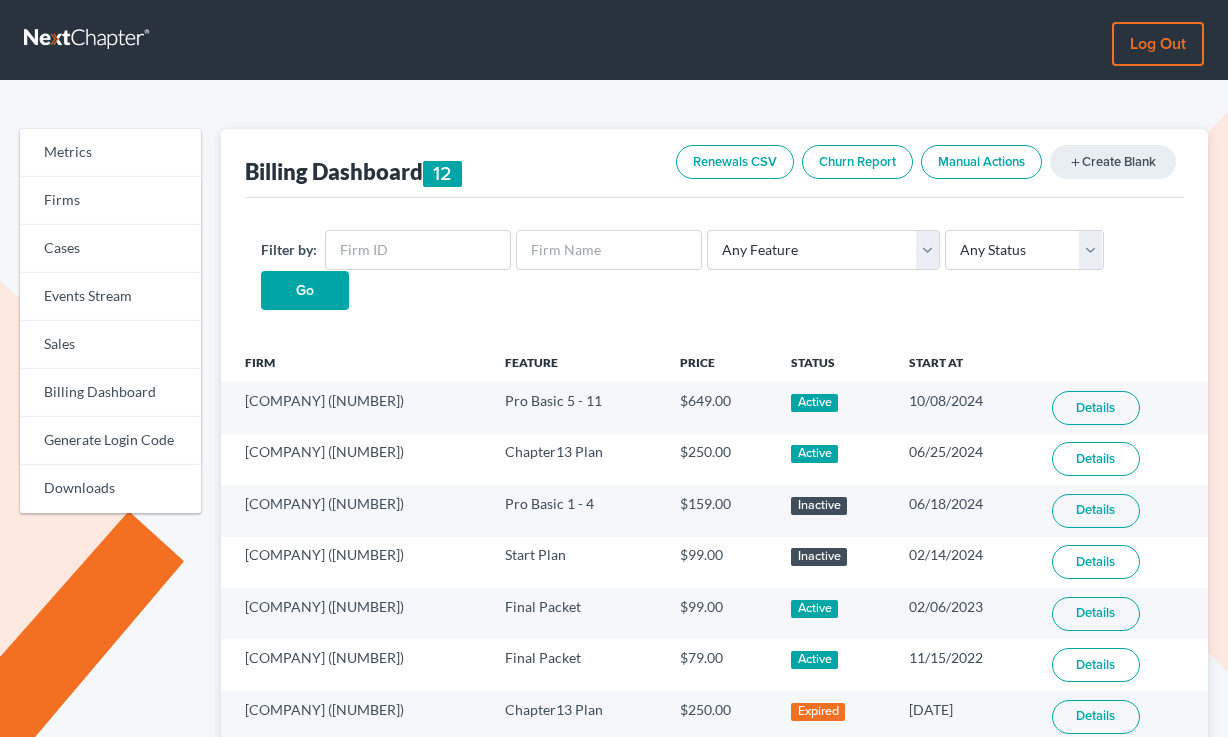 scroll, scrollTop: 0, scrollLeft: 0, axis: both 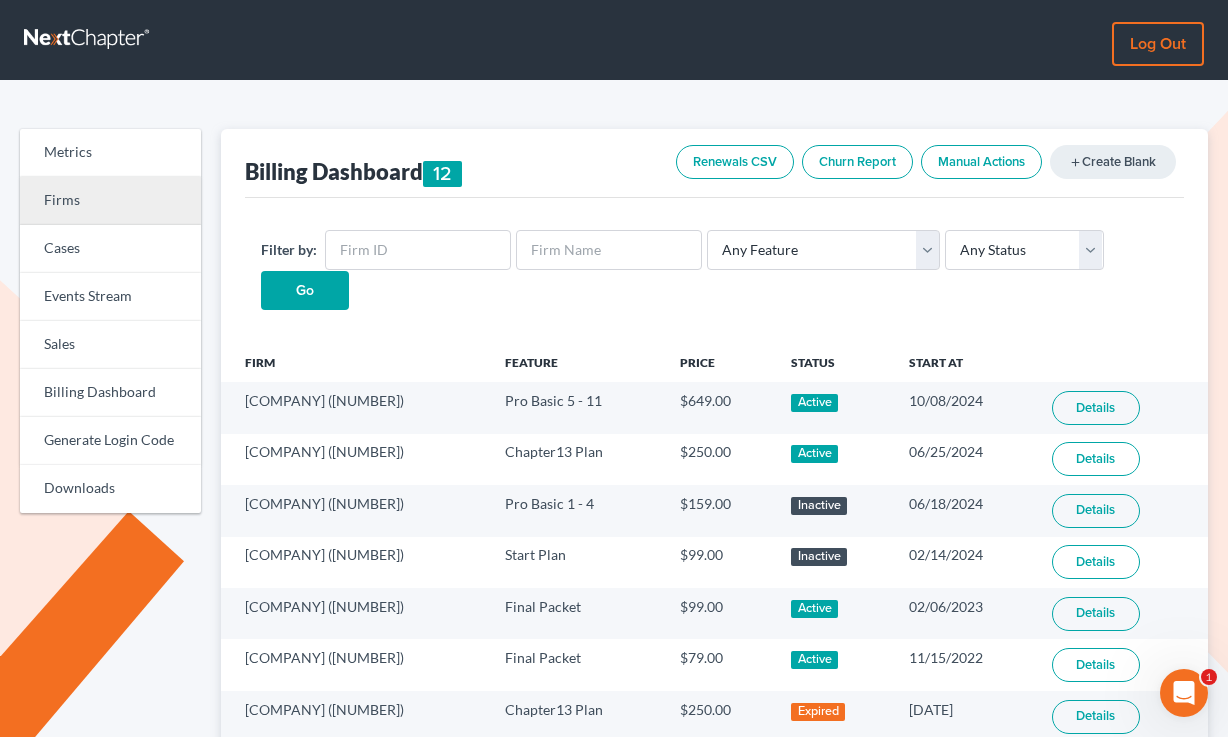 click on "Firms" at bounding box center (110, 201) 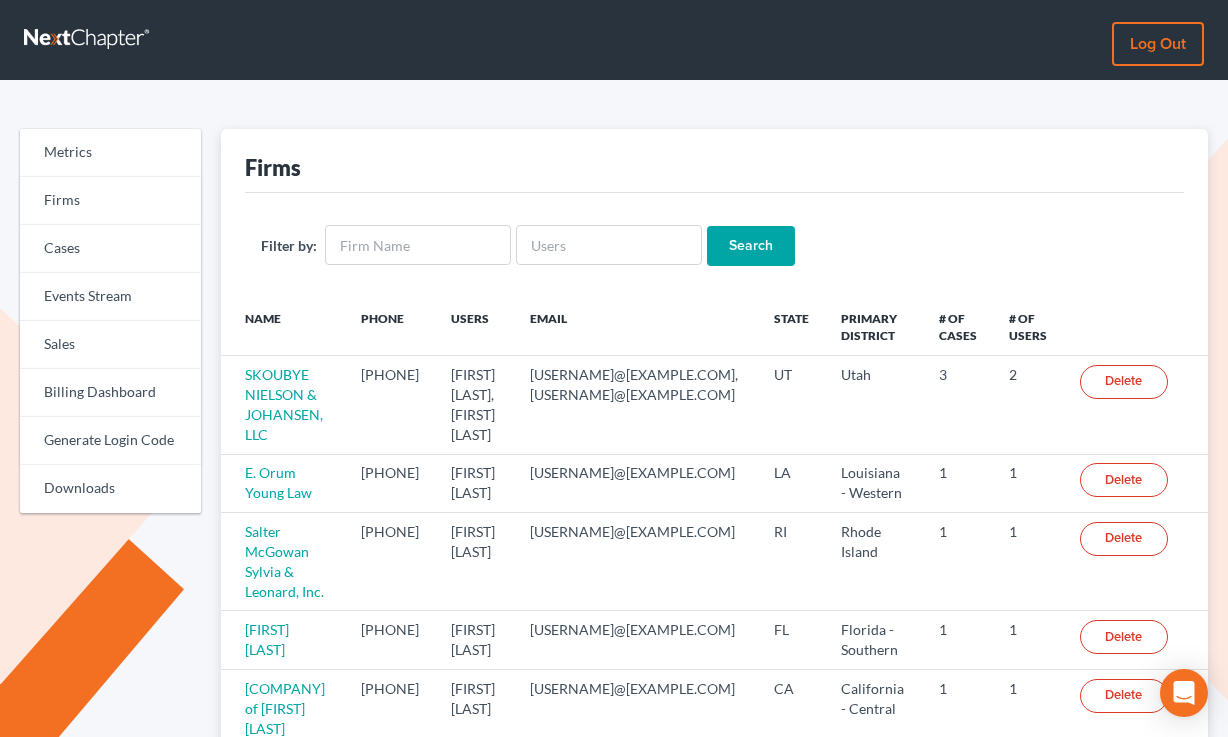 scroll, scrollTop: 0, scrollLeft: 0, axis: both 